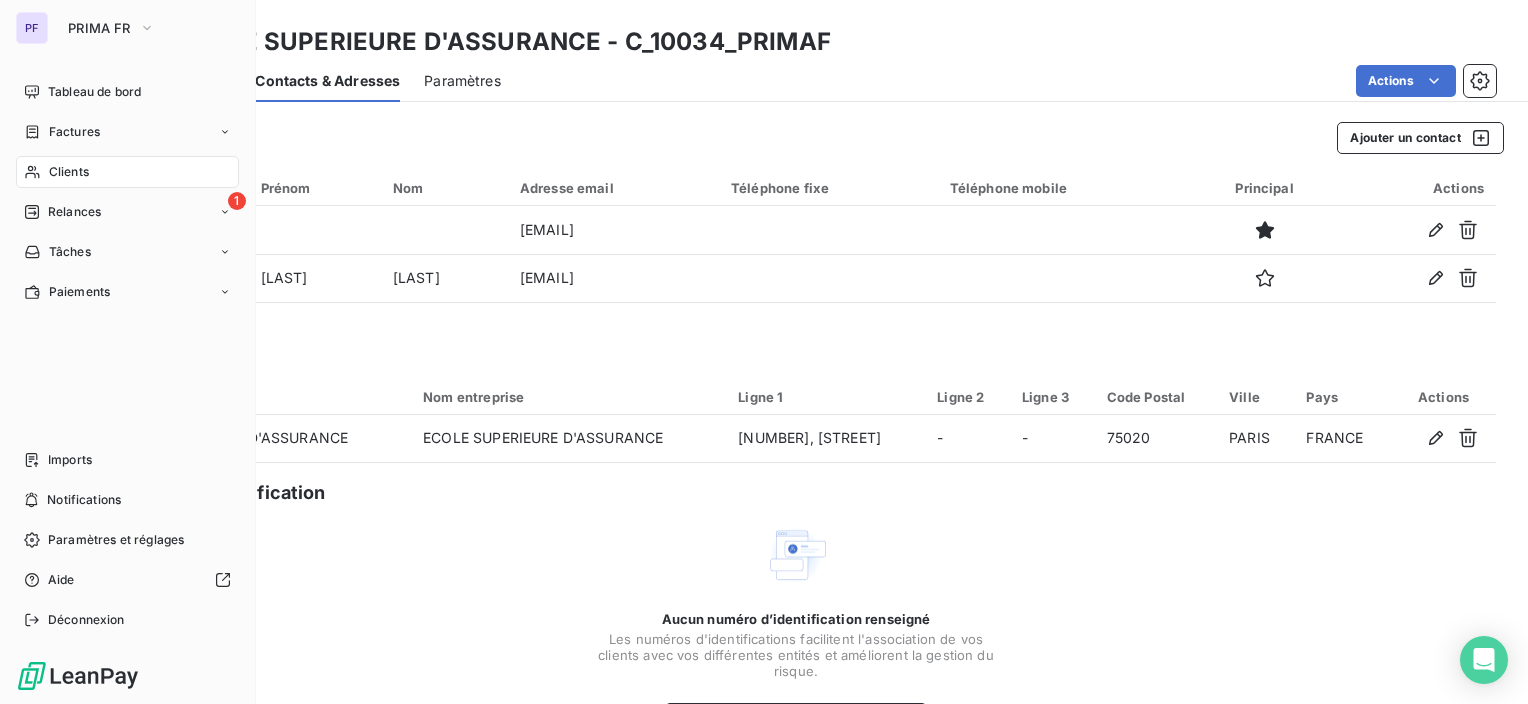 scroll, scrollTop: 0, scrollLeft: 0, axis: both 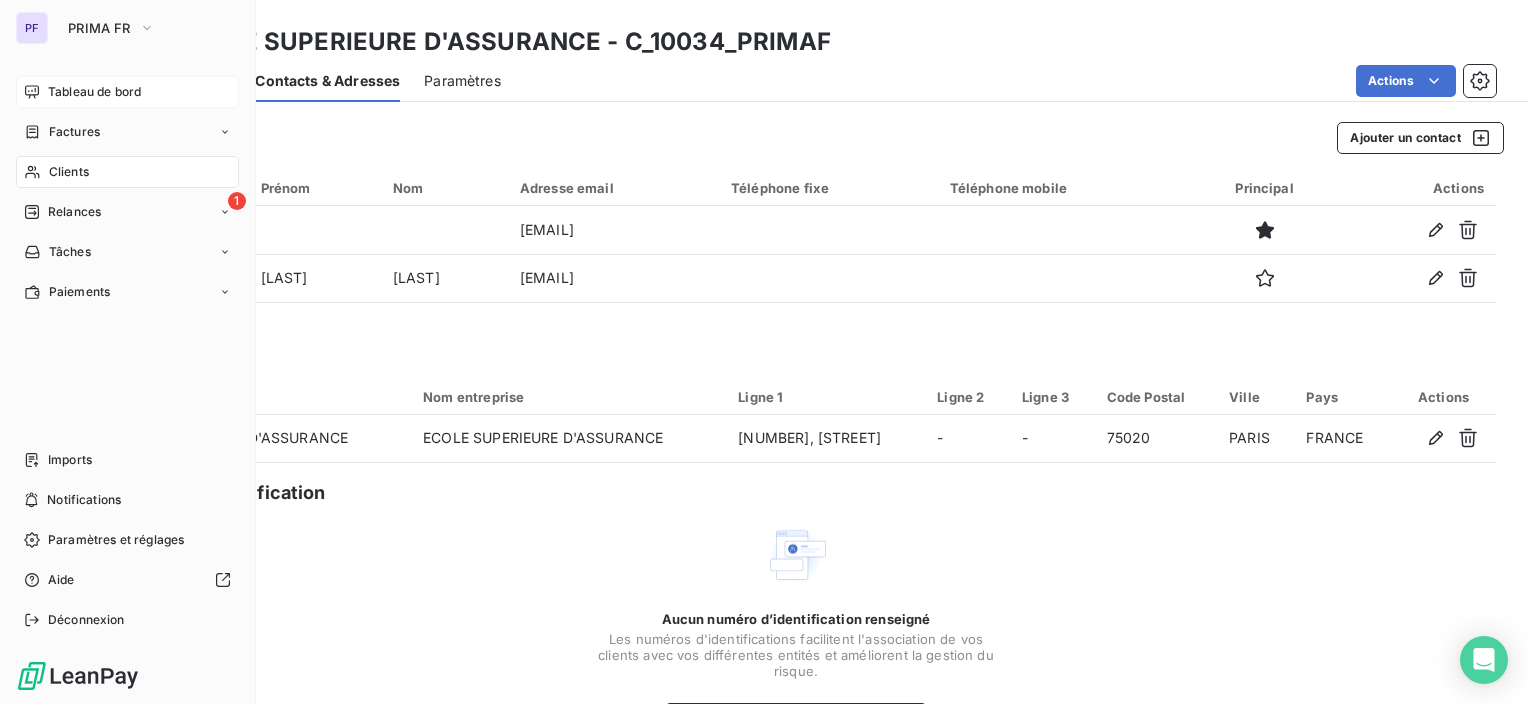 click on "Tableau de bord" at bounding box center [94, 92] 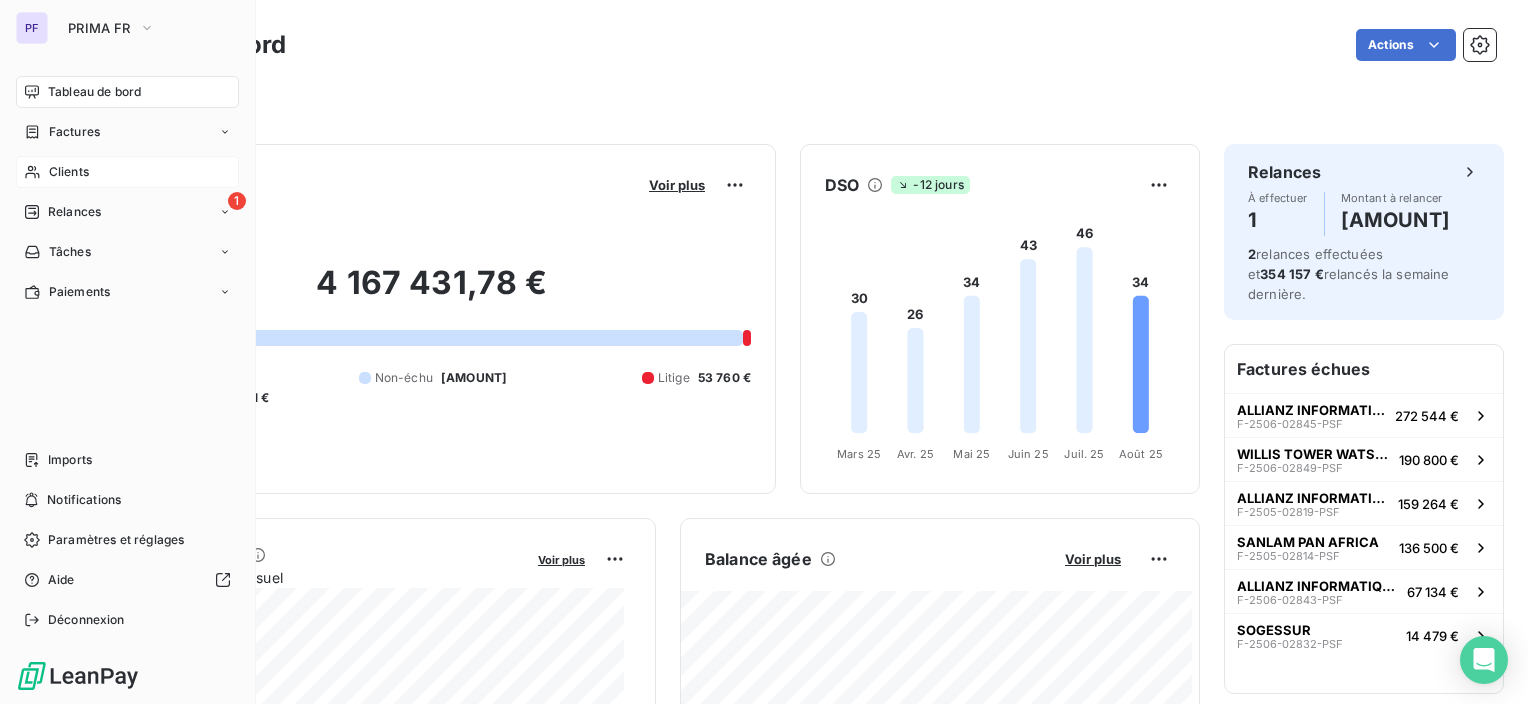 click on "Clients" at bounding box center (127, 172) 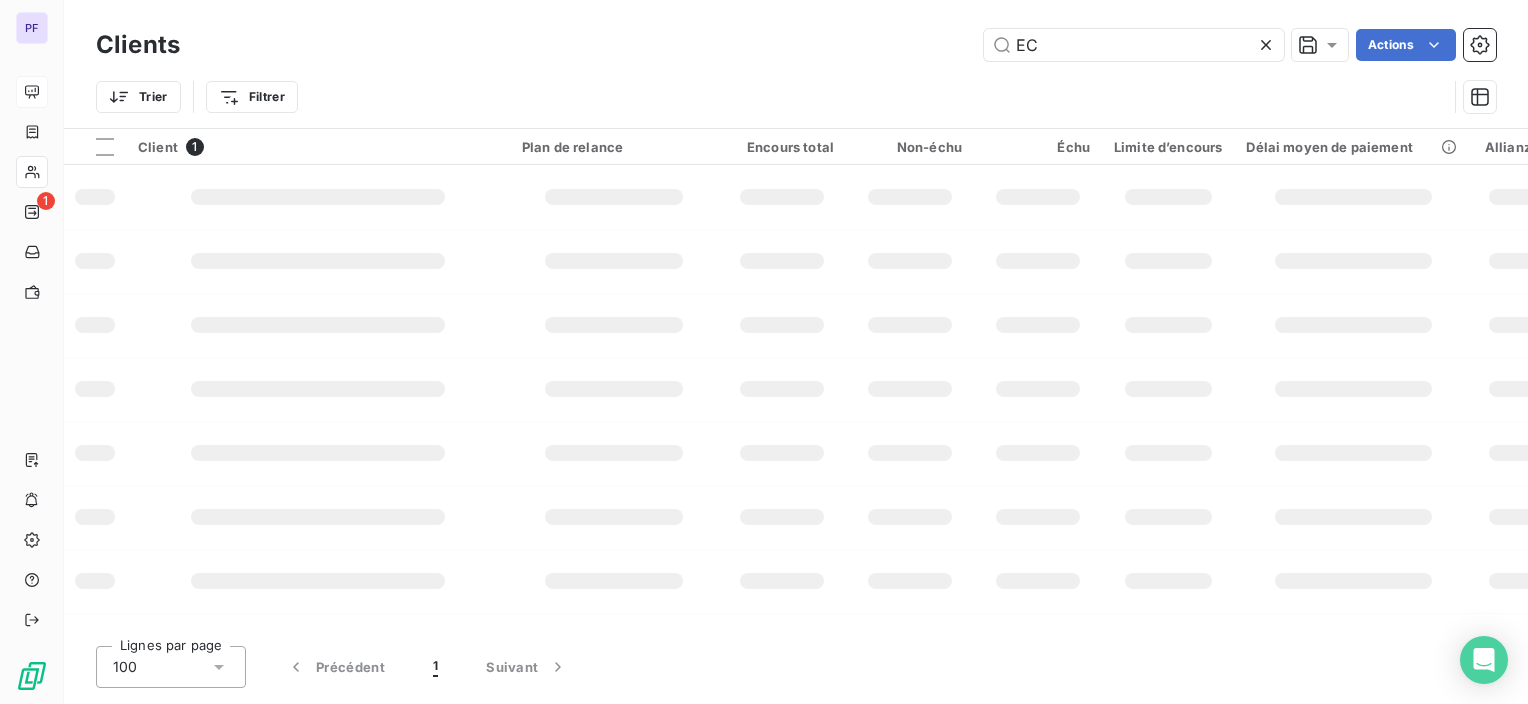 type on "E" 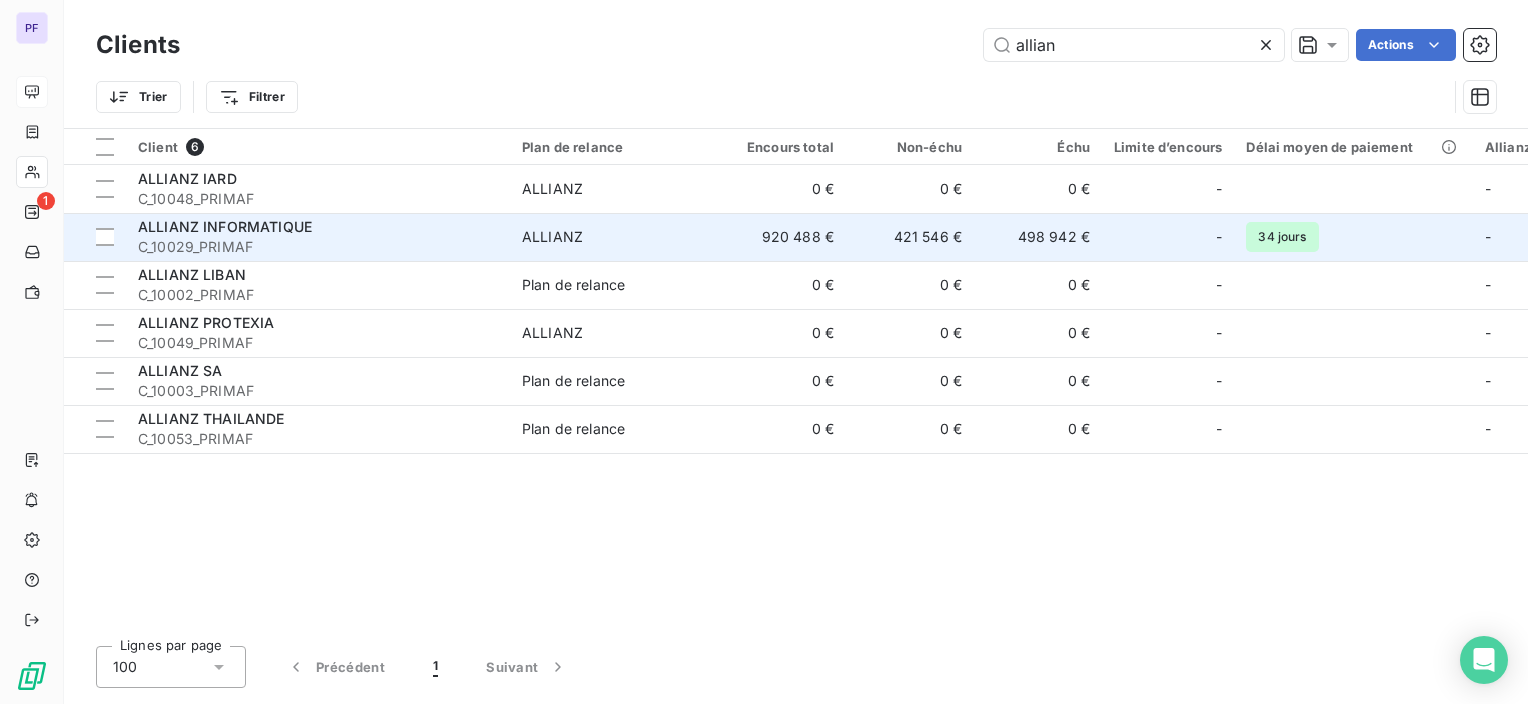 type on "allian" 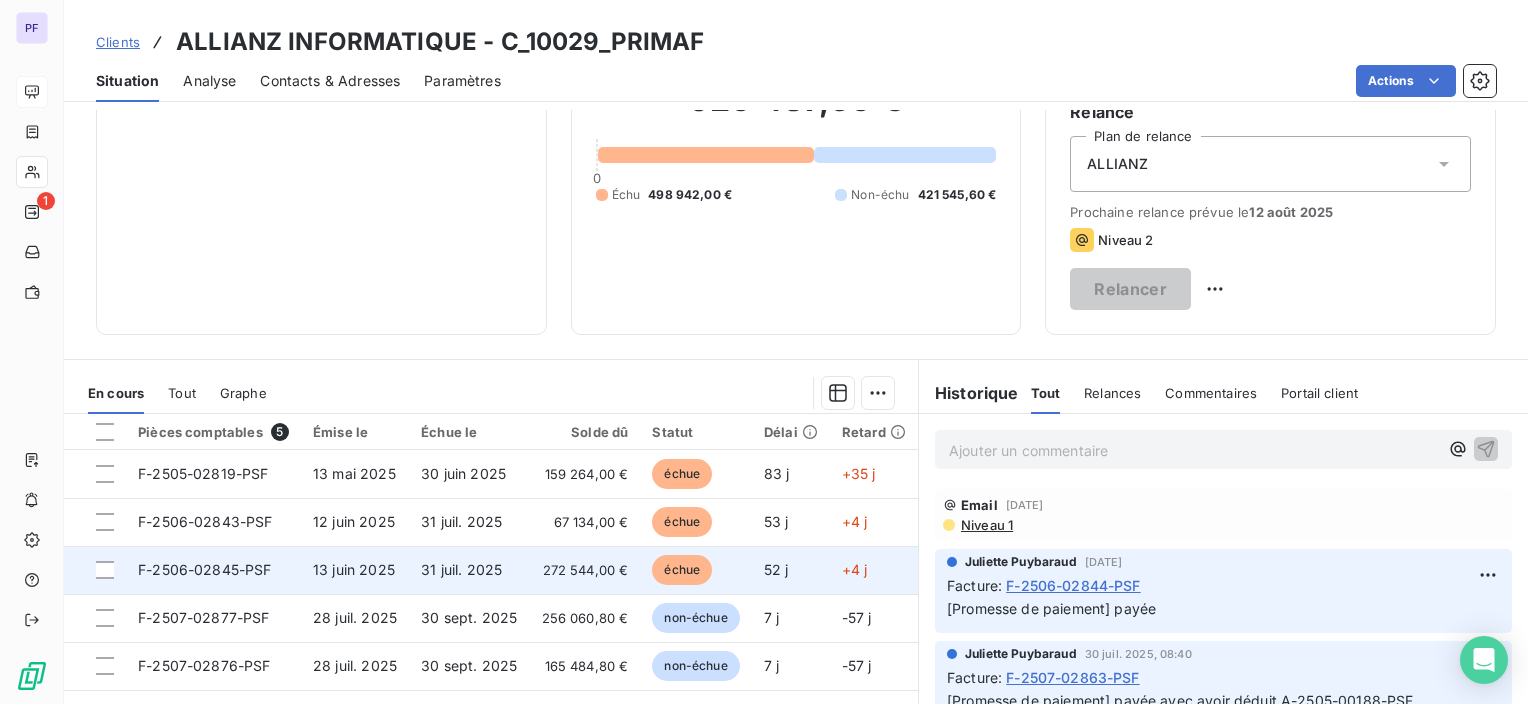 scroll, scrollTop: 200, scrollLeft: 0, axis: vertical 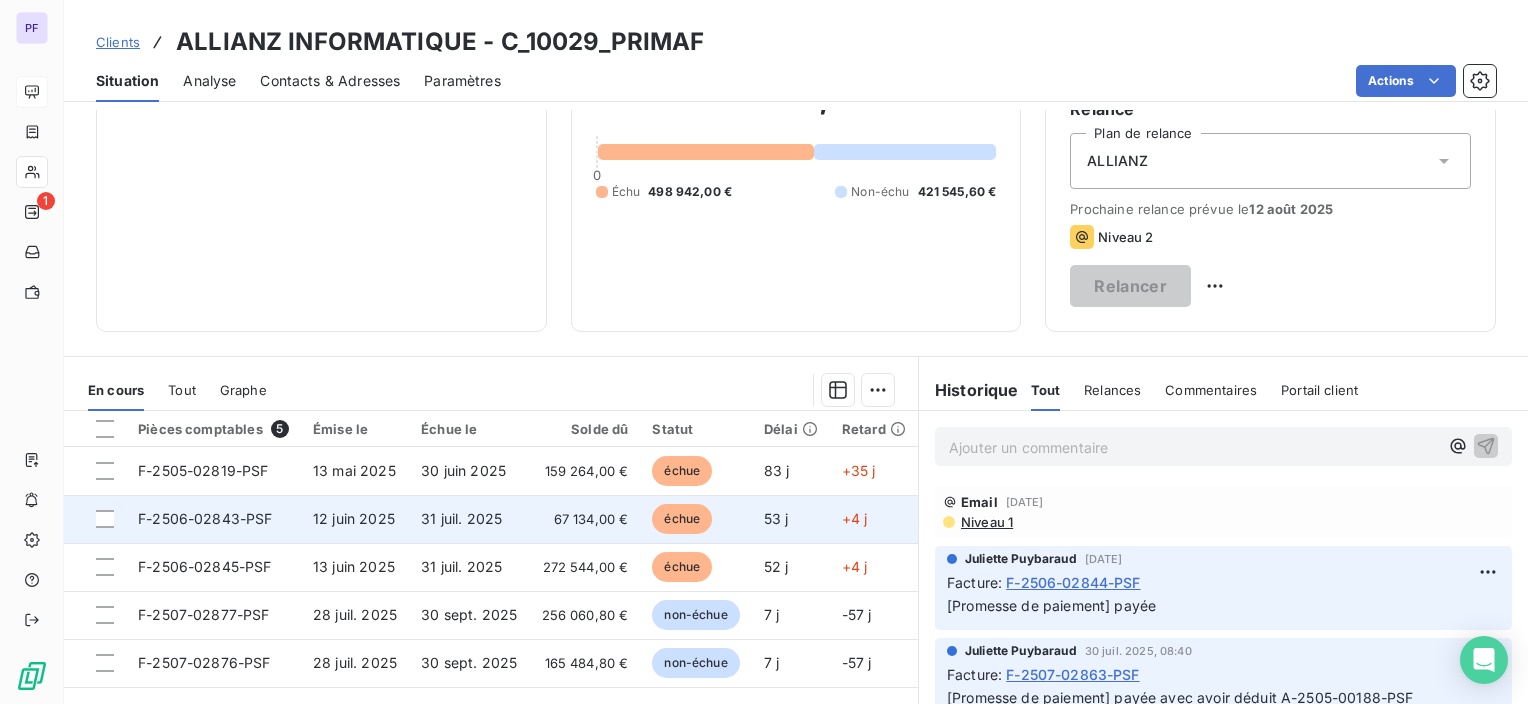 click on "12 juin 2025" at bounding box center [354, 518] 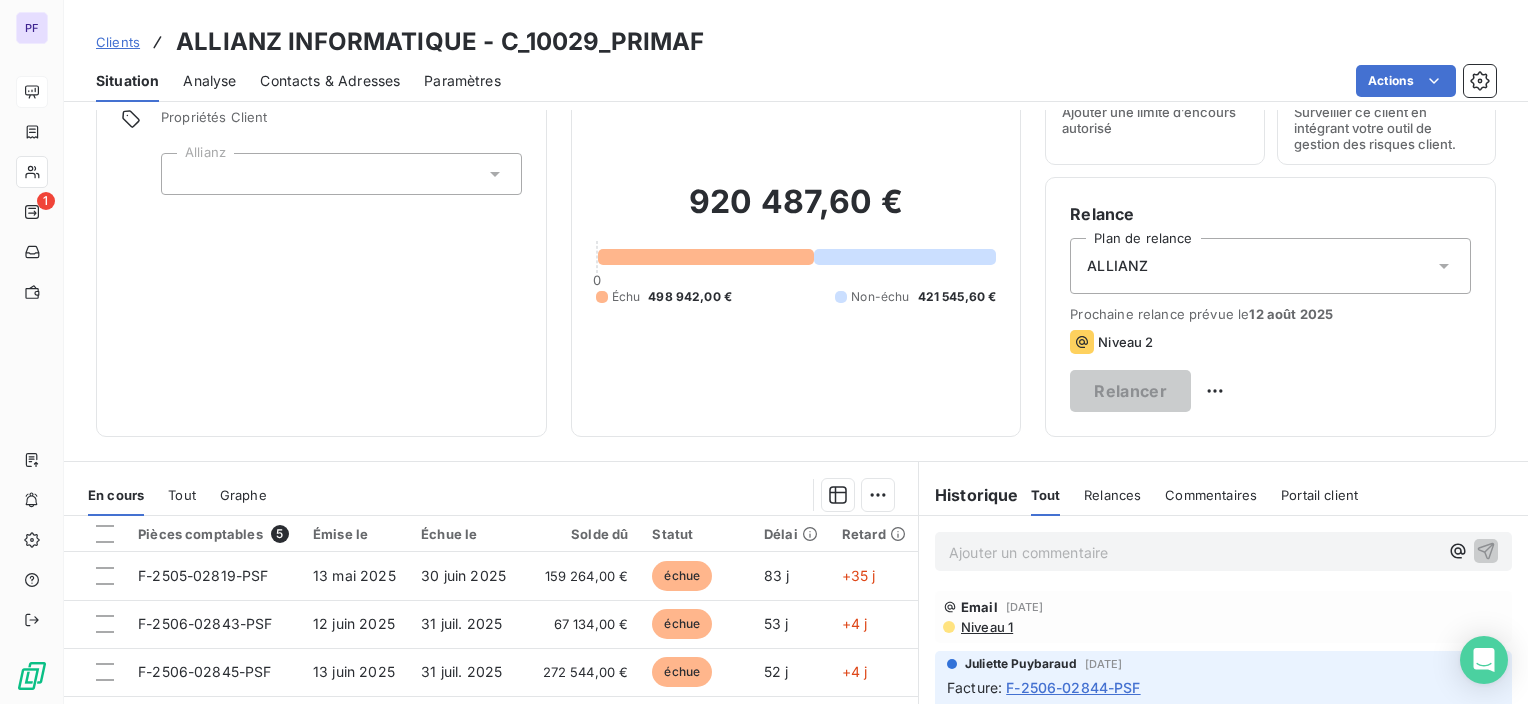scroll, scrollTop: 200, scrollLeft: 0, axis: vertical 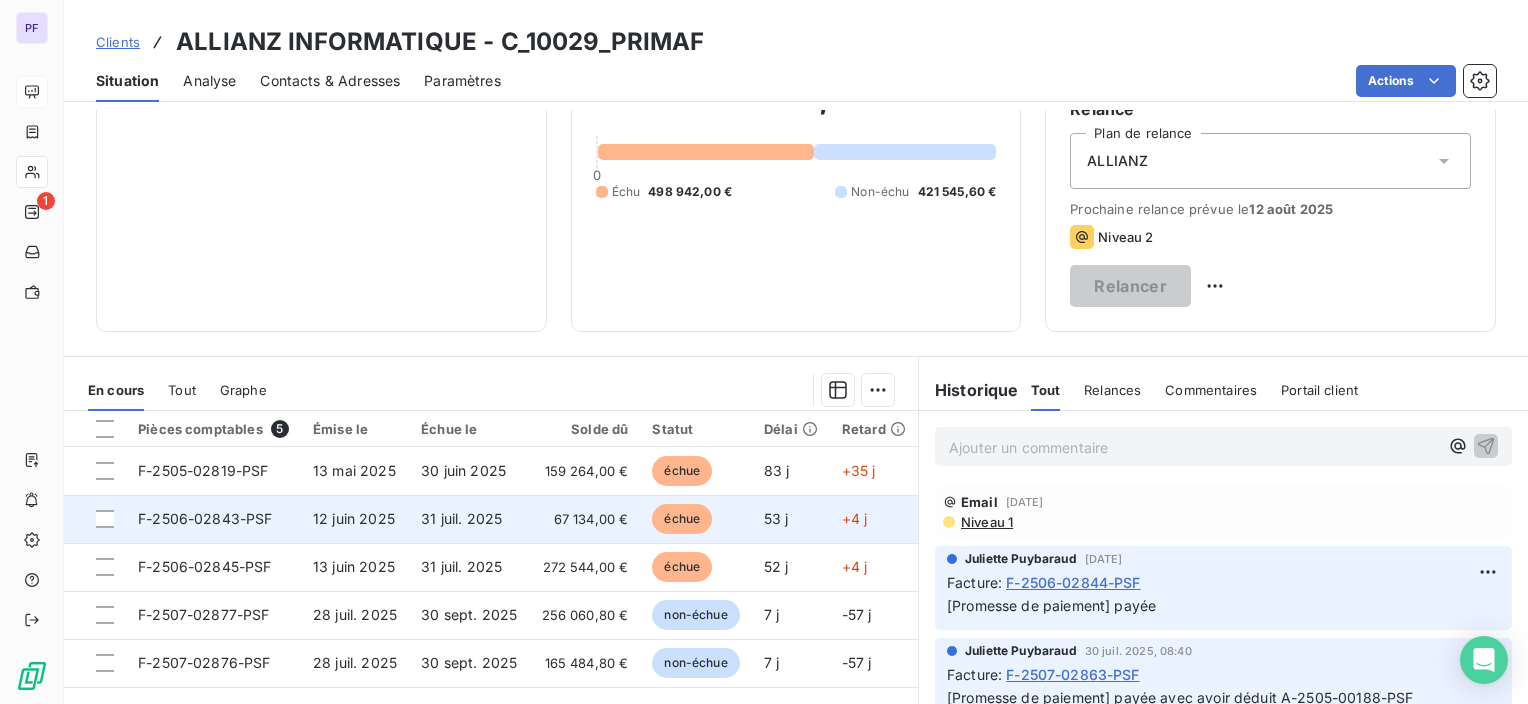 click on "F-2506-02843-PSF" at bounding box center (213, 519) 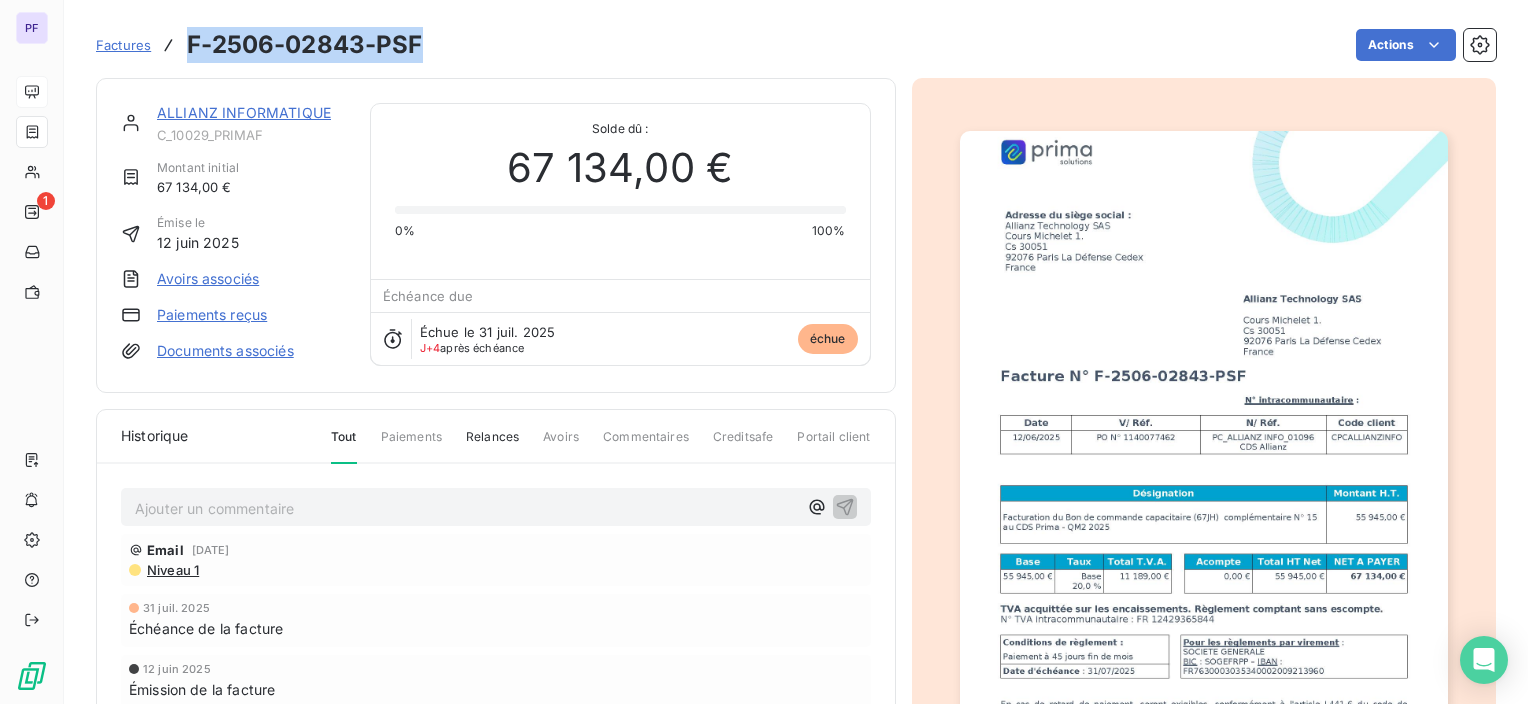 drag, startPoint x: 186, startPoint y: 42, endPoint x: 425, endPoint y: 46, distance: 239.03348 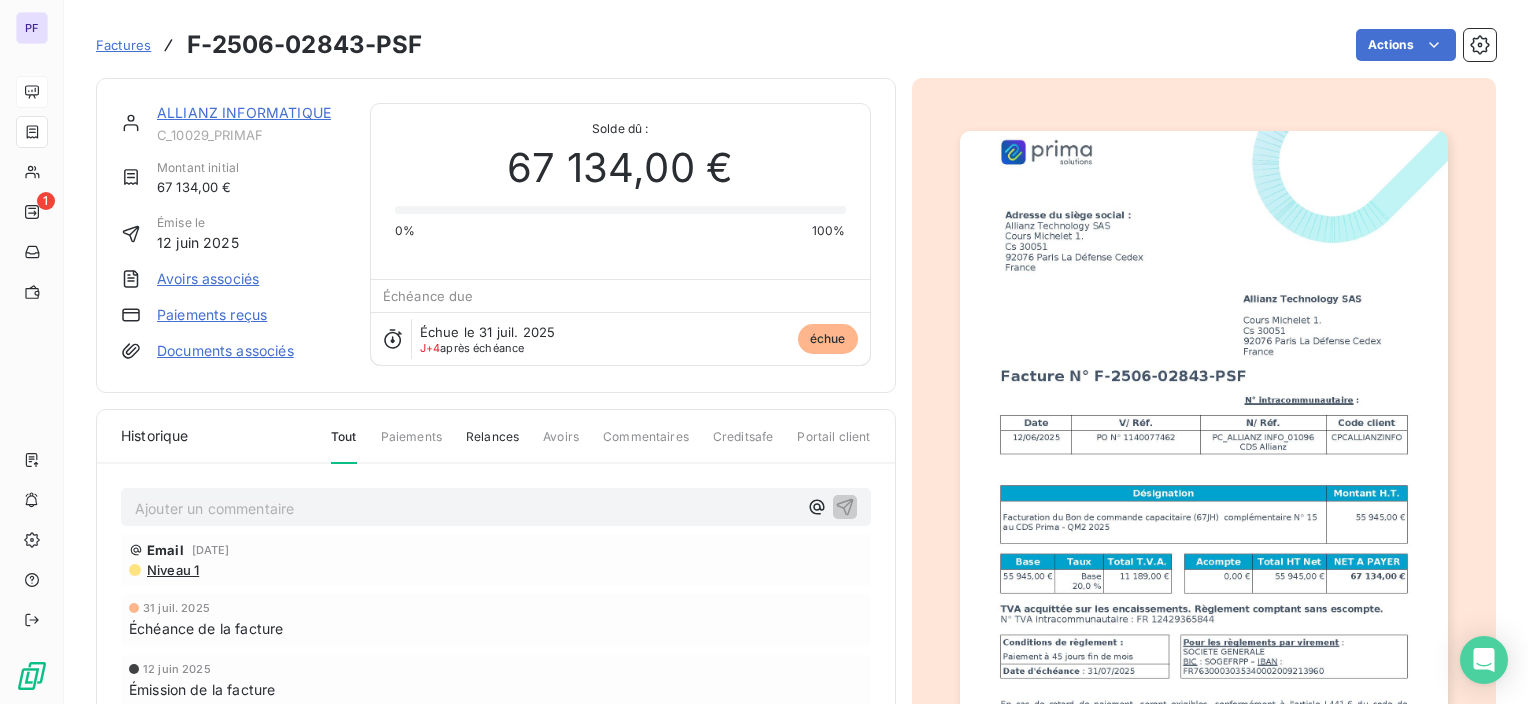 click on "ALLIANZ INFORMATIQUE" at bounding box center [244, 112] 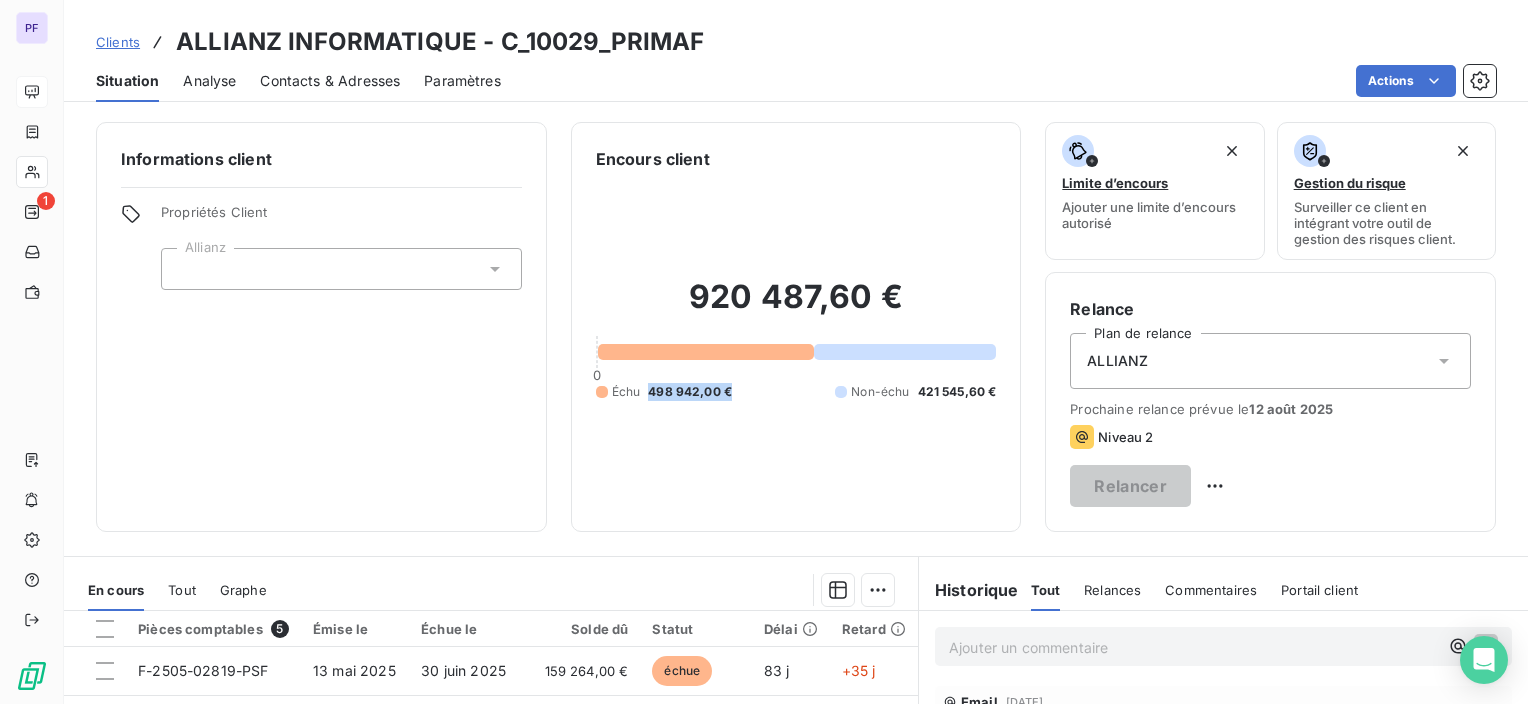 drag, startPoint x: 724, startPoint y: 392, endPoint x: 640, endPoint y: 387, distance: 84.14868 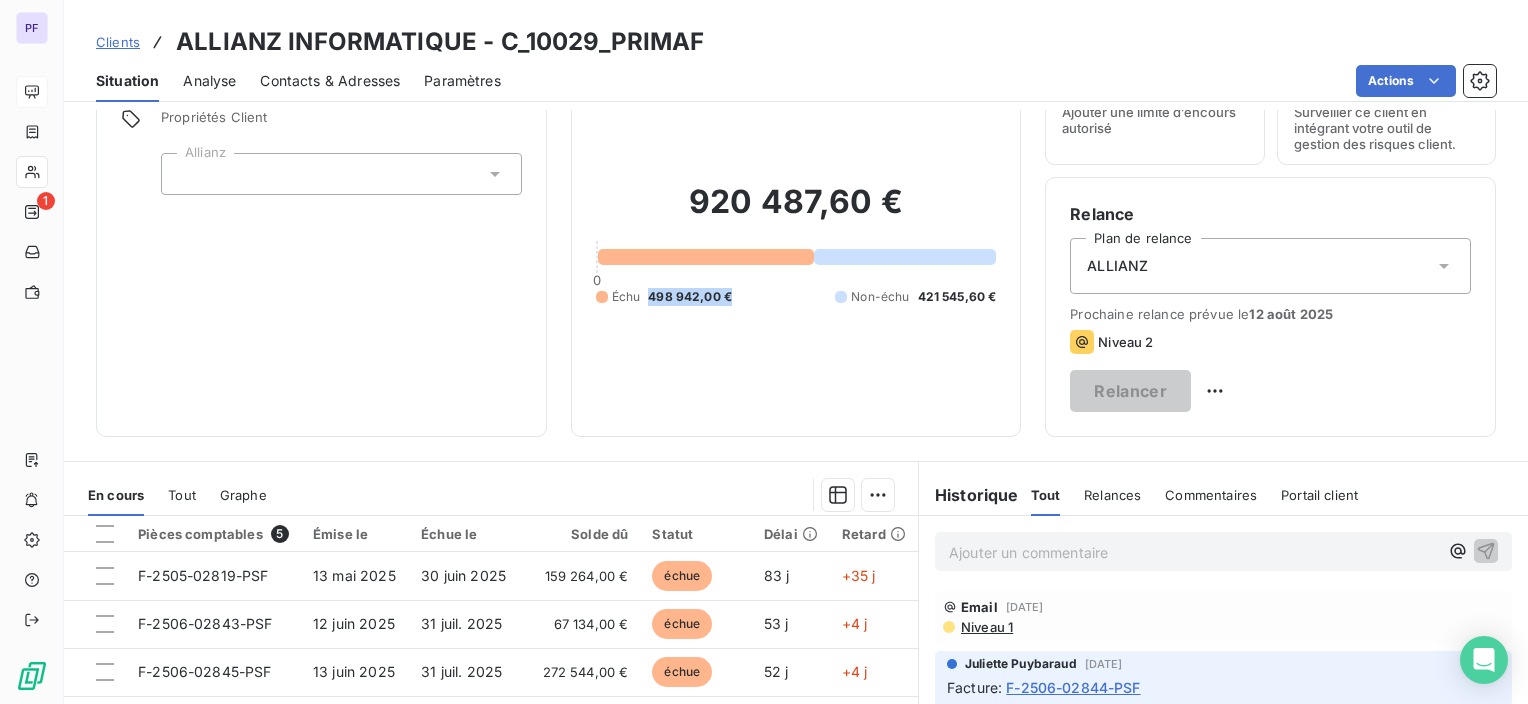 scroll, scrollTop: 200, scrollLeft: 0, axis: vertical 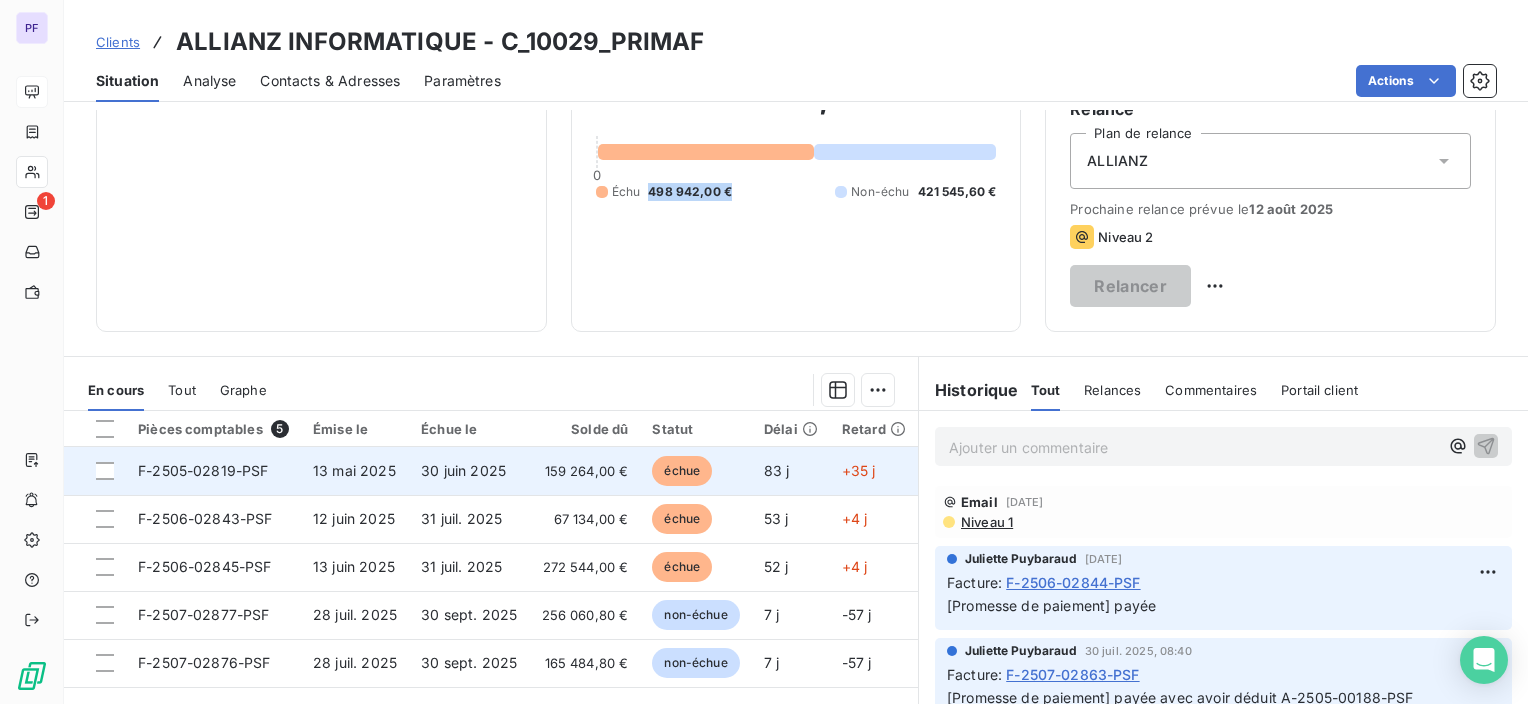 click on "F-2505-02819-PSF" at bounding box center [203, 470] 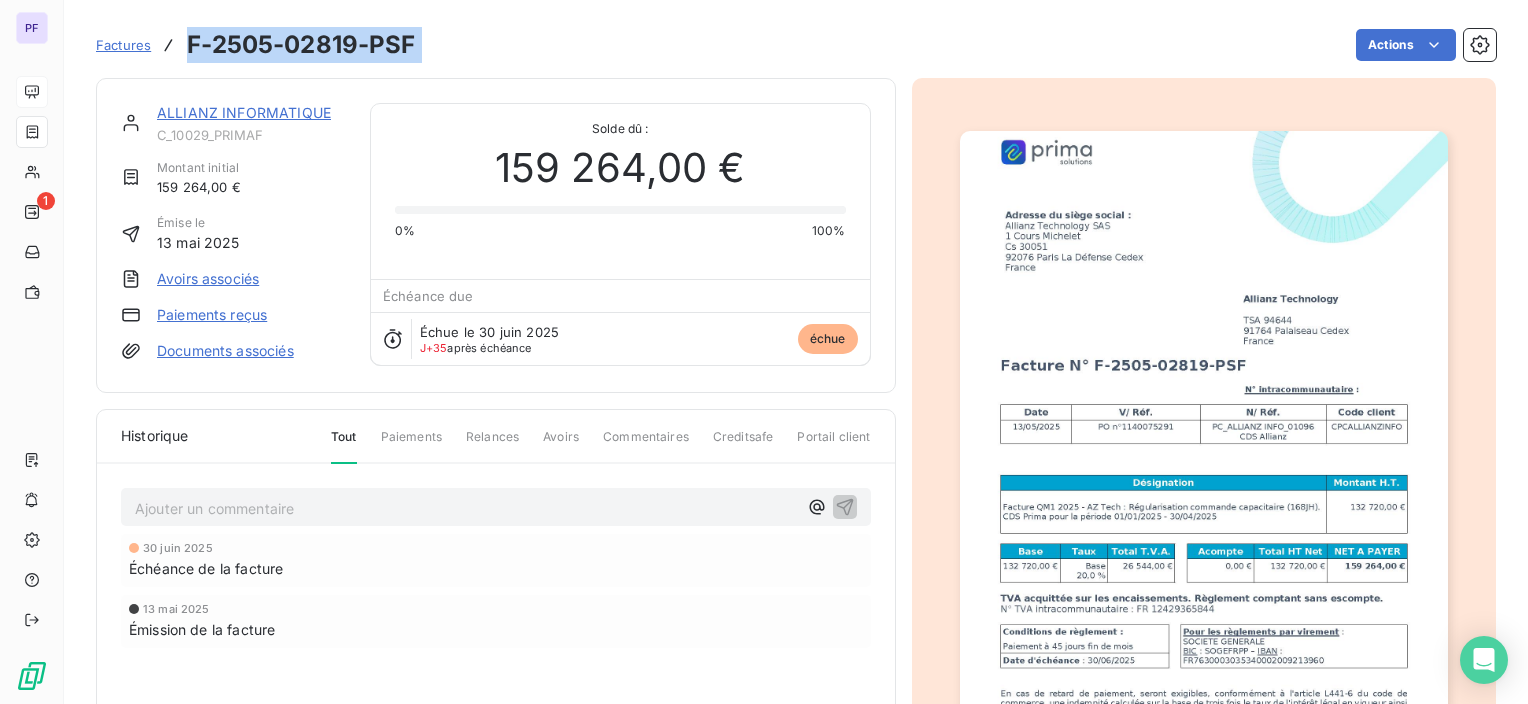 drag, startPoint x: 183, startPoint y: 47, endPoint x: 448, endPoint y: 44, distance: 265.01697 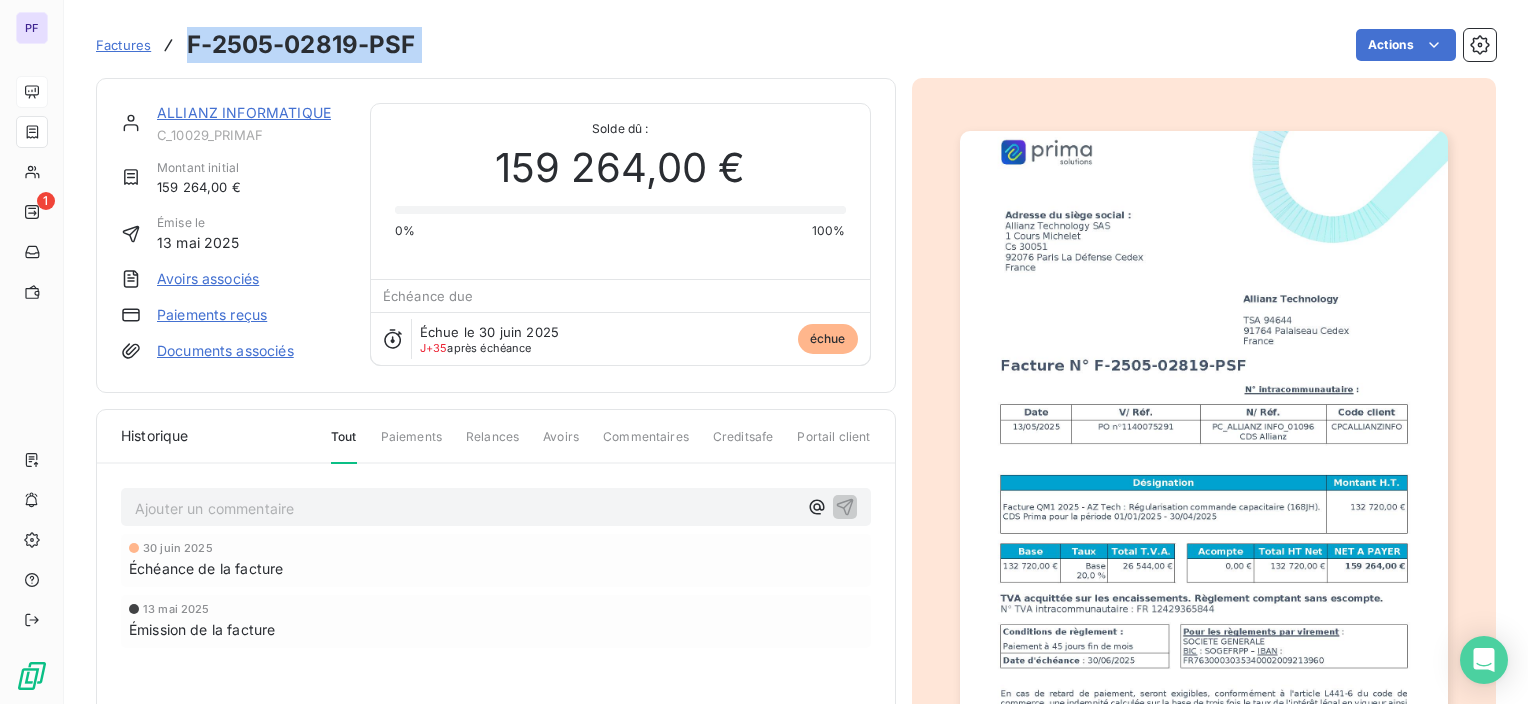 copy on "F-2505-02819-PSF Actions" 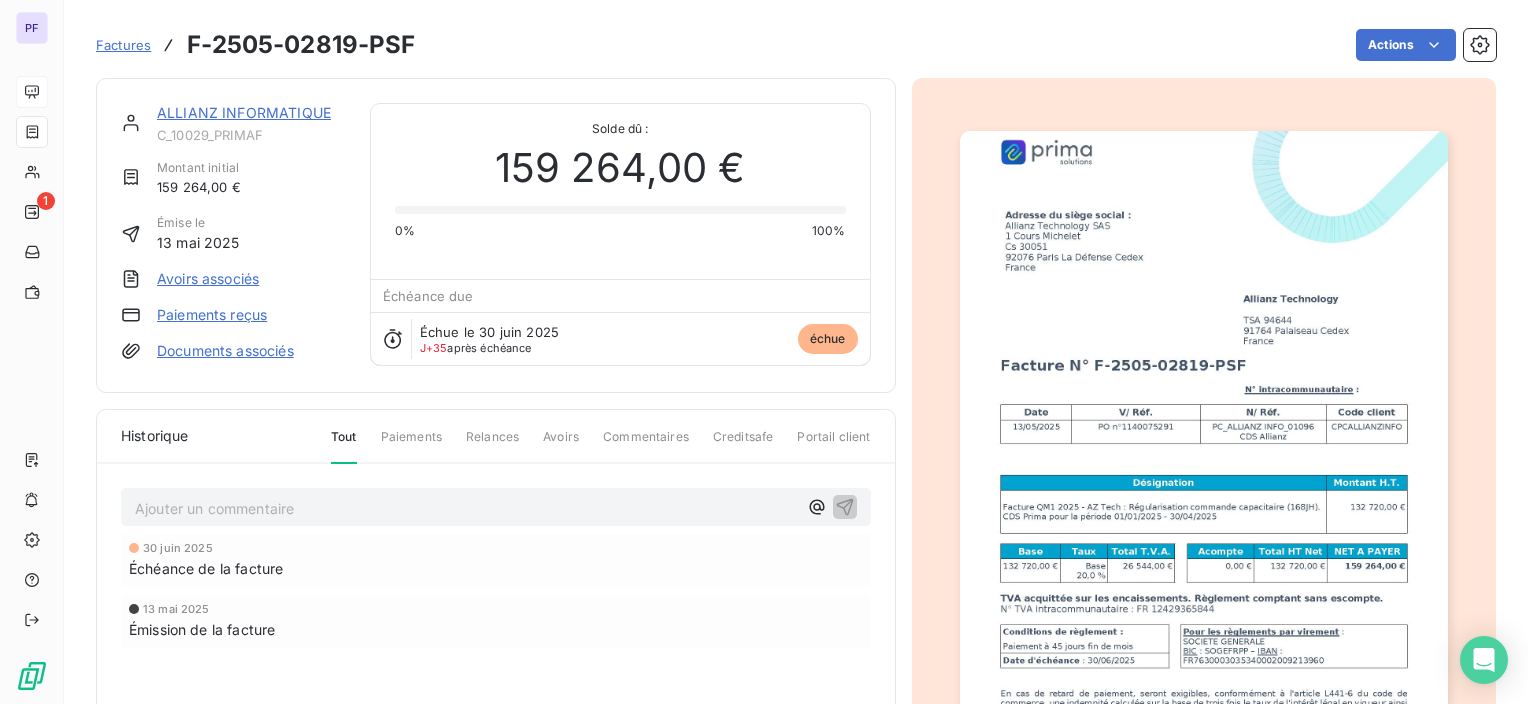 click on "ALLIANZ INFORMATIQUE C_10029_PRIMAF" at bounding box center [251, 123] 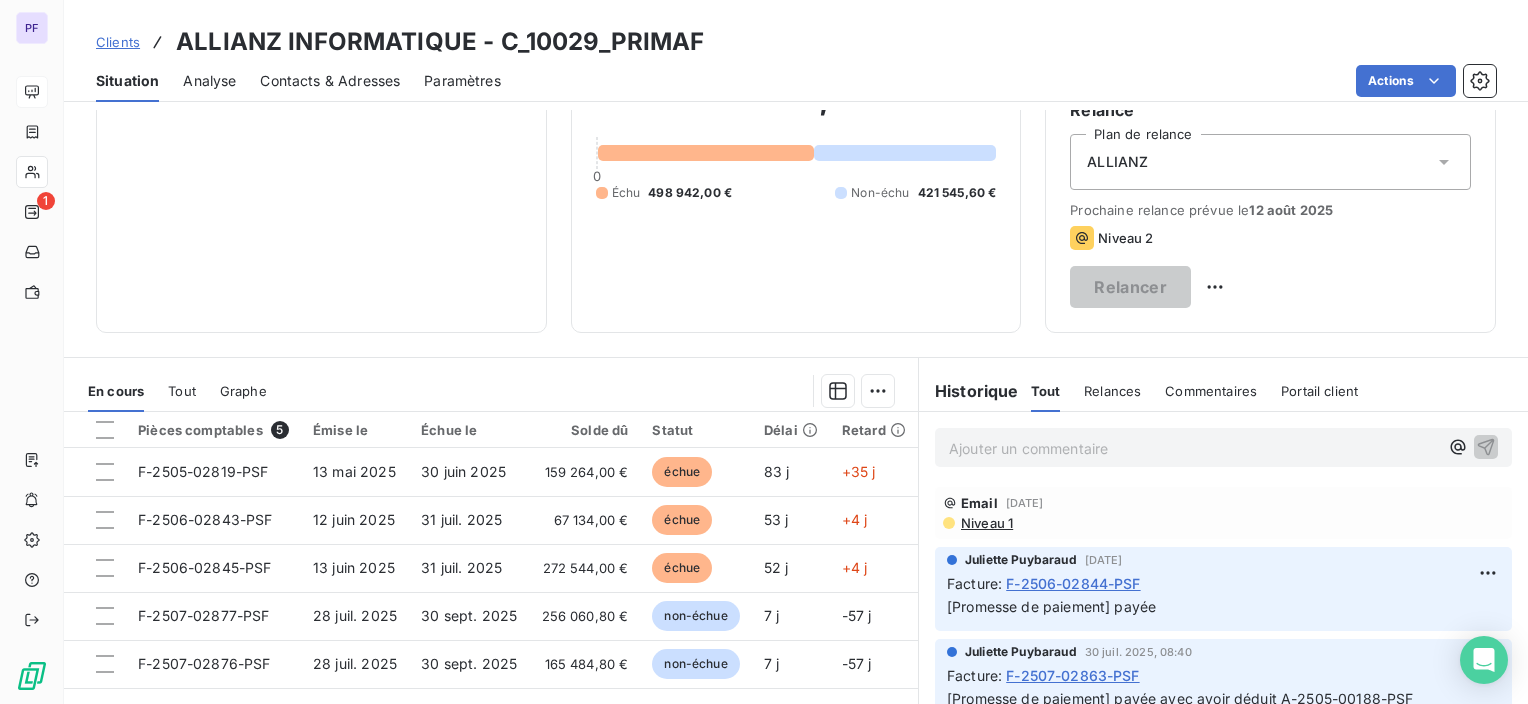 scroll, scrollTop: 200, scrollLeft: 0, axis: vertical 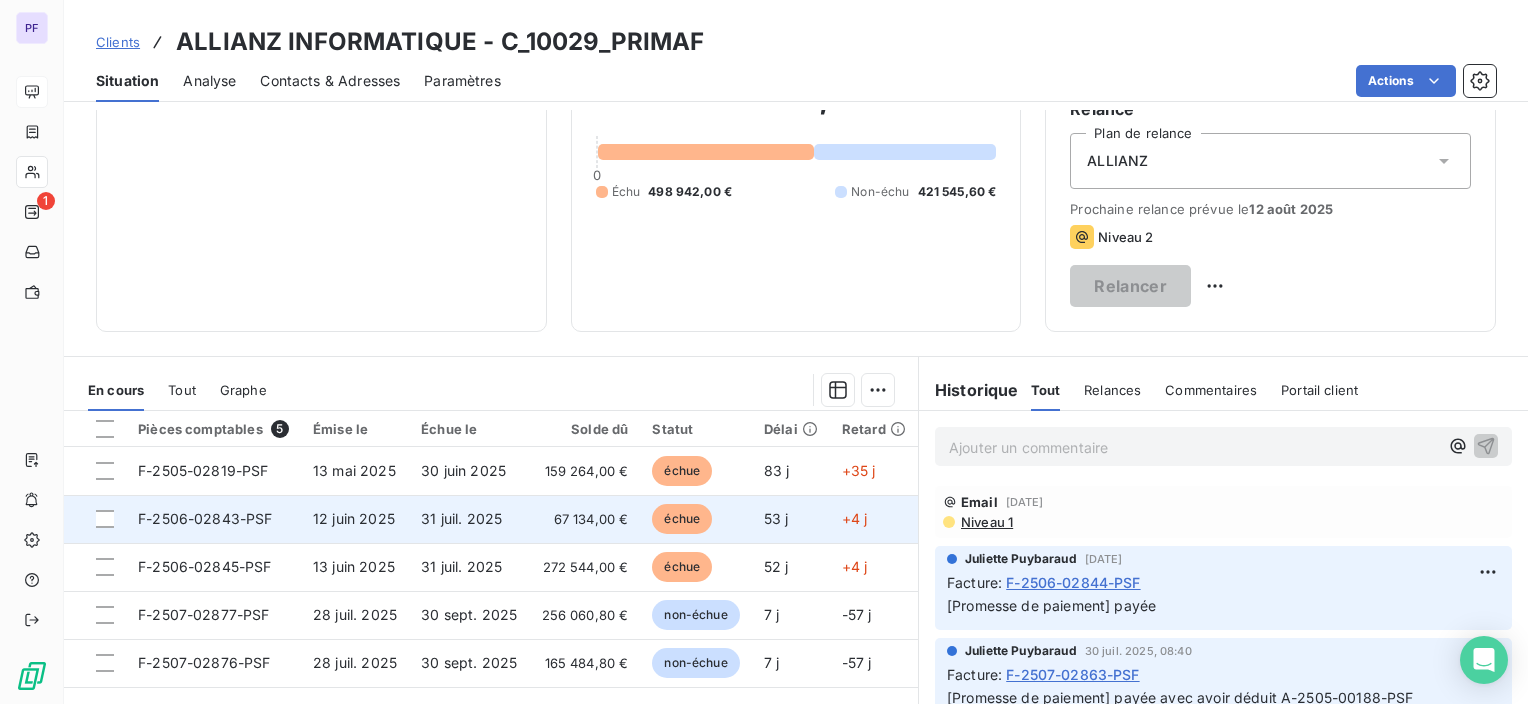 click on "F-2506-02843-PSF" at bounding box center [205, 518] 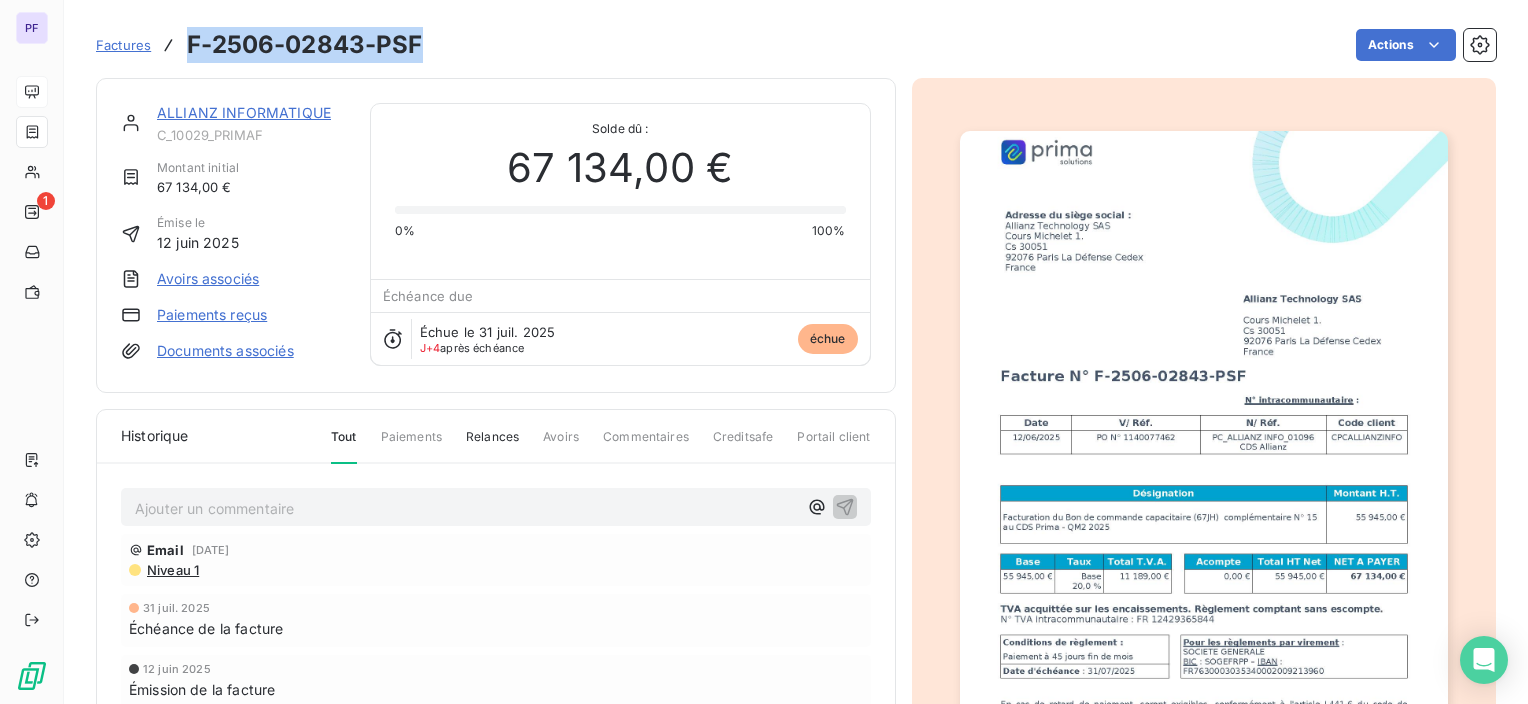 drag, startPoint x: 191, startPoint y: 49, endPoint x: 421, endPoint y: 59, distance: 230.21729 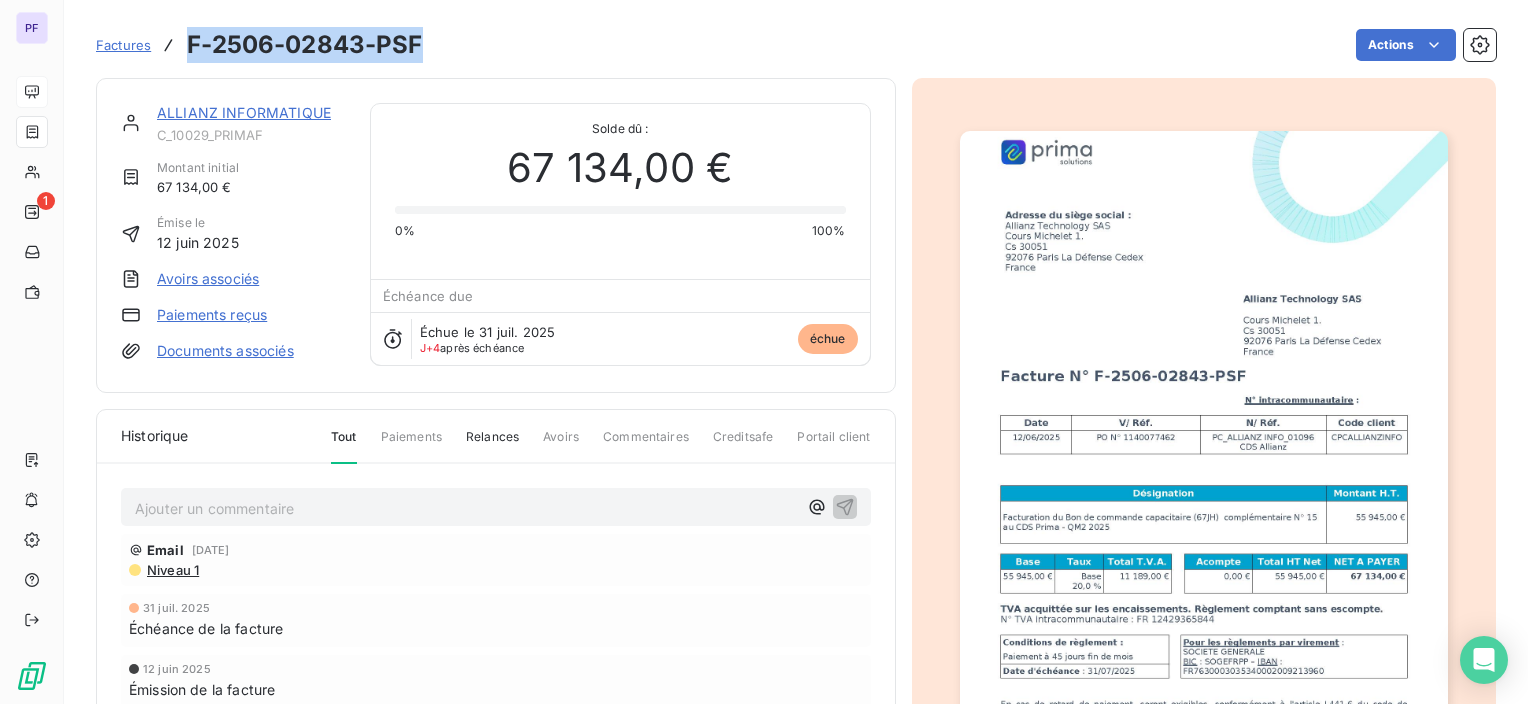 copy on "F-2506-02843-PSF" 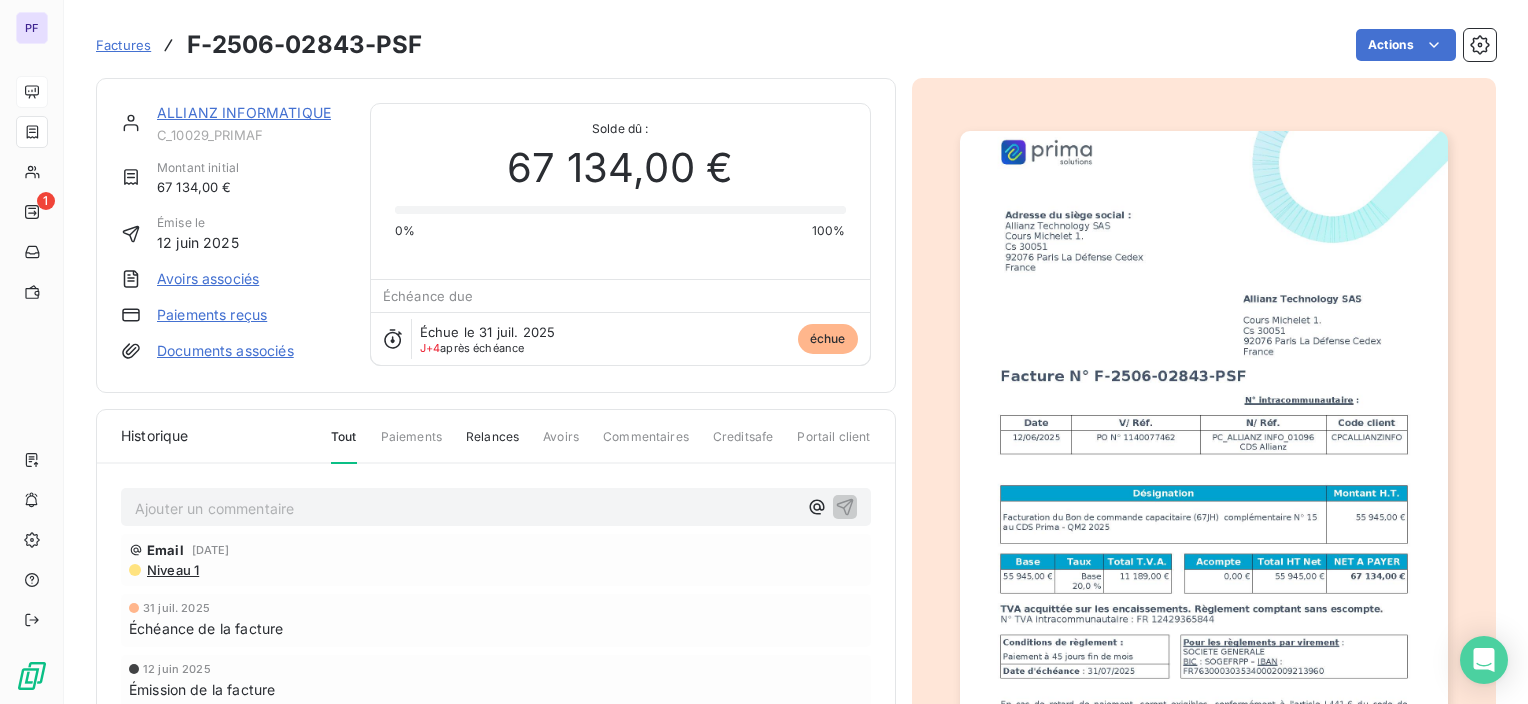 click on "ALLIANZ INFORMATIQUE" at bounding box center (244, 112) 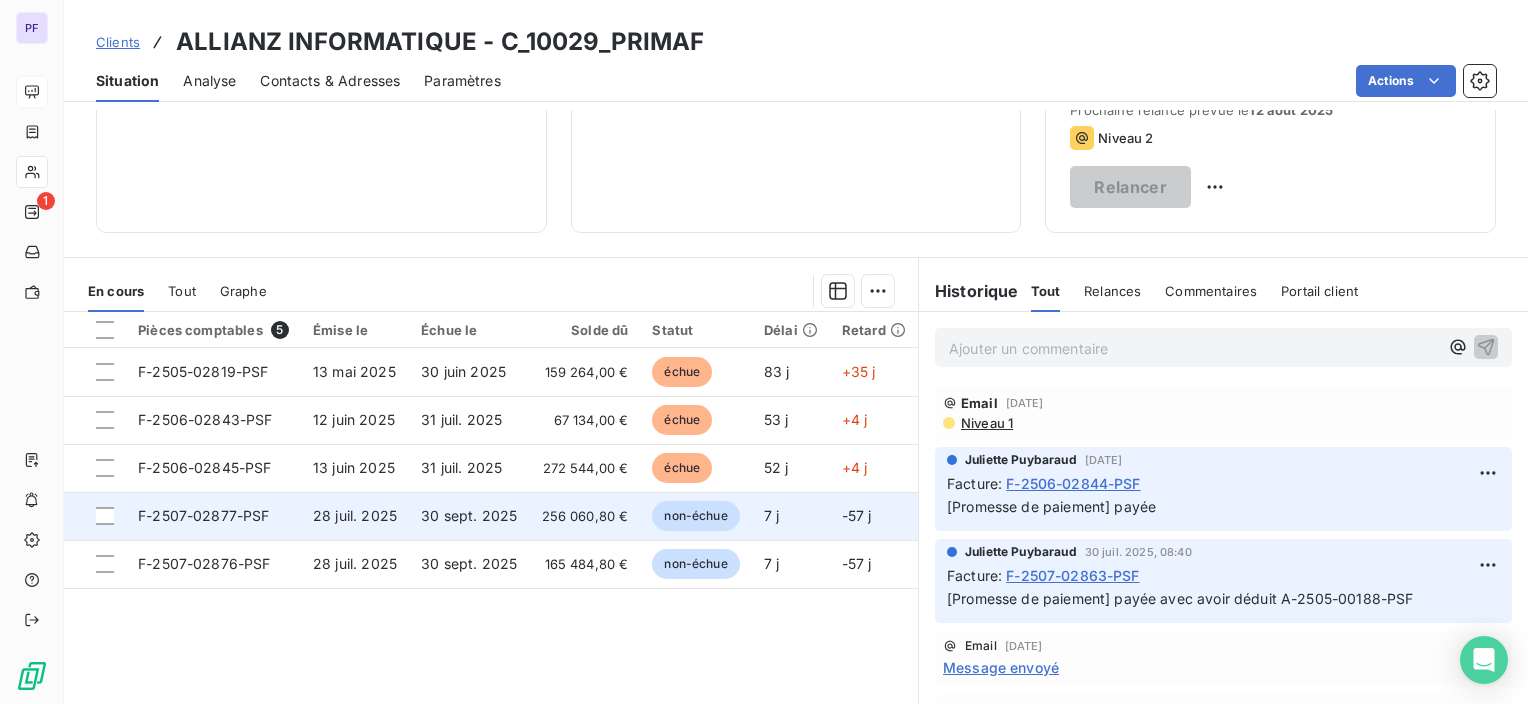 scroll, scrollTop: 300, scrollLeft: 0, axis: vertical 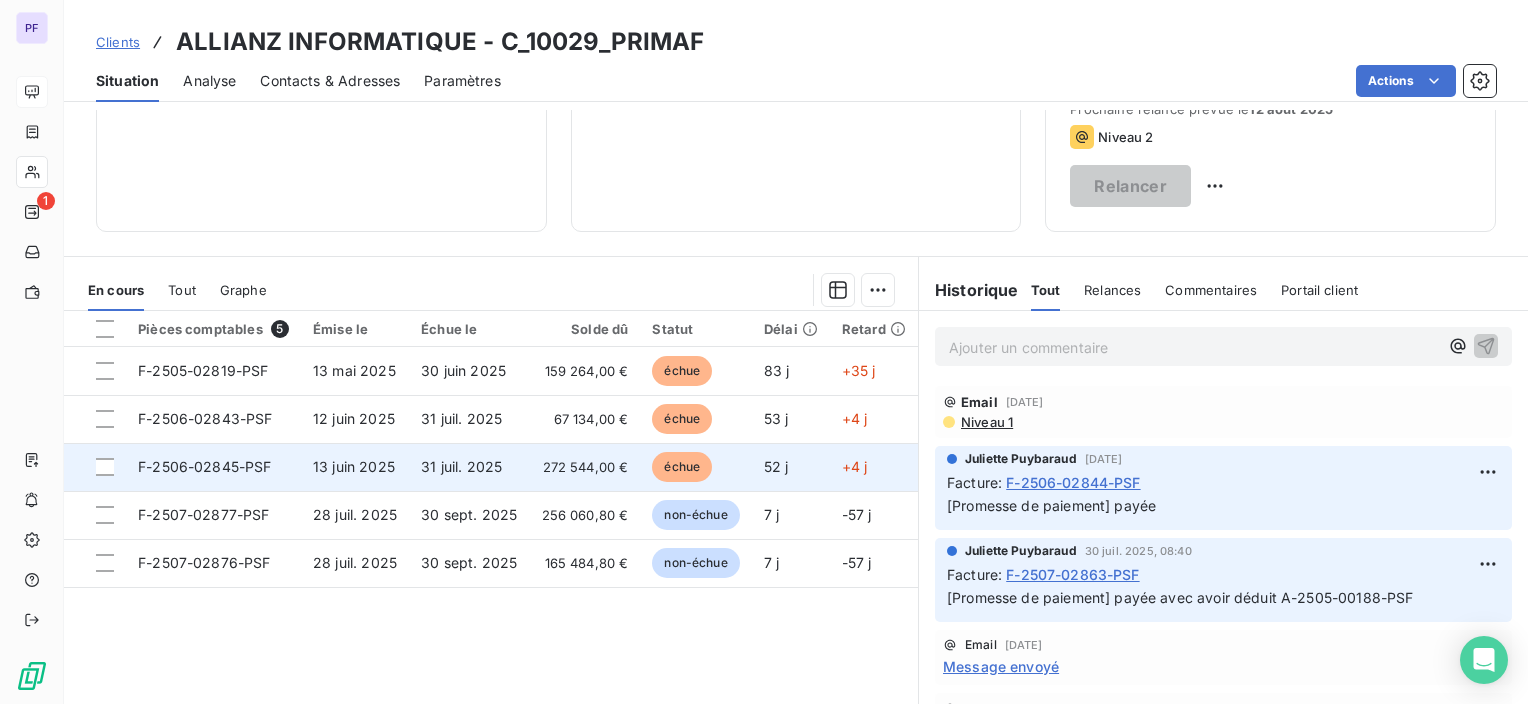 click on "F-2506-02845-PSF" at bounding box center [213, 467] 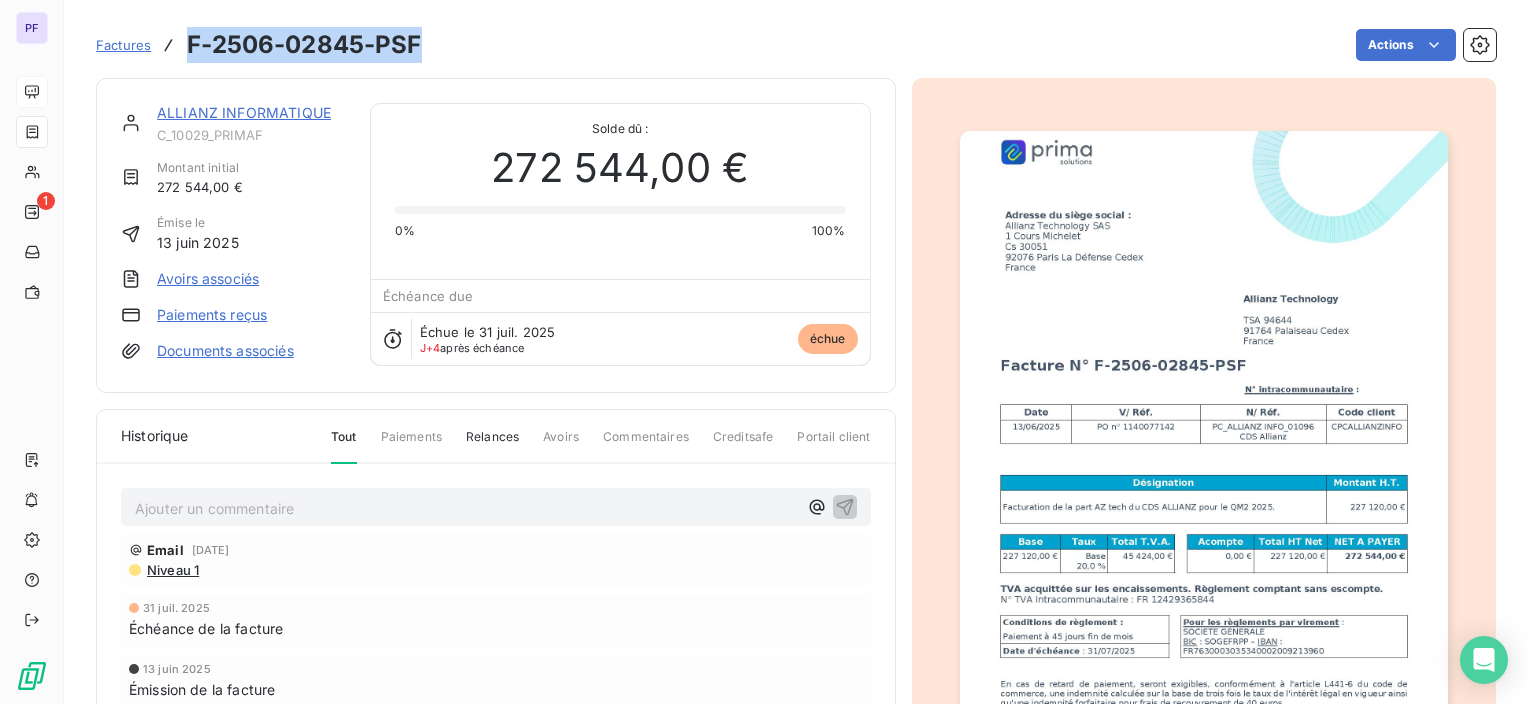 drag, startPoint x: 192, startPoint y: 48, endPoint x: 416, endPoint y: 44, distance: 224.0357 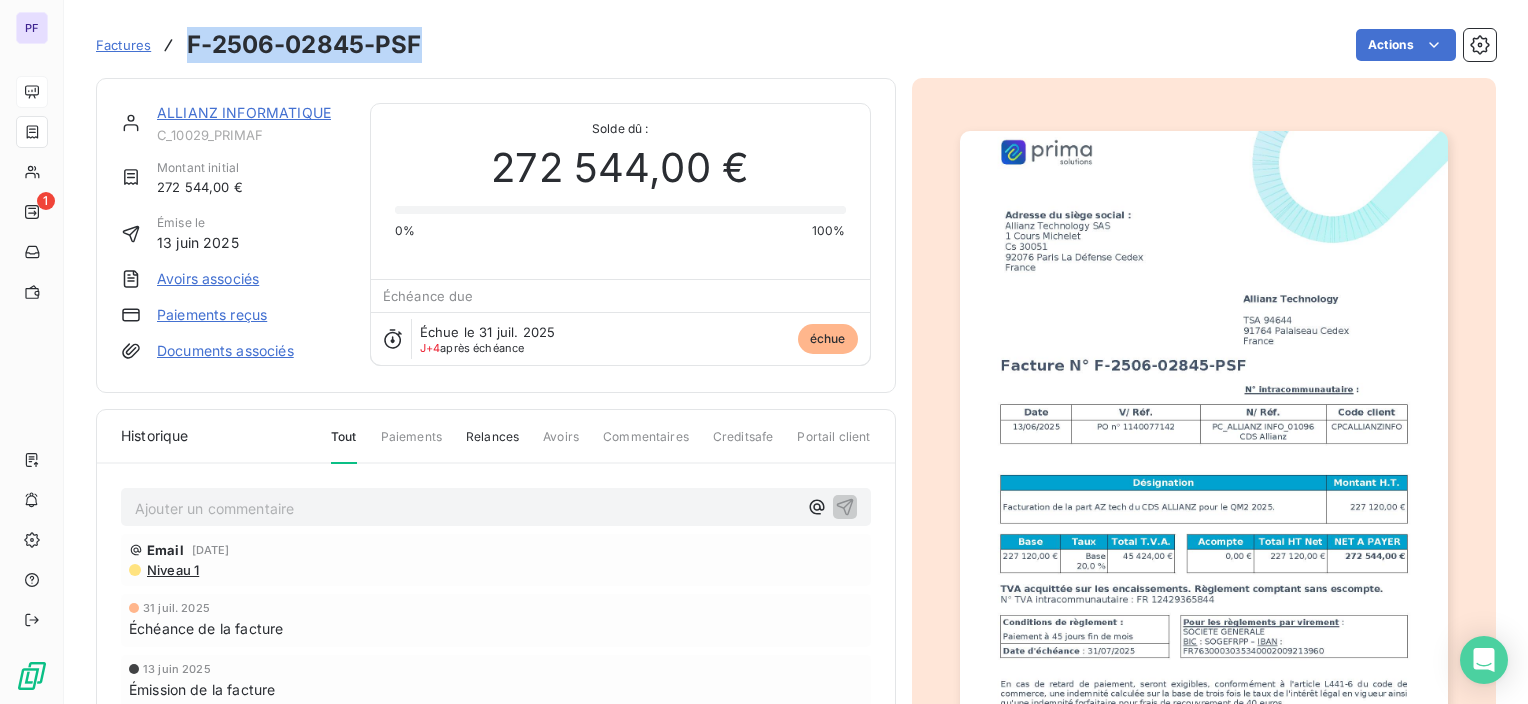 copy on "F-2506-02845-PSF" 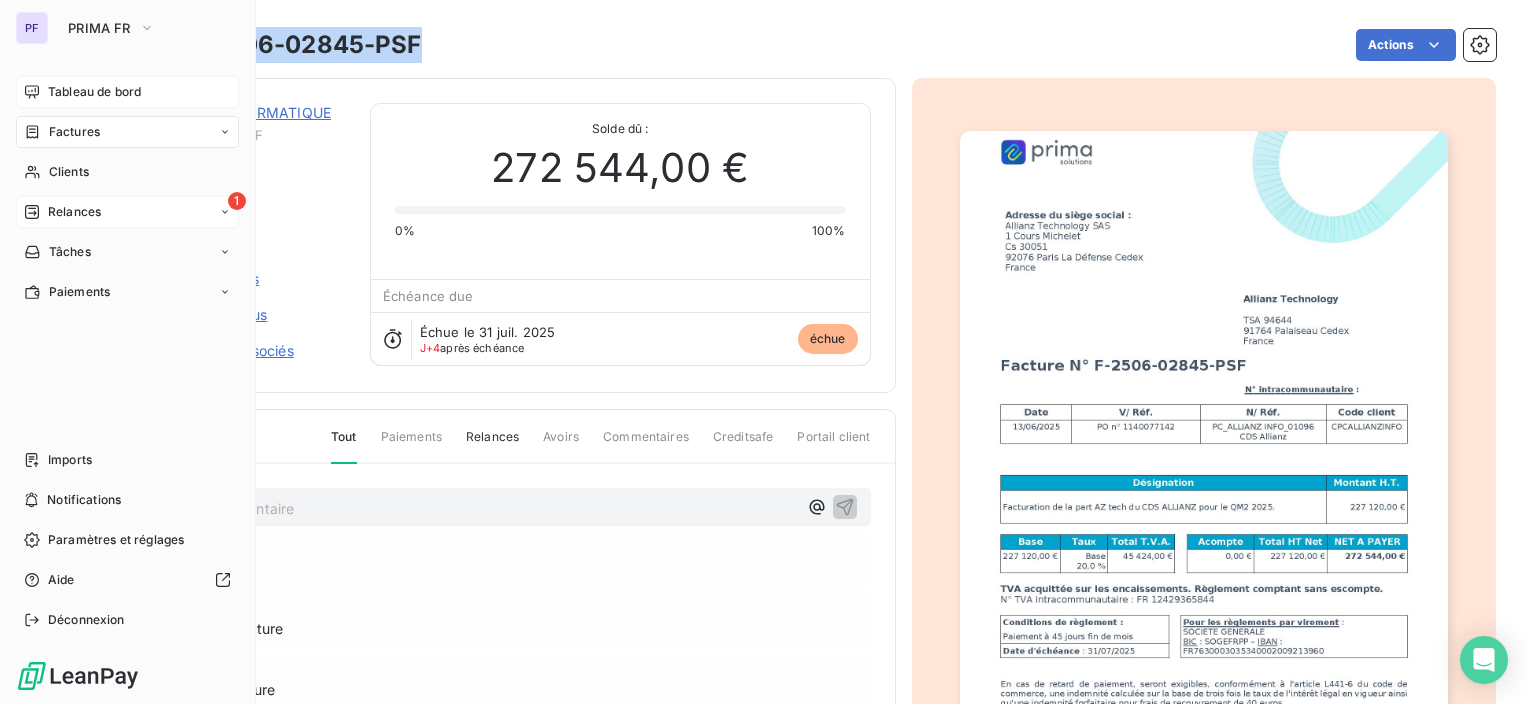 click on "Relances" at bounding box center [74, 212] 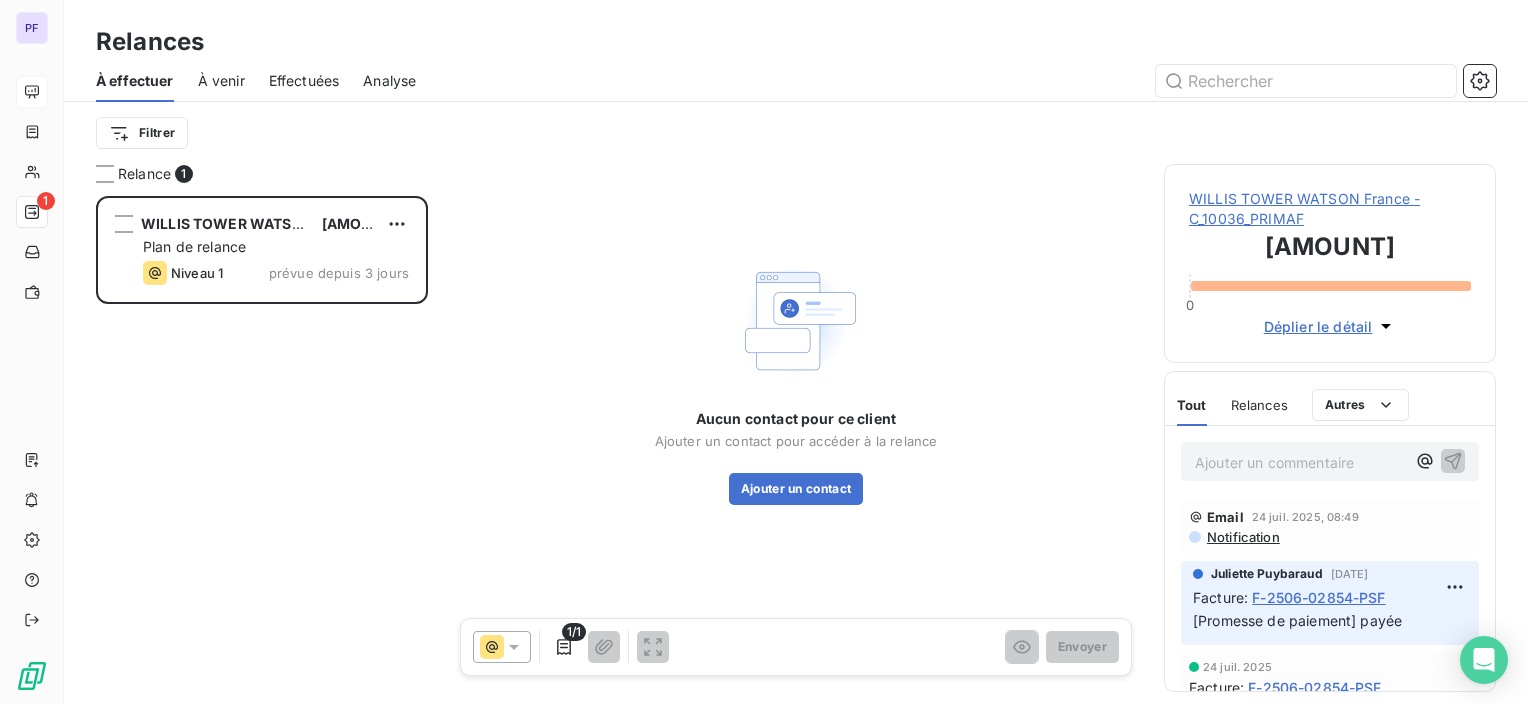 scroll, scrollTop: 16, scrollLeft: 16, axis: both 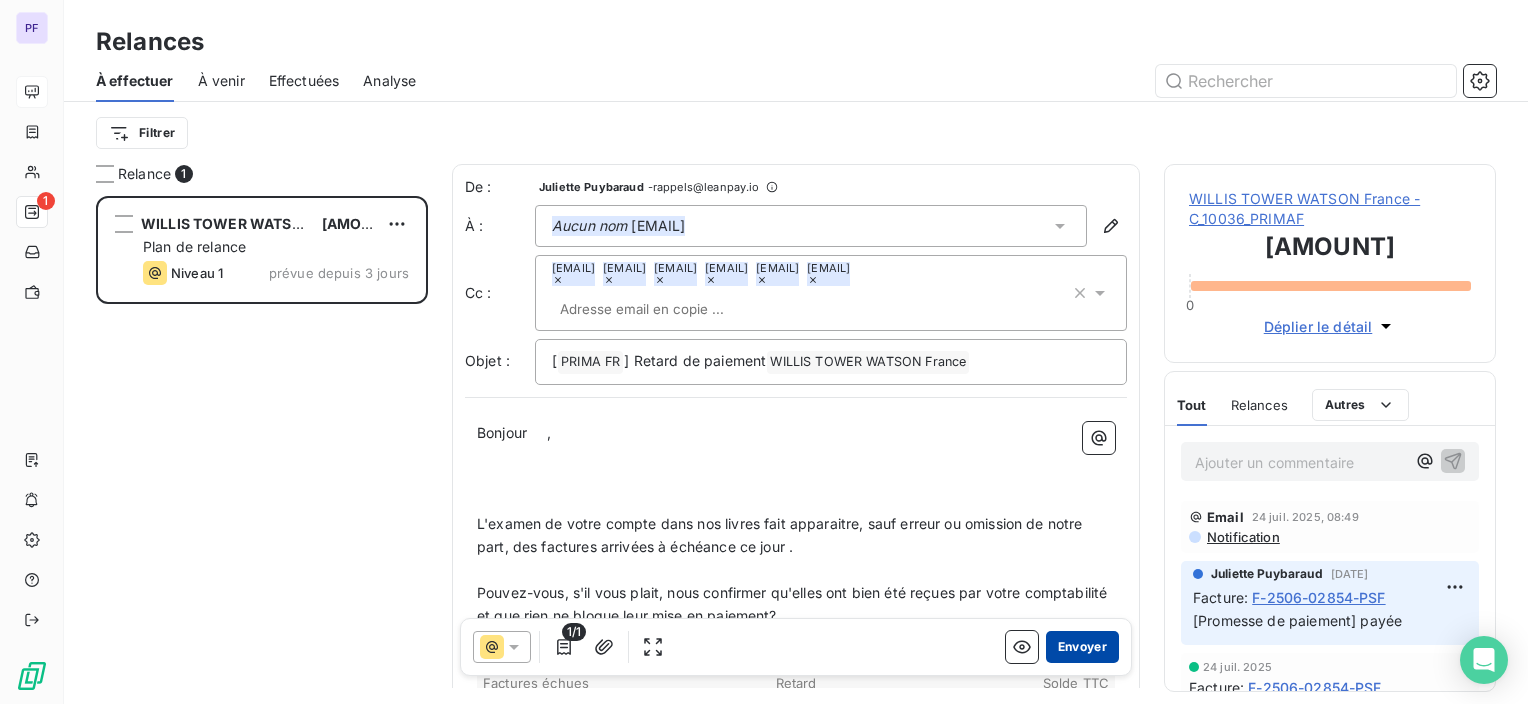 click on "Envoyer" at bounding box center [1082, 647] 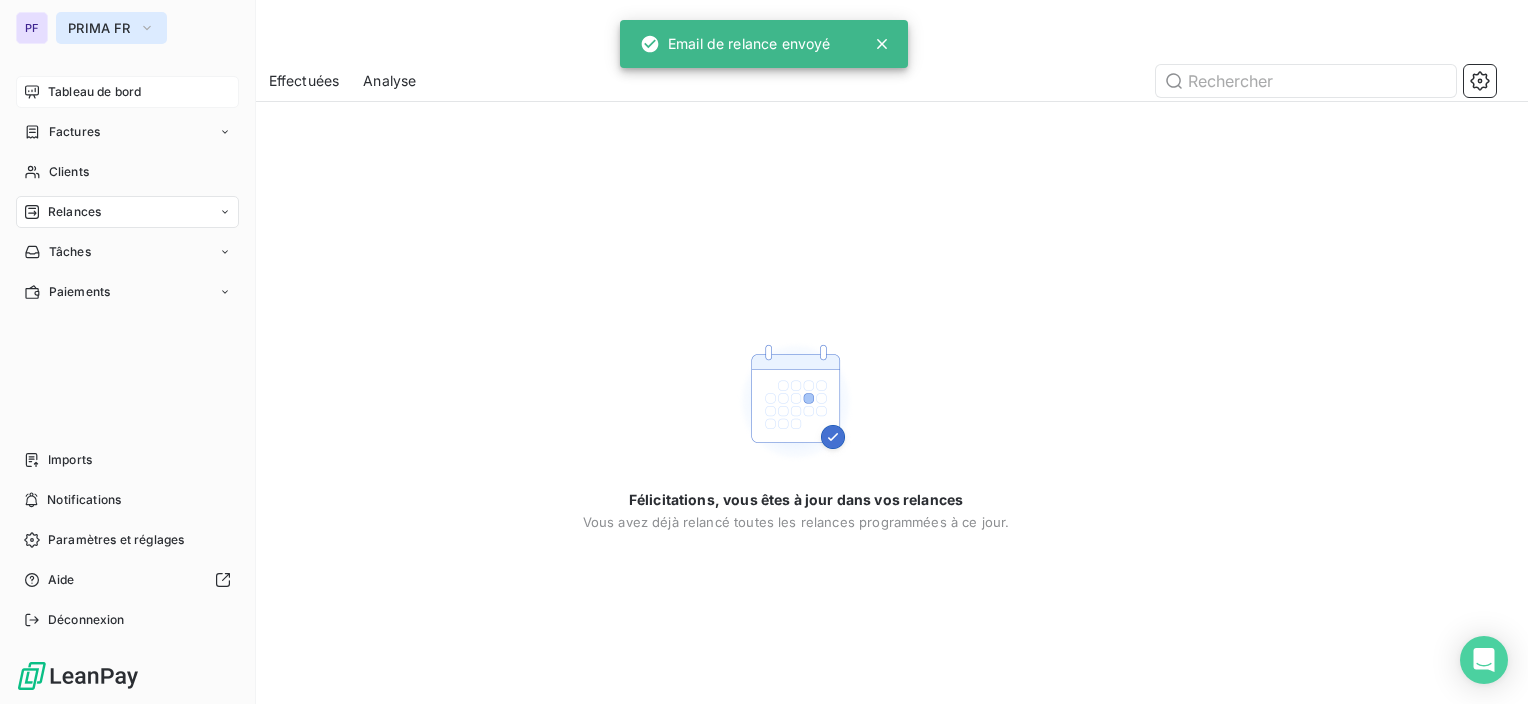click on "PRIMA FR" at bounding box center [111, 28] 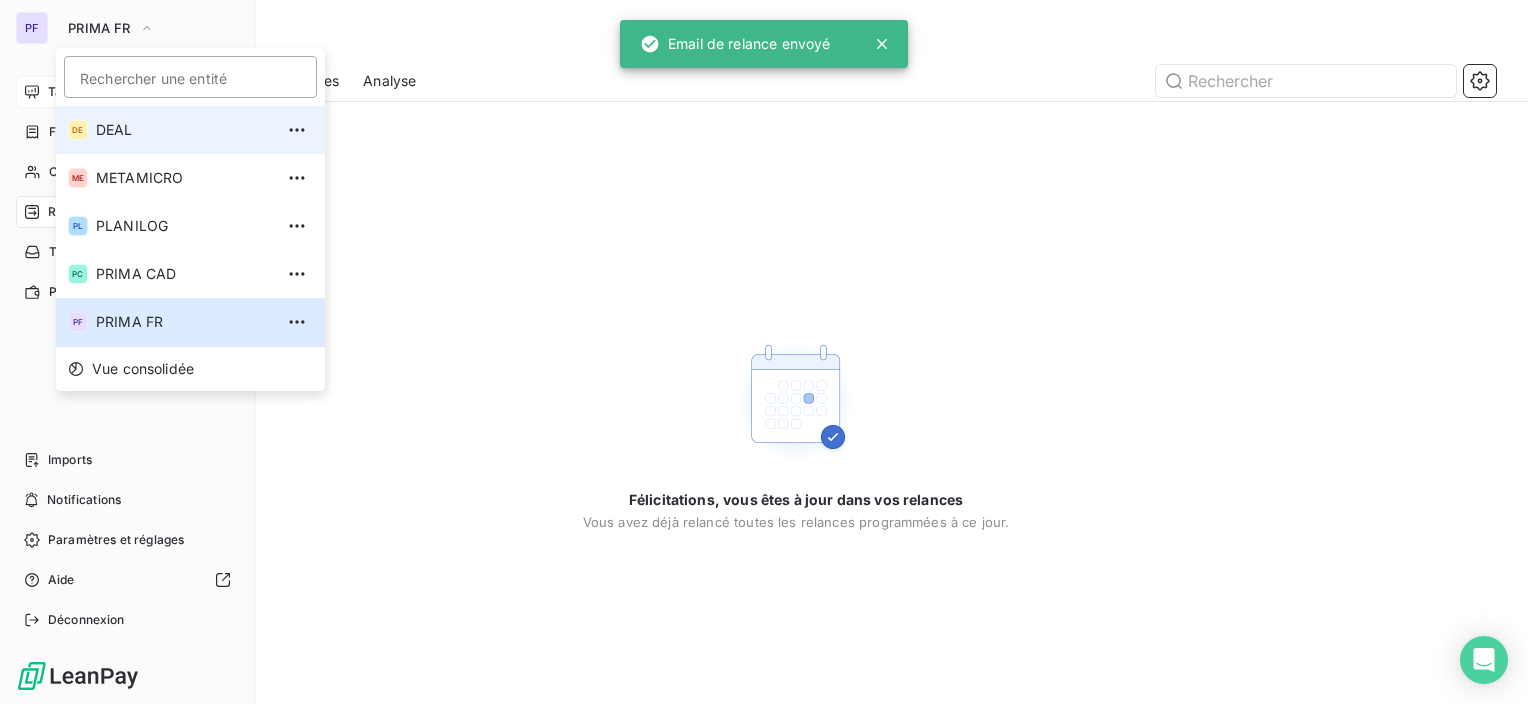 click on "DE DEAL" at bounding box center (190, 130) 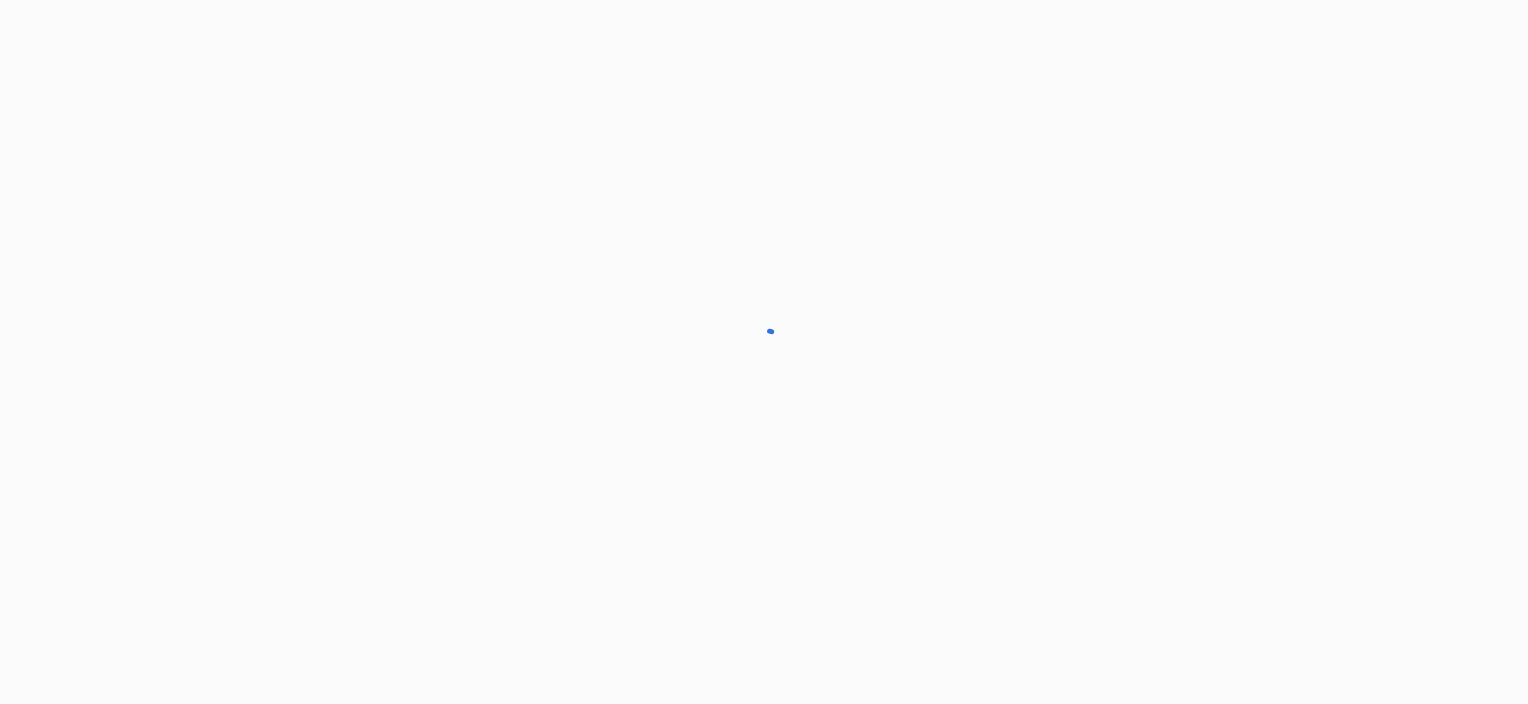 scroll, scrollTop: 0, scrollLeft: 0, axis: both 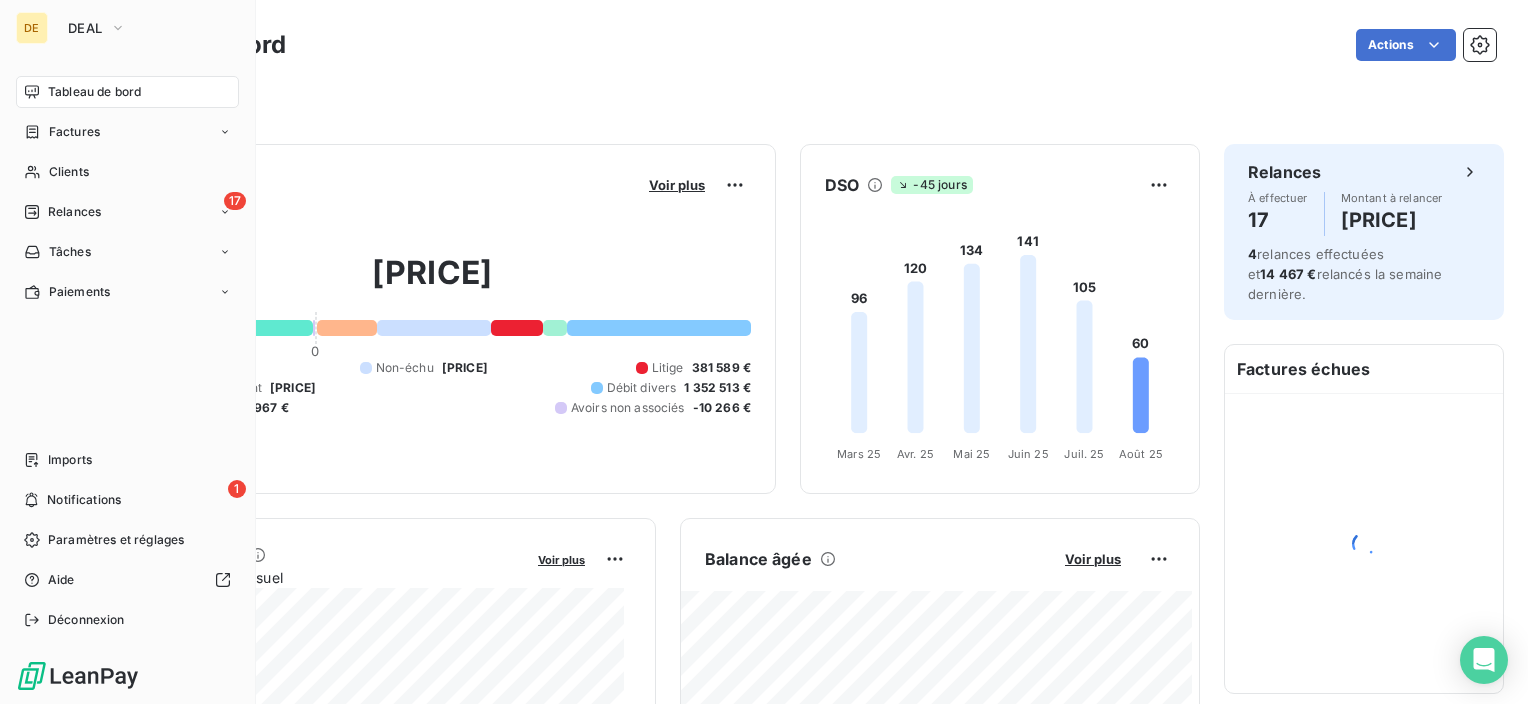 click on "Relances" at bounding box center (74, 212) 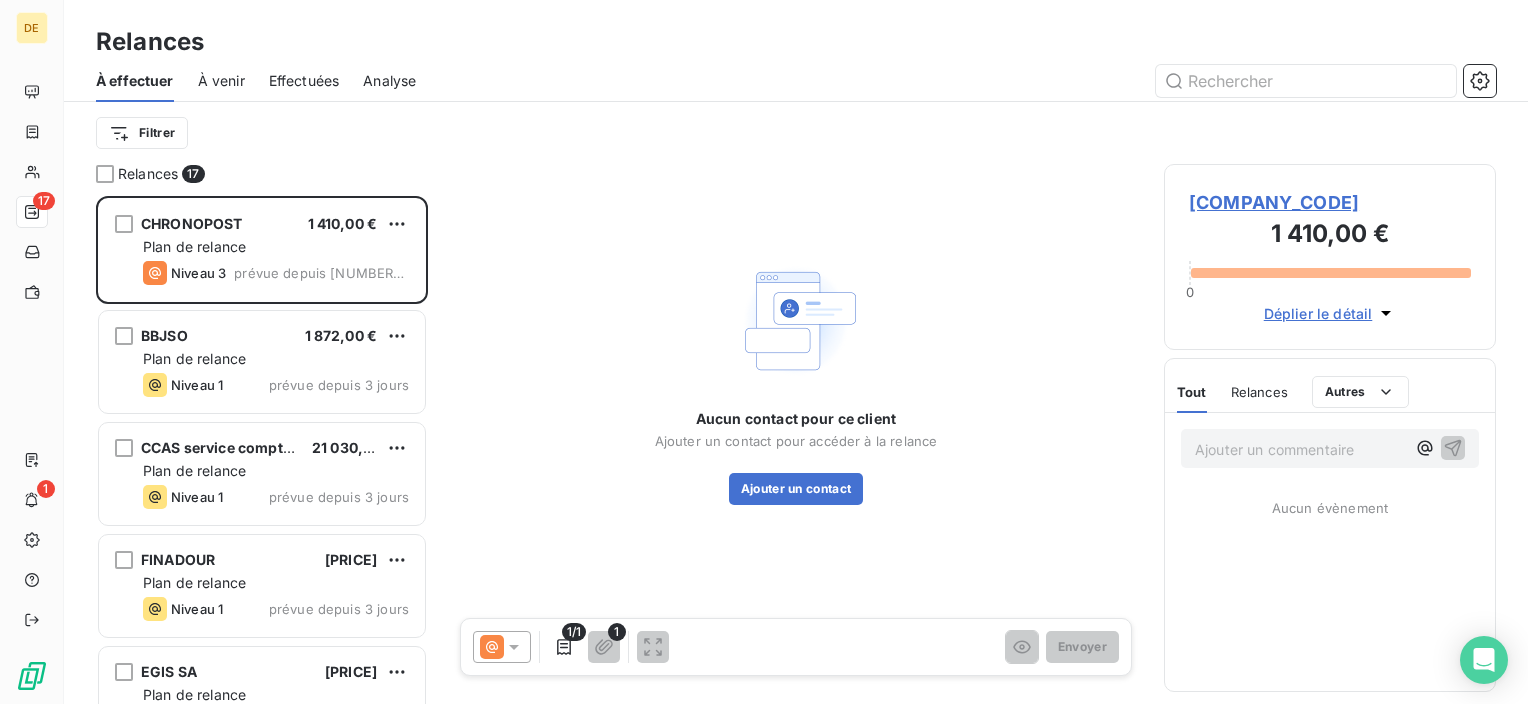 scroll, scrollTop: 16, scrollLeft: 16, axis: both 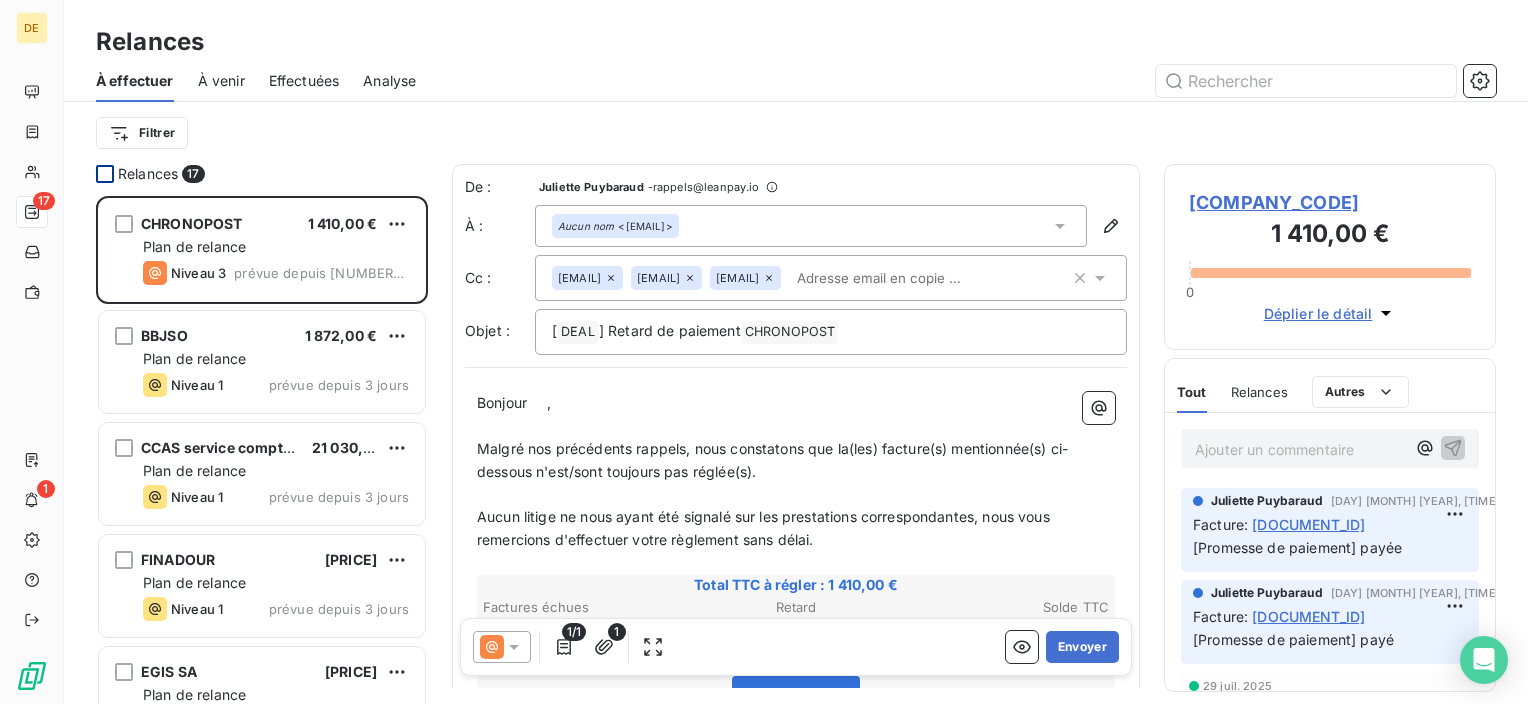 click at bounding box center (105, 174) 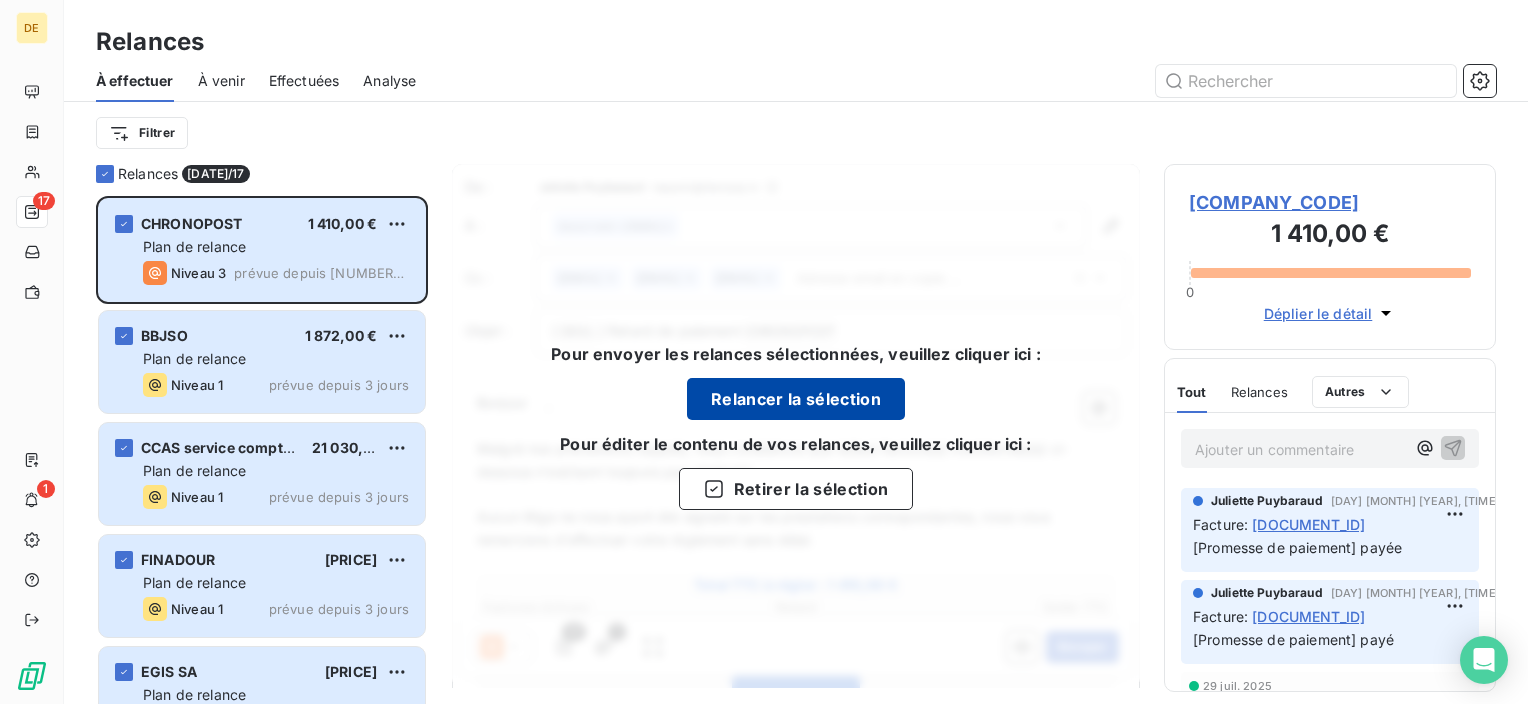 click on "Relancer la sélection" at bounding box center [796, 399] 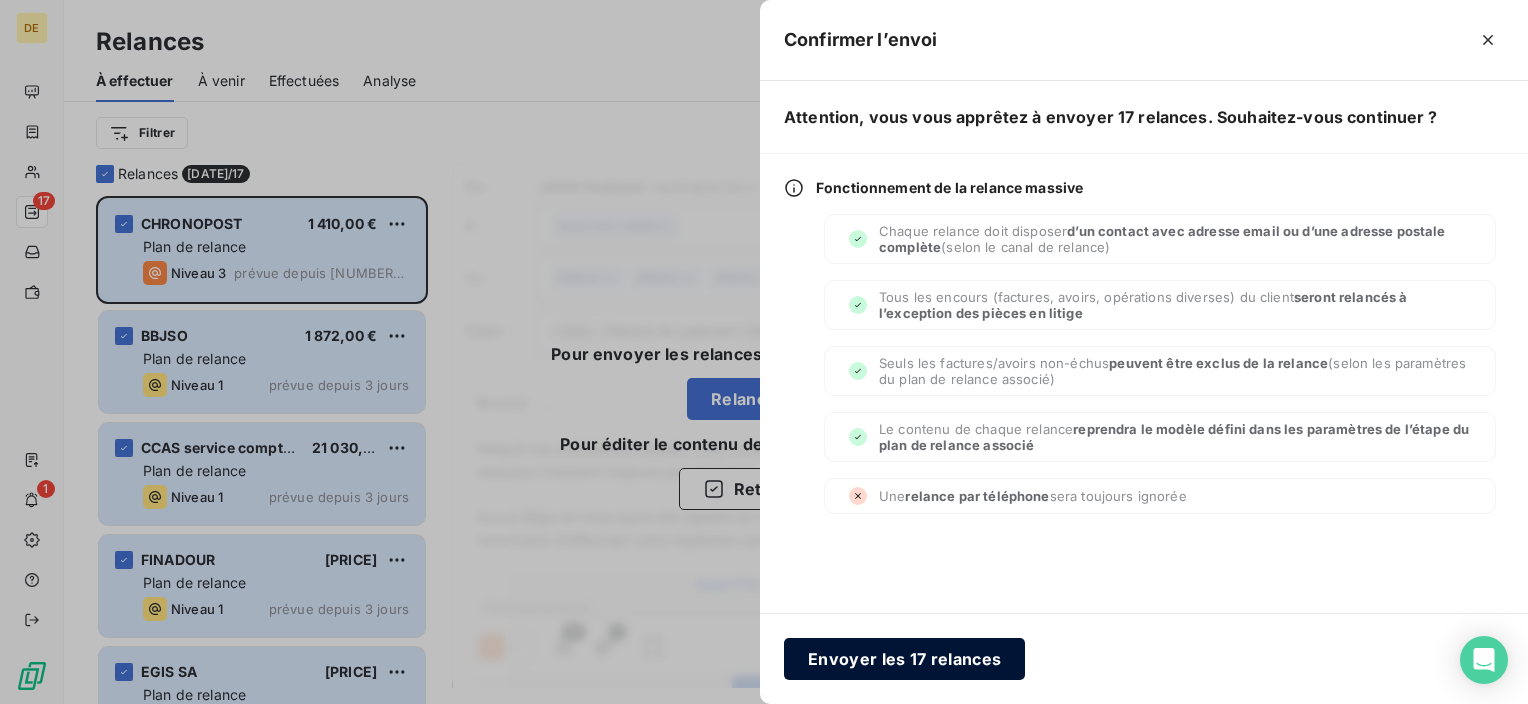 click on "Envoyer les 17 relances" at bounding box center (904, 659) 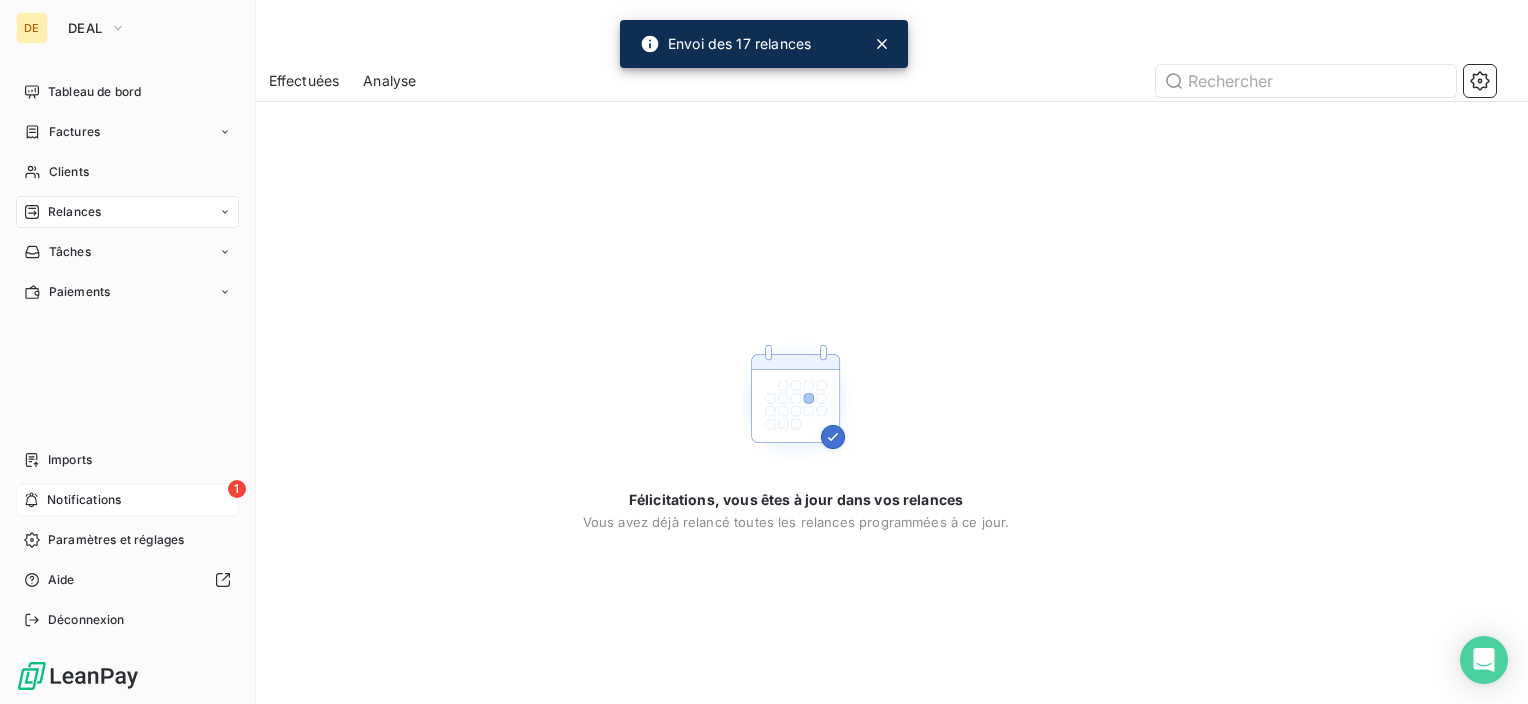 click on "1 Notifications" at bounding box center [127, 500] 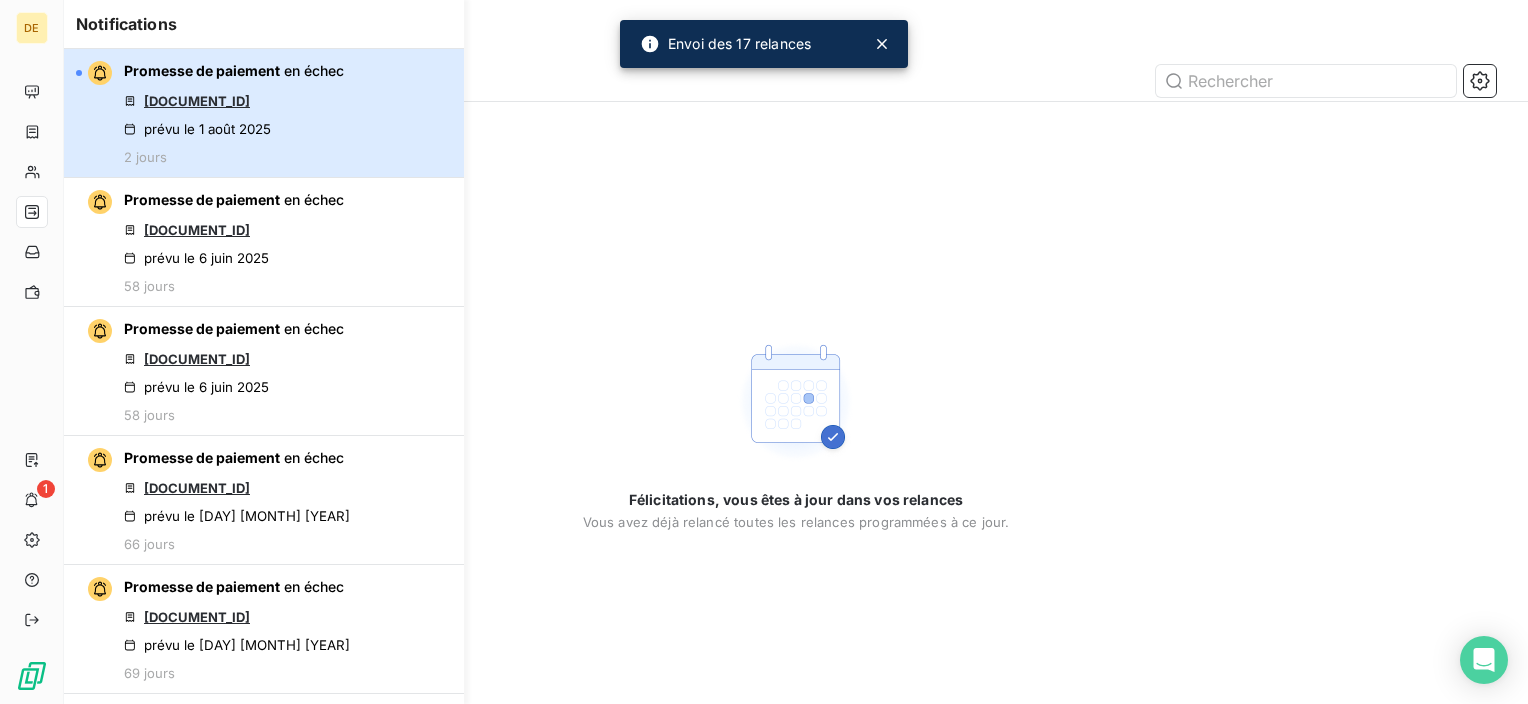 click on "Promesse de paiement   en échec D24029558 prévu le 1 août 2025 2 jours" at bounding box center (234, 113) 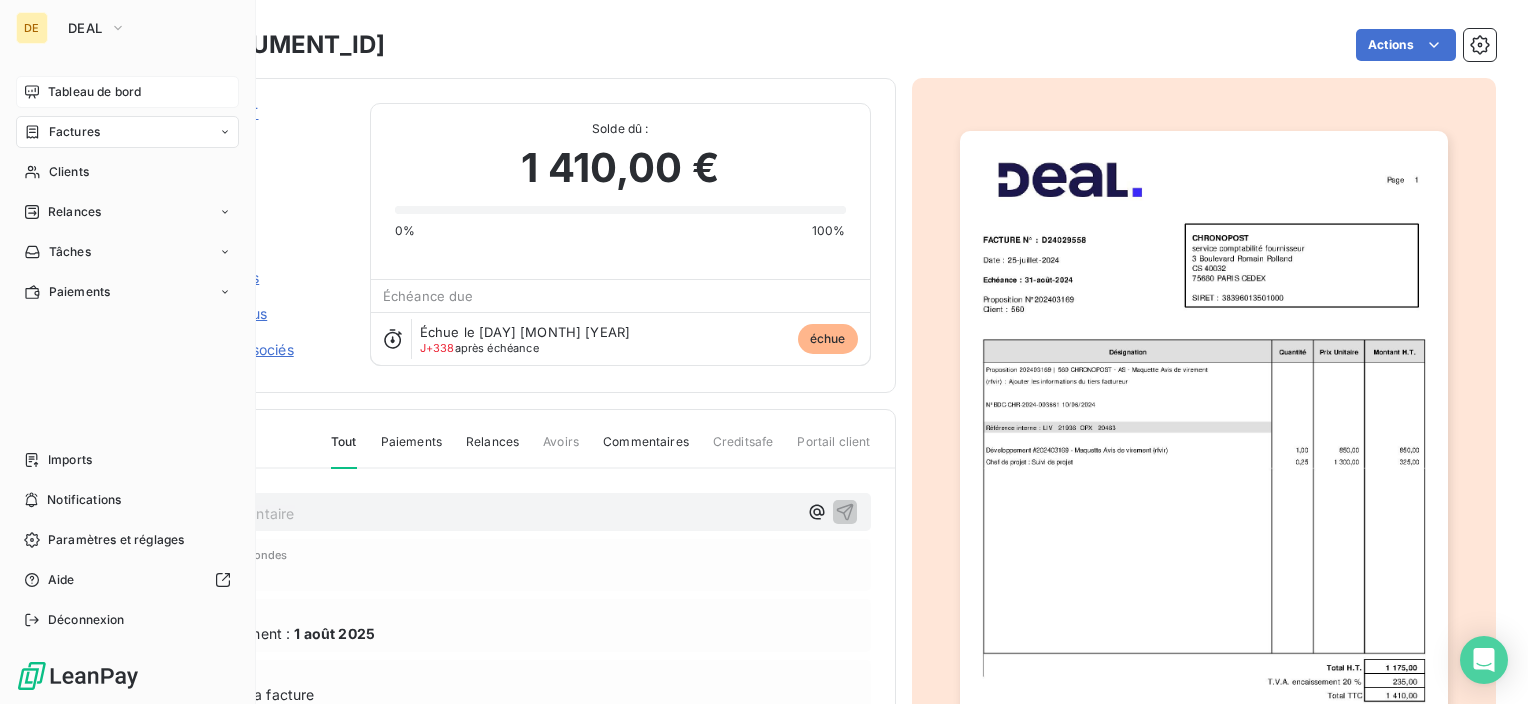 click on "Tableau de bord" at bounding box center [94, 92] 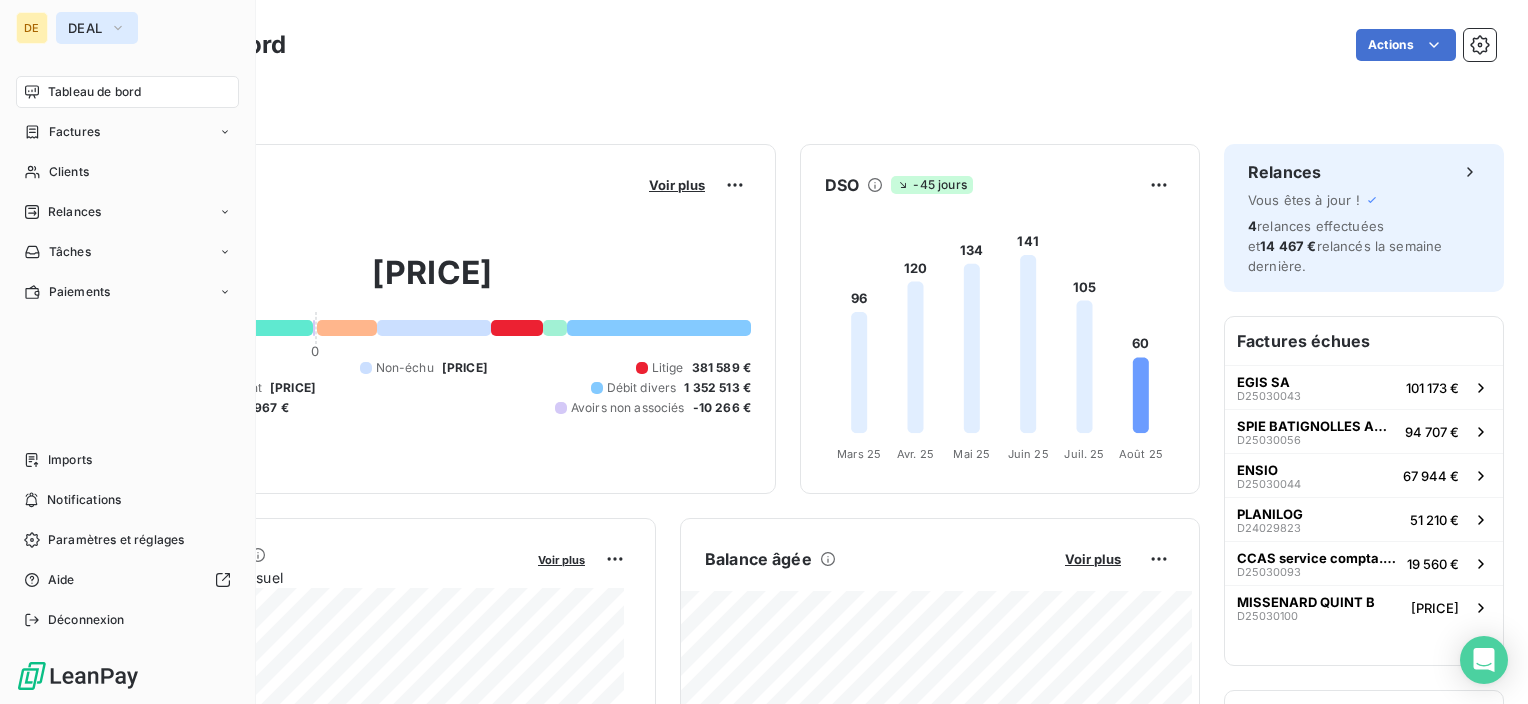 click on "DEAL" at bounding box center [85, 28] 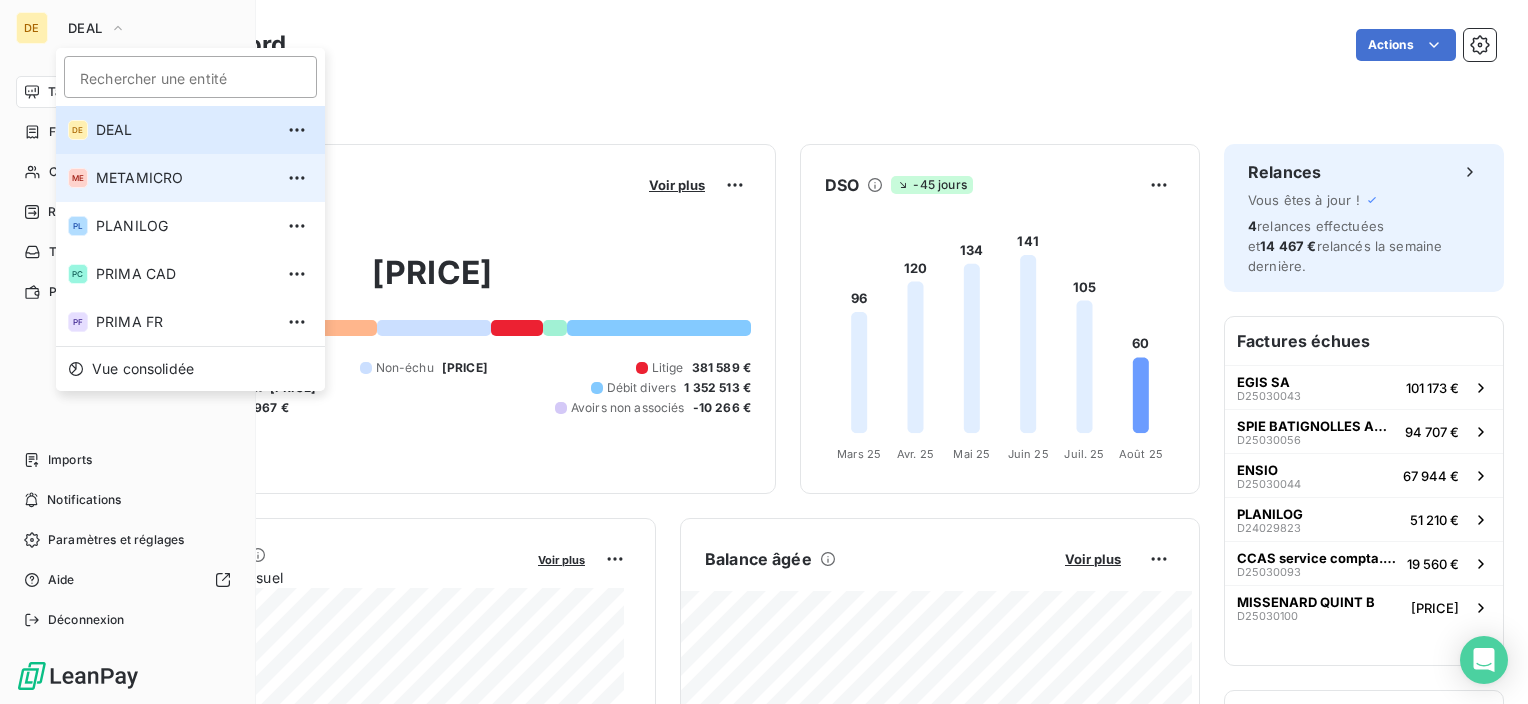 click on "METAMICRO" at bounding box center (184, 178) 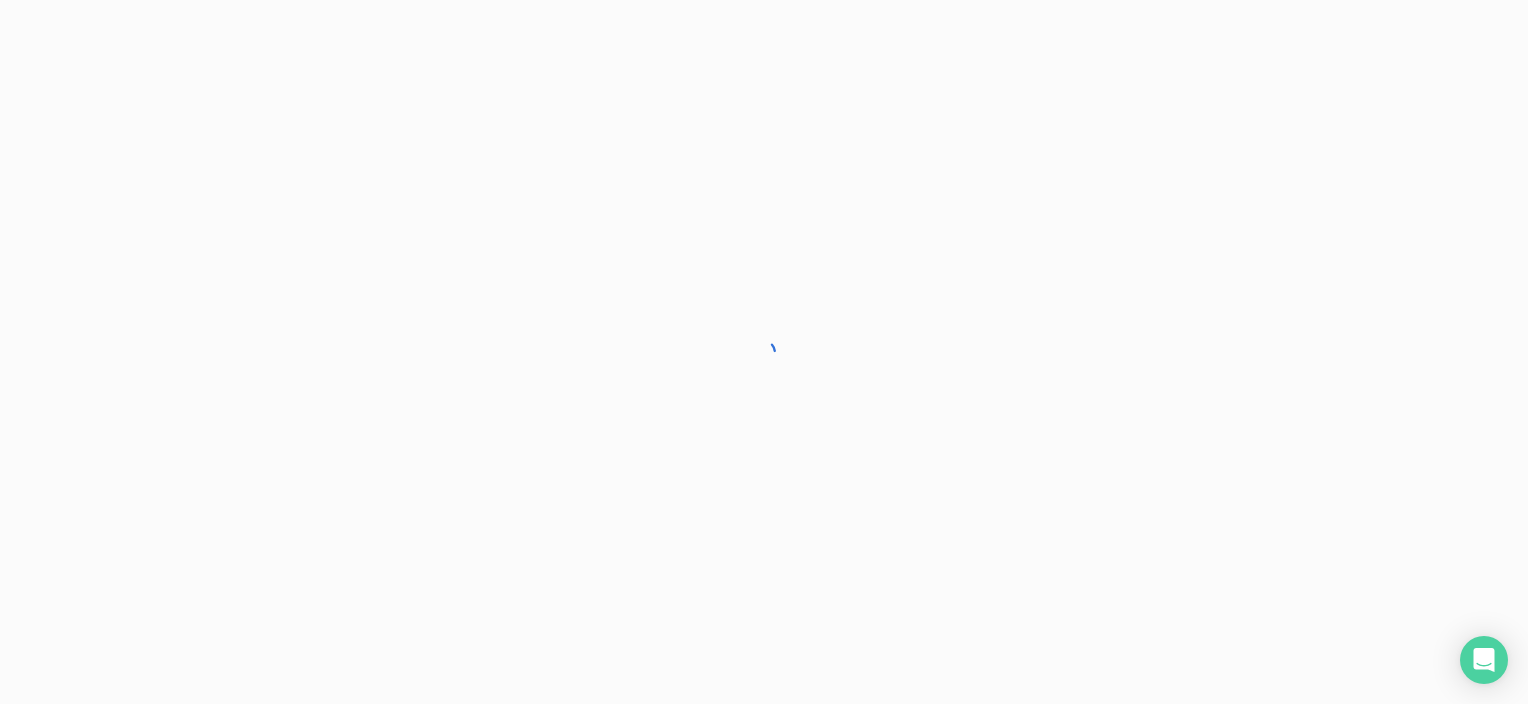 scroll, scrollTop: 0, scrollLeft: 0, axis: both 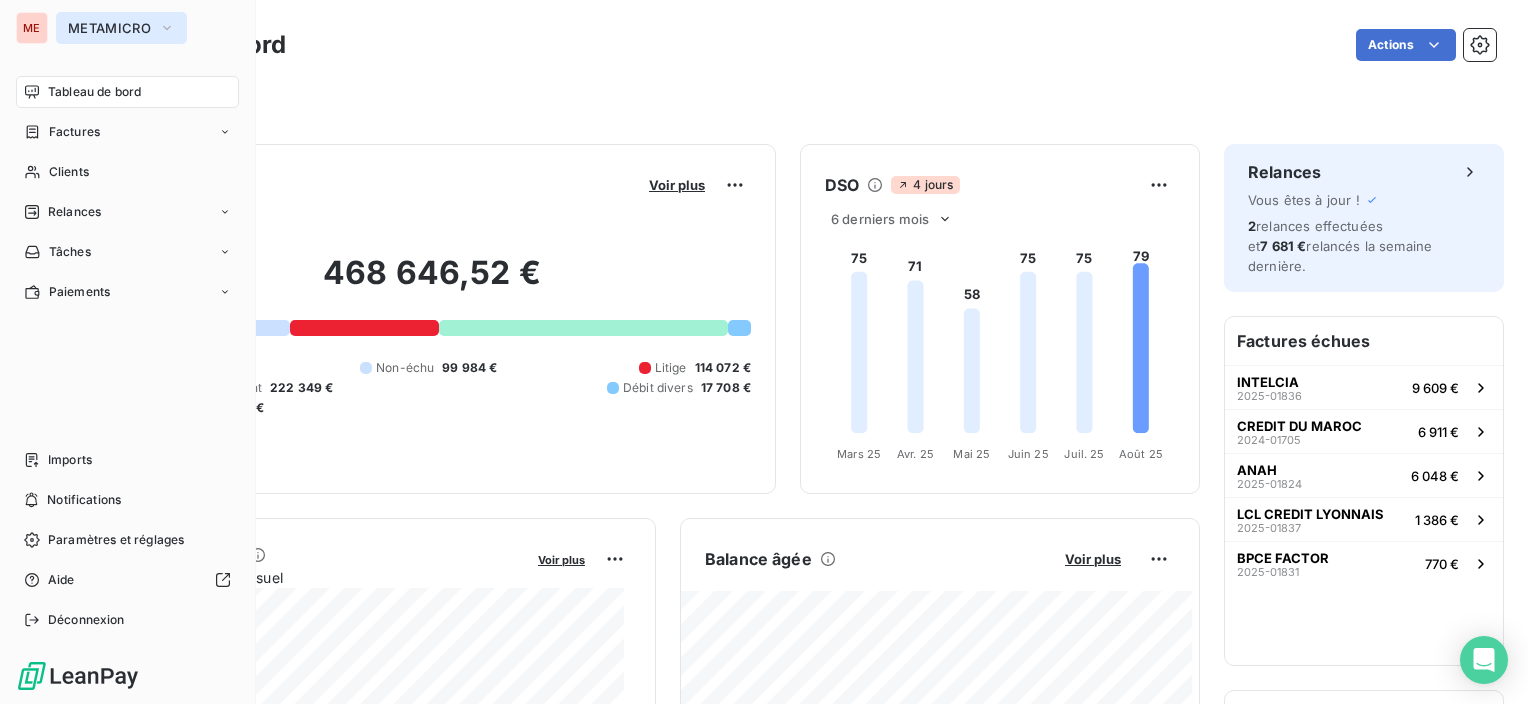 click on "METAMICRO" at bounding box center [109, 28] 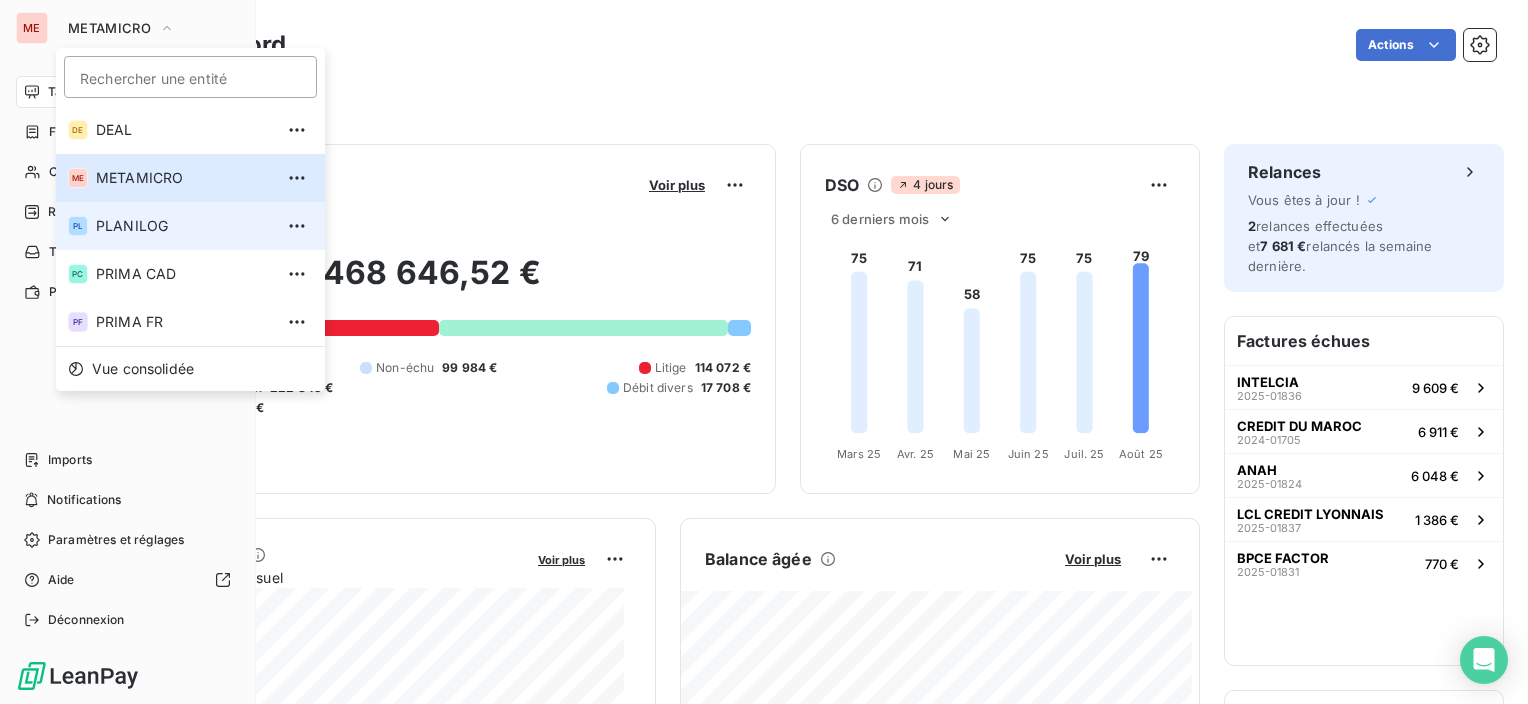 click on "PLANILOG" at bounding box center [184, 226] 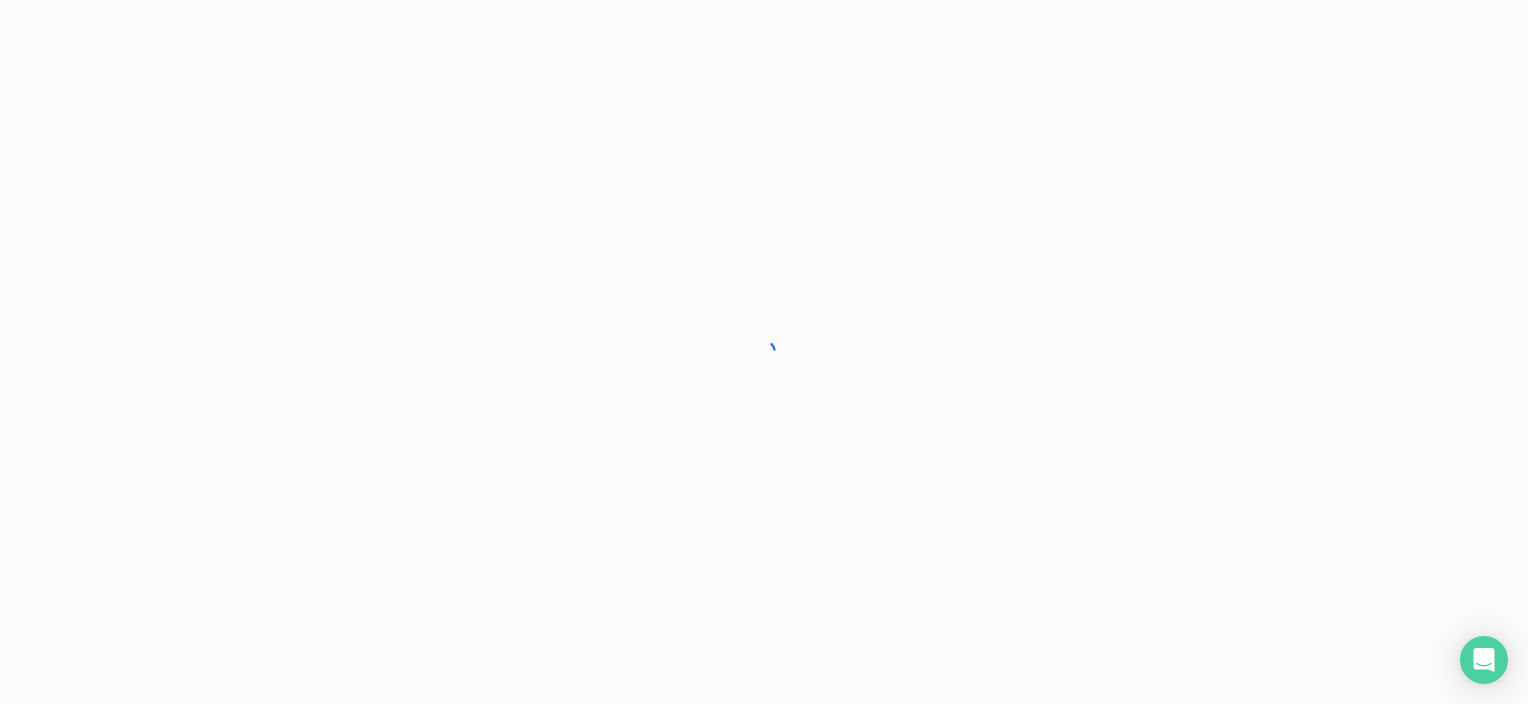scroll, scrollTop: 0, scrollLeft: 0, axis: both 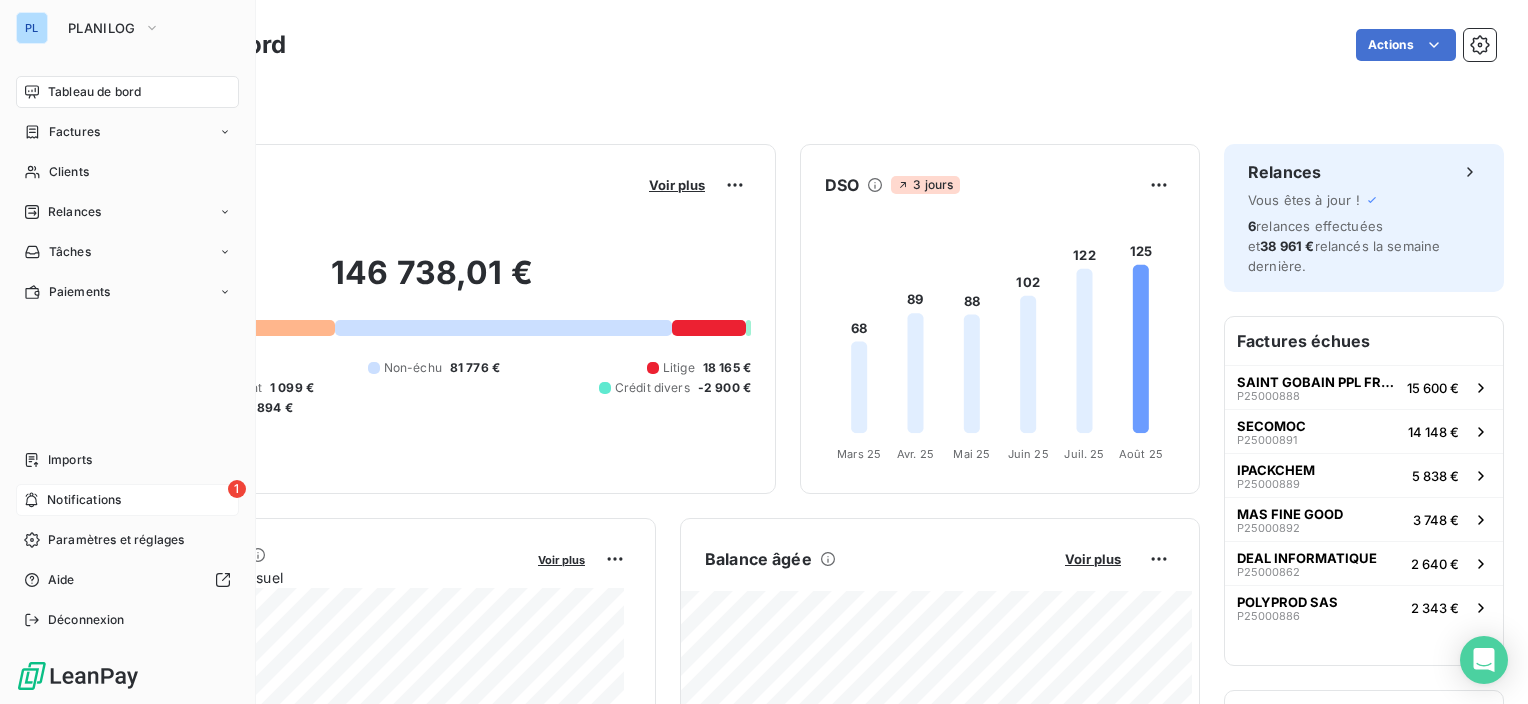 click on "1 Notifications" at bounding box center [127, 500] 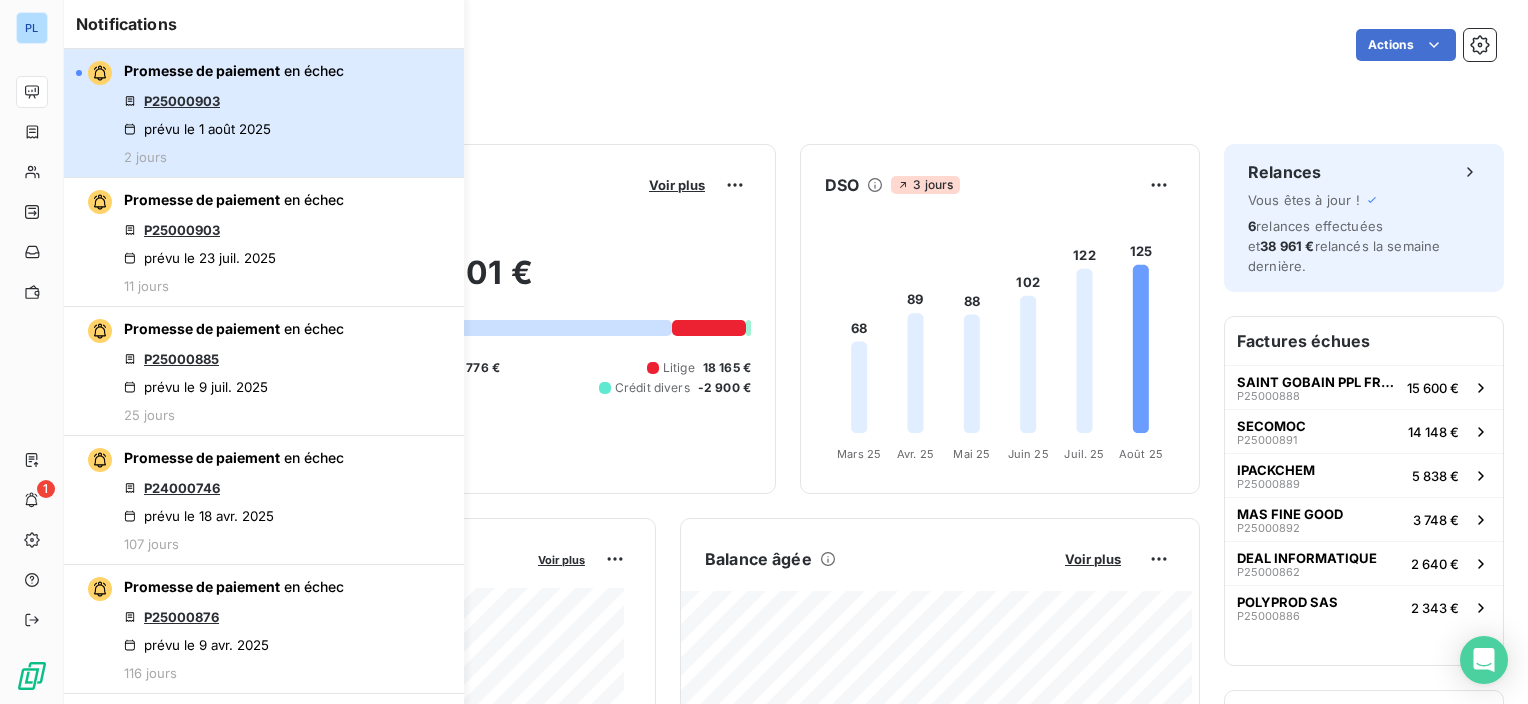 click on "Promesse de paiement   en échec P25000903 prévu le 1 août 2025 2 jours" at bounding box center [234, 113] 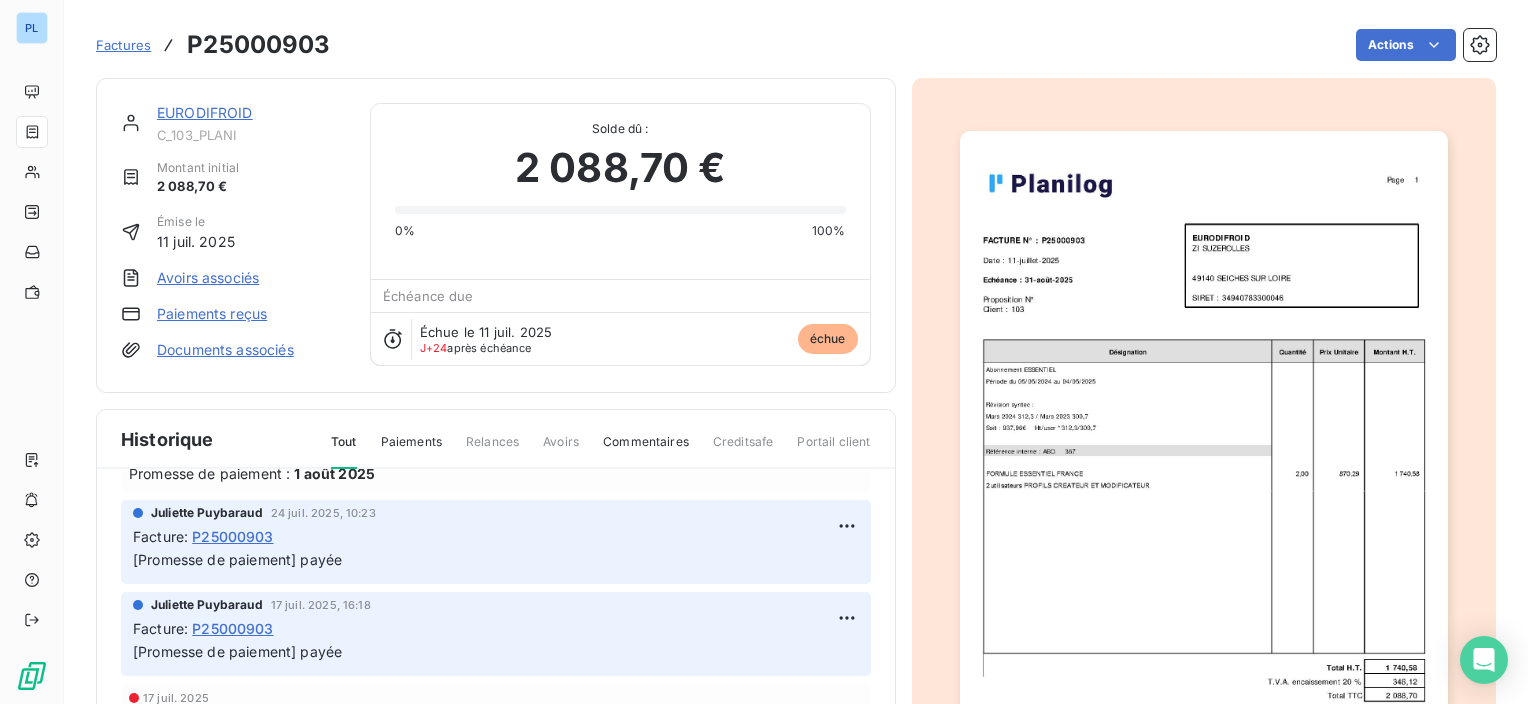 scroll, scrollTop: 0, scrollLeft: 0, axis: both 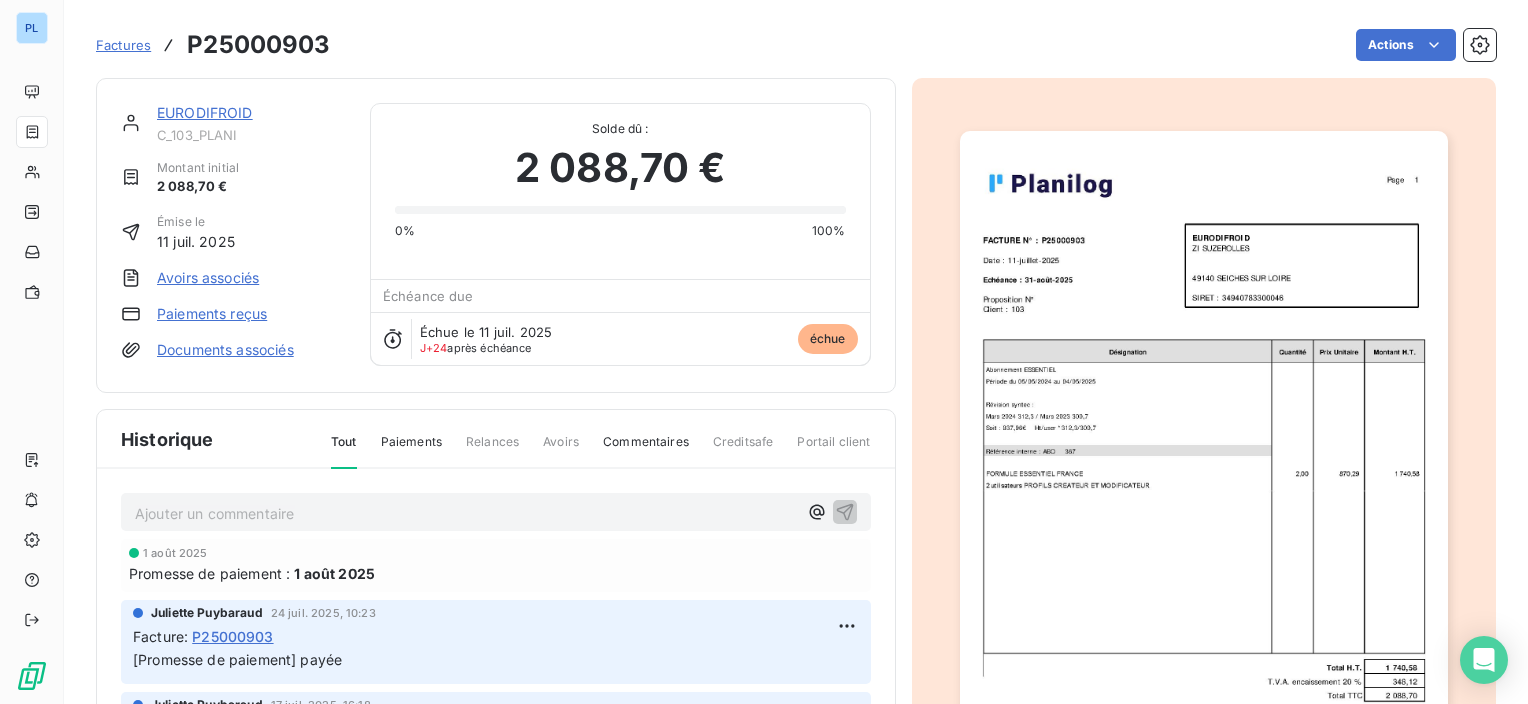 click on "EURODIFROID C_103_PLANI Montant initial 2 088,70 € Émise le 11 juil. 2025 Avoirs associés Paiements reçus Documents associés Solde dû : 2 088,70 € 0% 100% Échéance due Échue le 11 juil. 2025 J+24  après échéance échue" at bounding box center [496, 235] 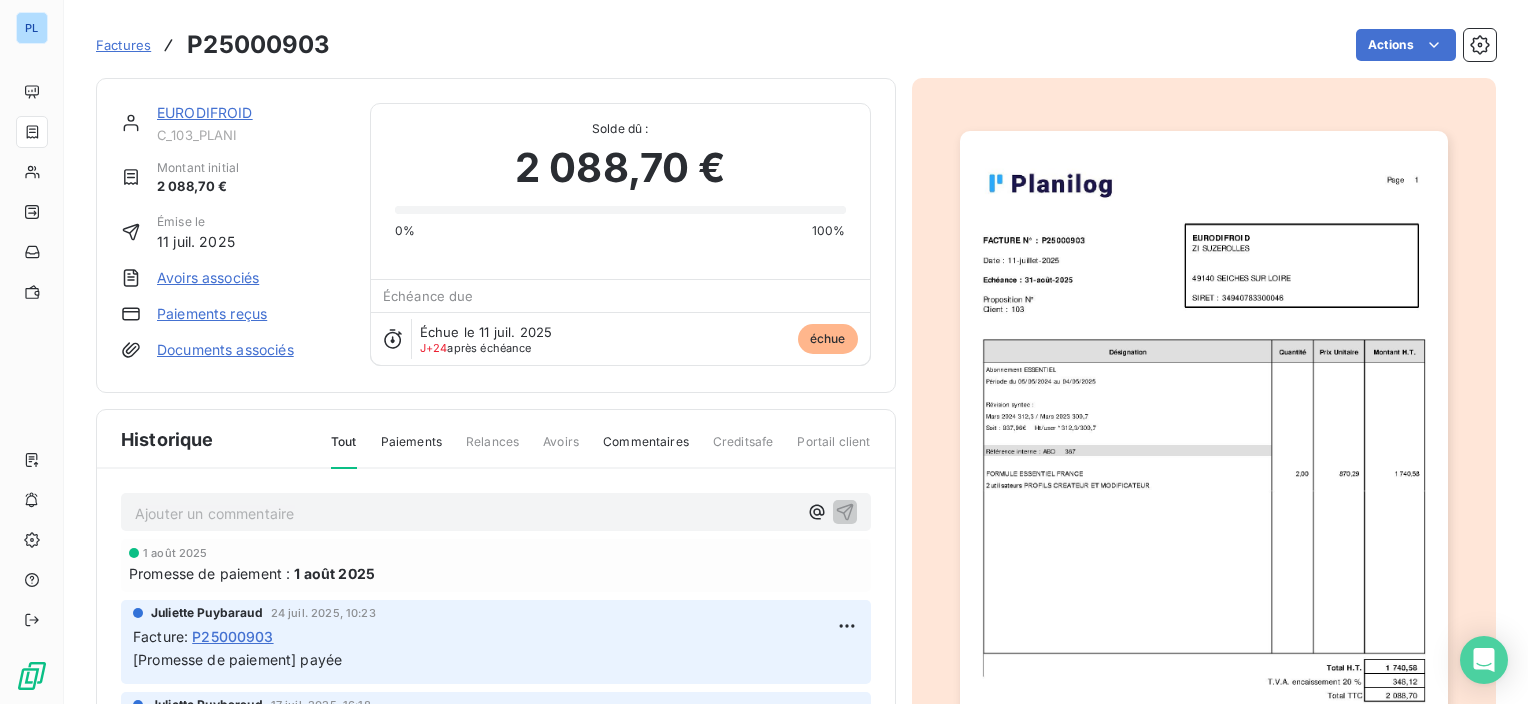 click on "EURODIFROID" at bounding box center (205, 112) 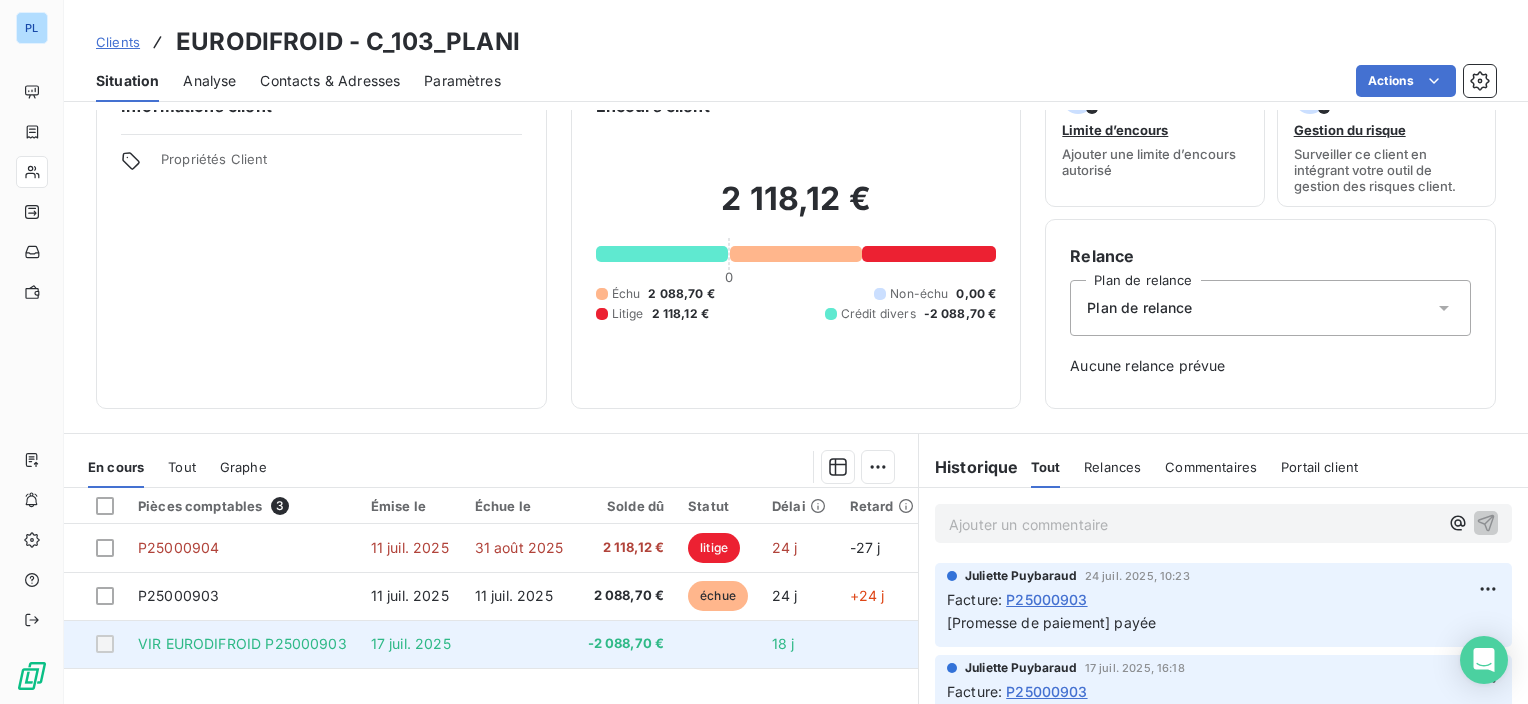 scroll, scrollTop: 100, scrollLeft: 0, axis: vertical 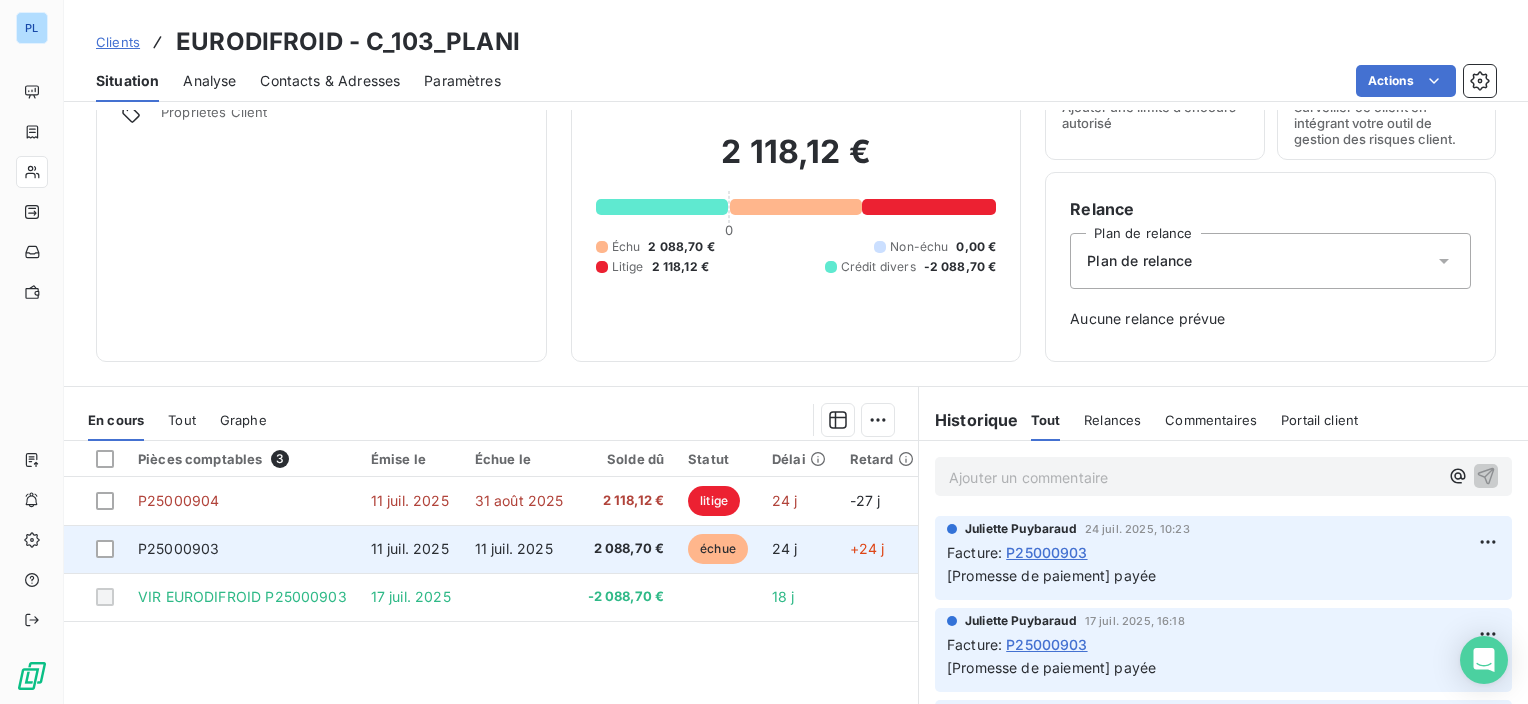 click on "P25000903" at bounding box center [242, 549] 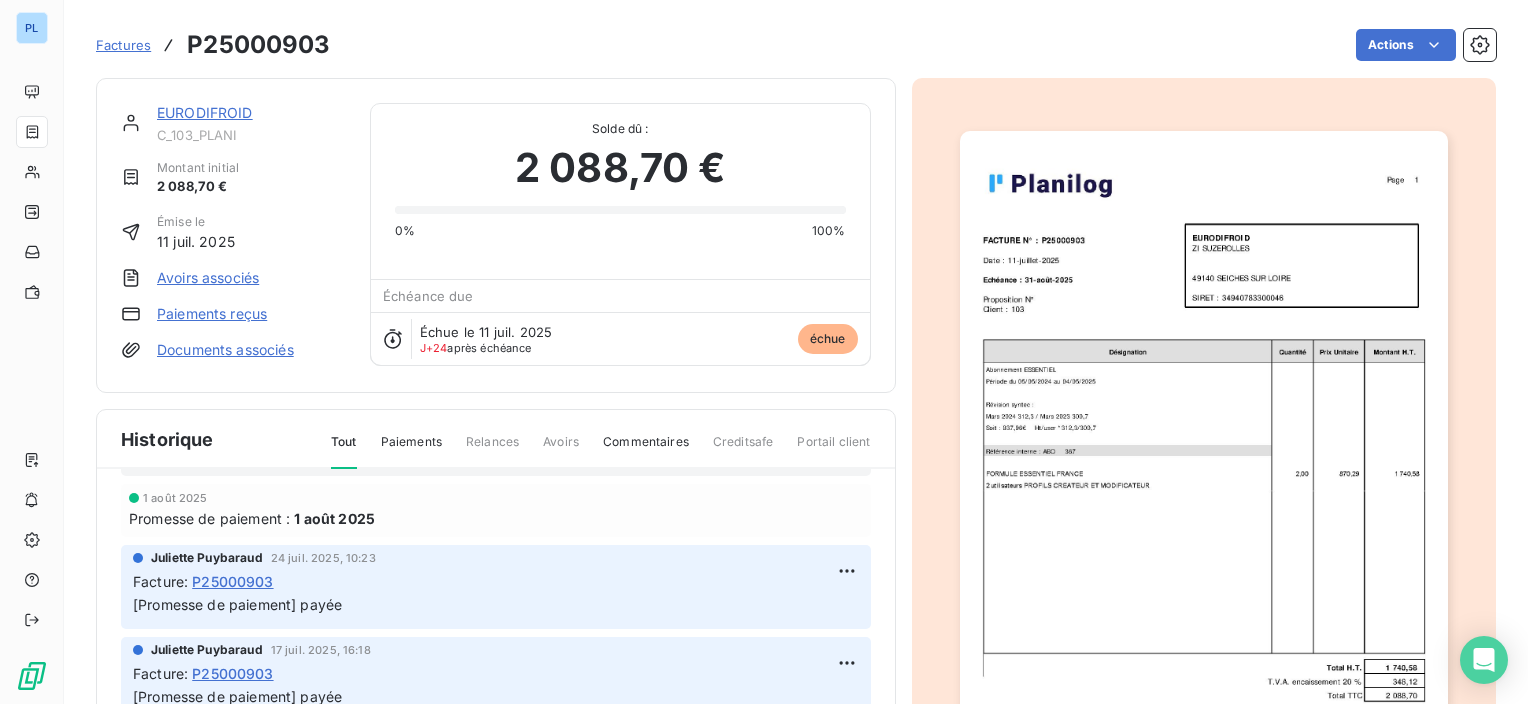 scroll, scrollTop: 100, scrollLeft: 0, axis: vertical 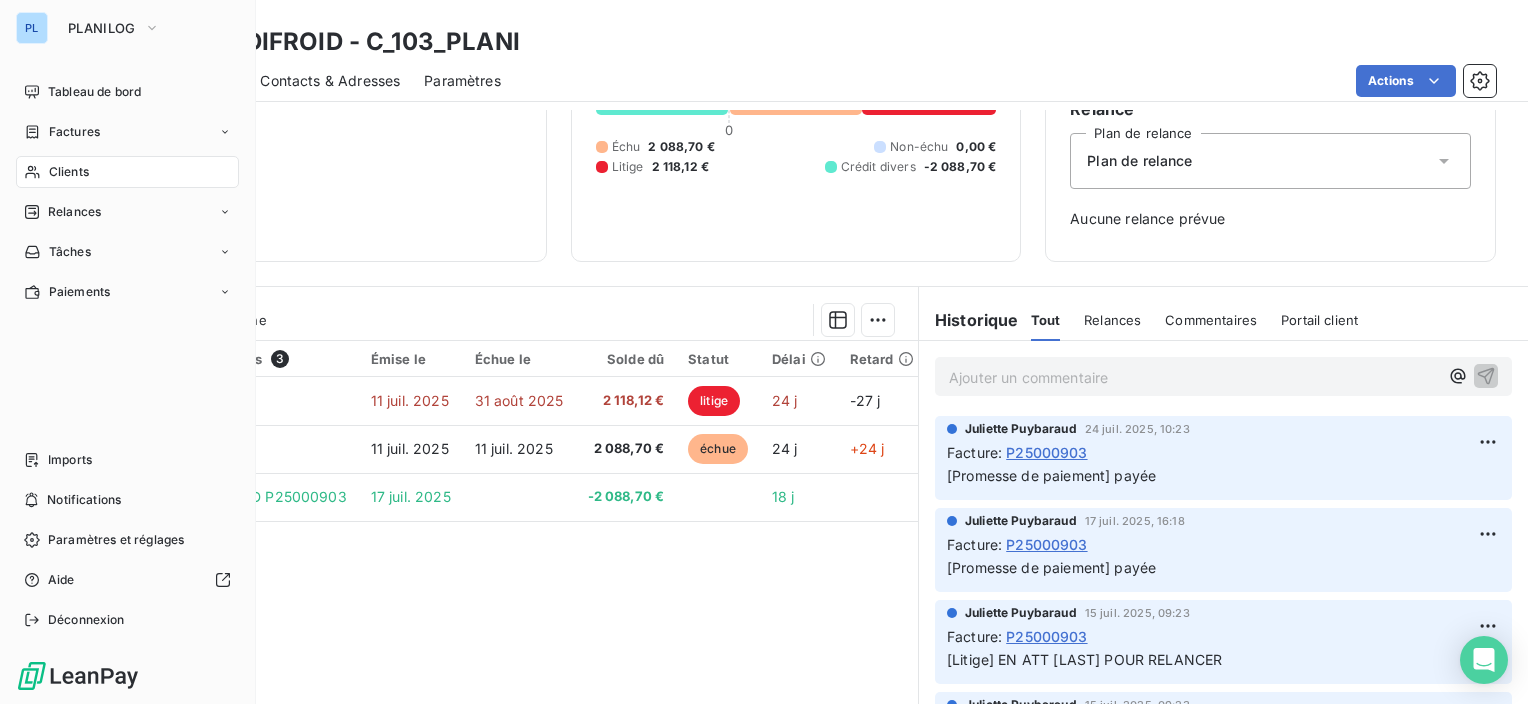 click on "PL PLANILOG Tableau de bord Factures Clients Relances Tâches Paiements Imports Notifications Paramètres et réglages Aide Déconnexion" at bounding box center (128, 352) 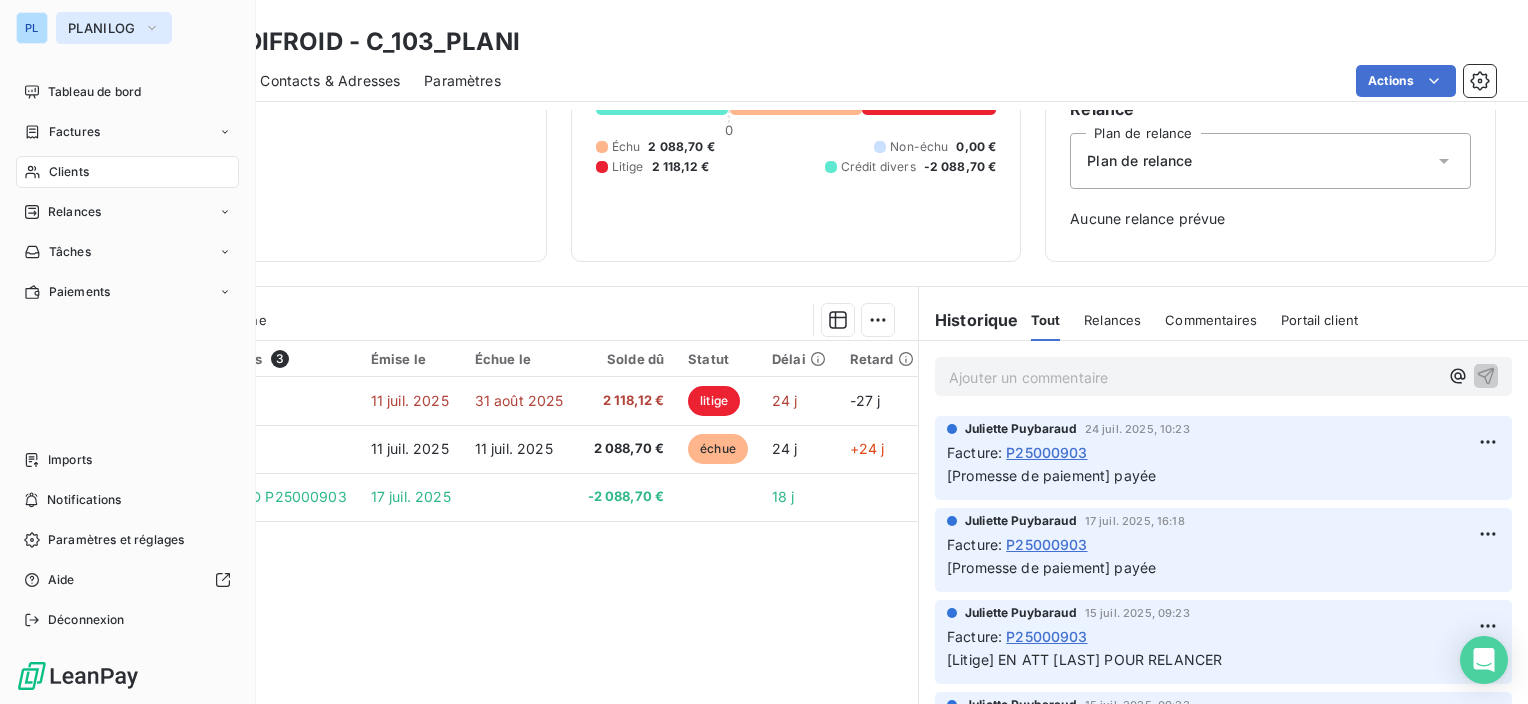 click on "PLANILOG" at bounding box center [102, 28] 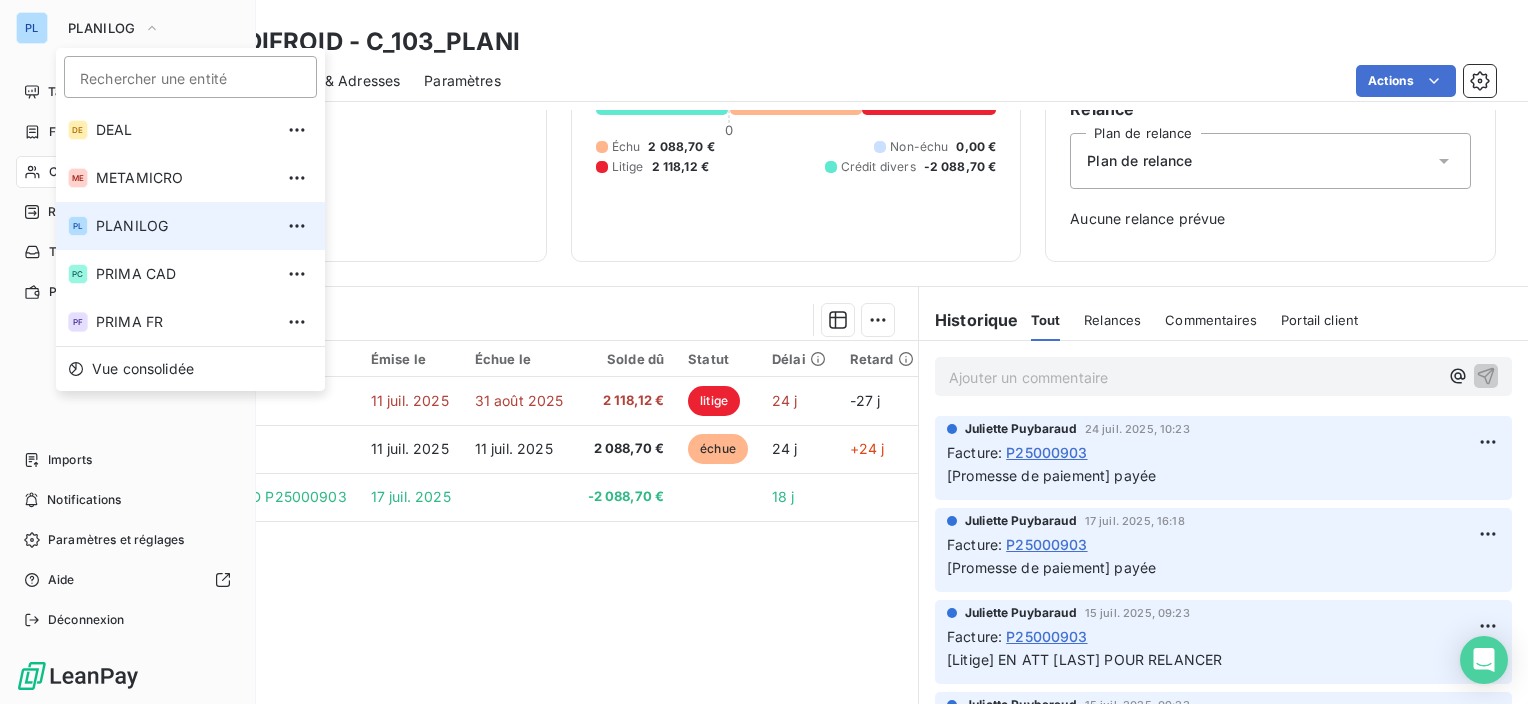 click on "Rechercher une entité" at bounding box center [190, 77] 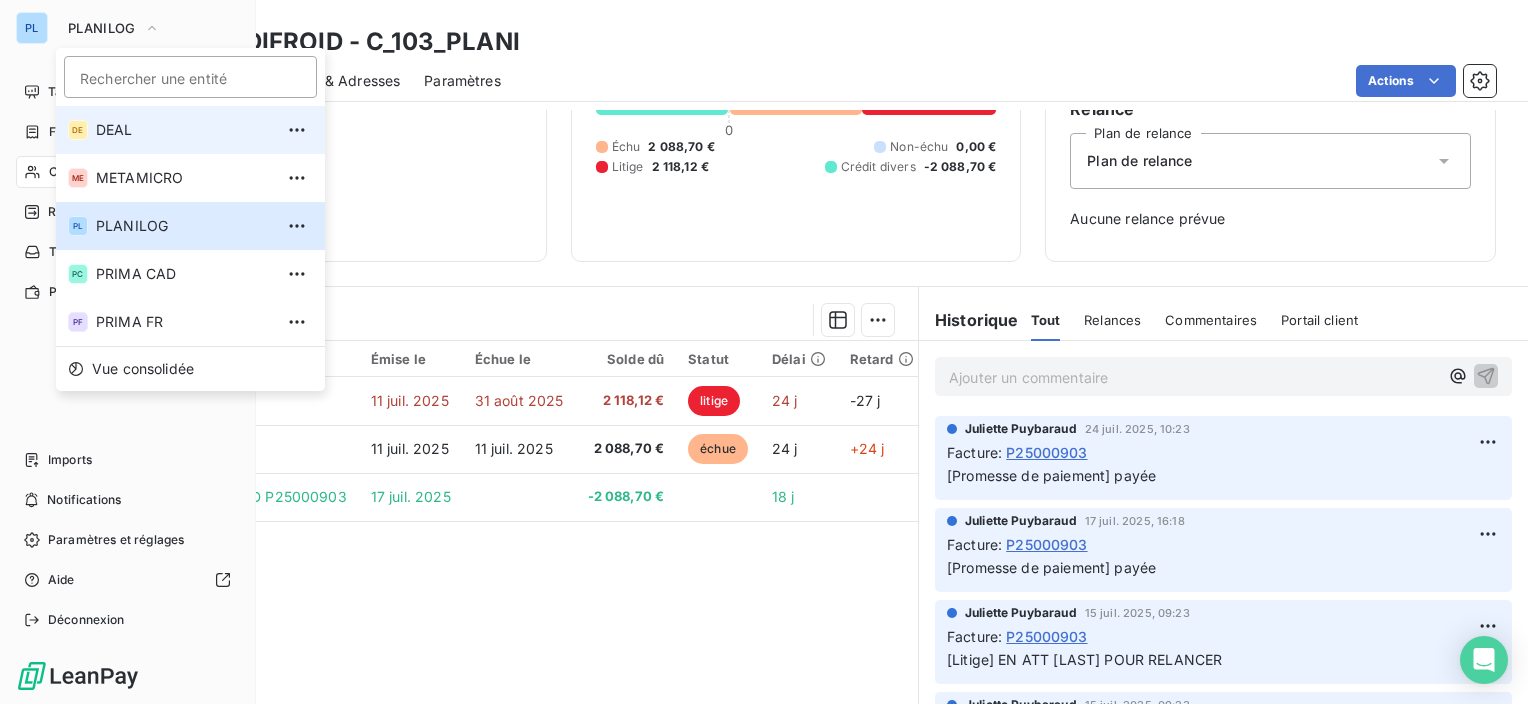 click on "DEAL" at bounding box center (184, 130) 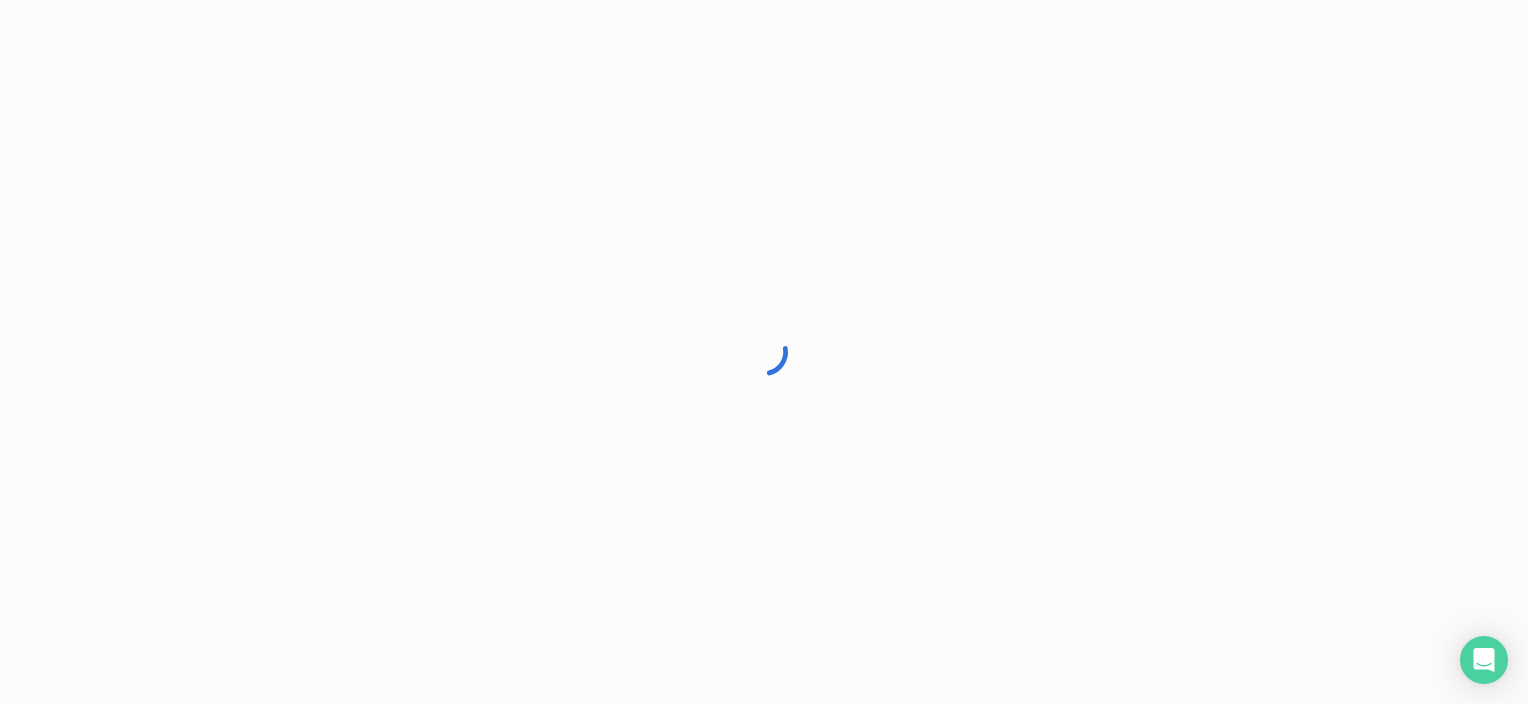 scroll, scrollTop: 0, scrollLeft: 0, axis: both 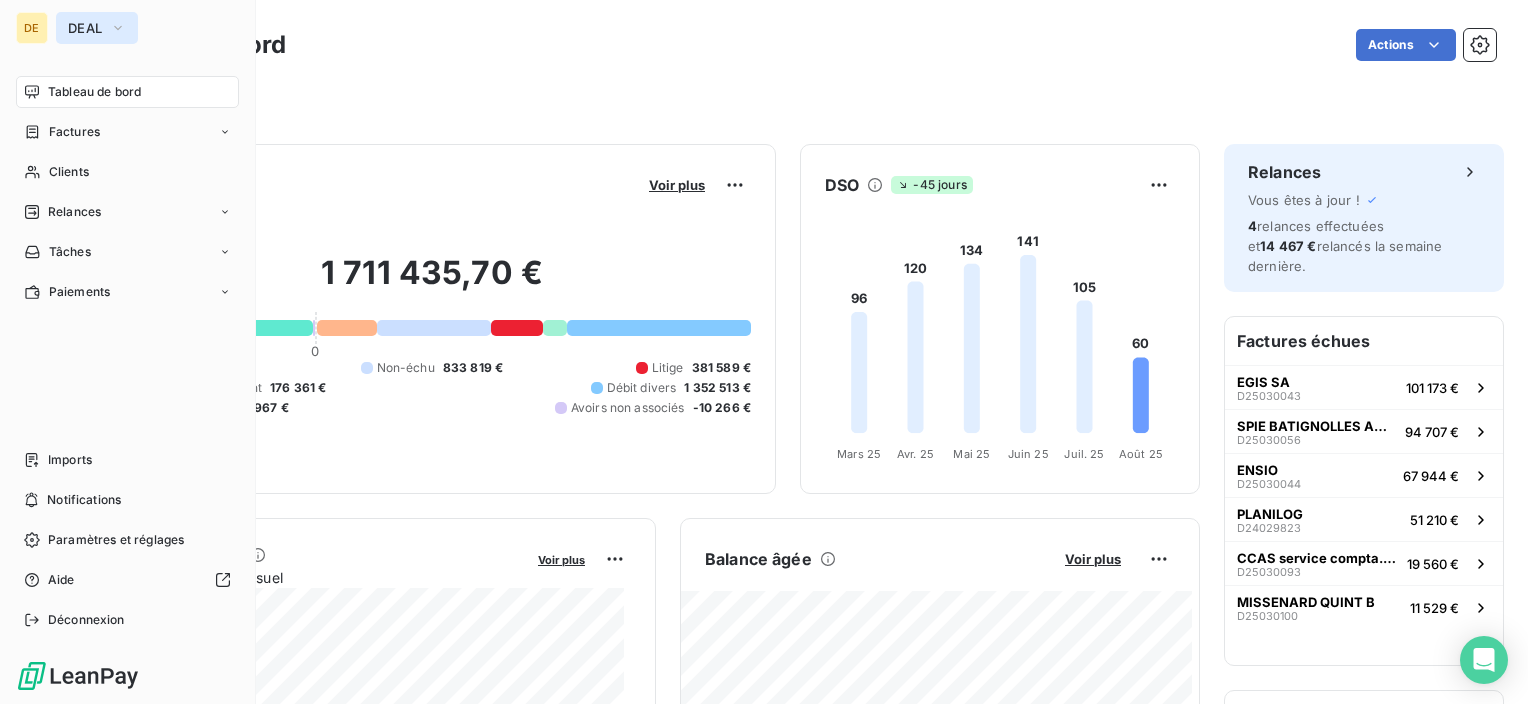 click on "DEAL" at bounding box center [97, 28] 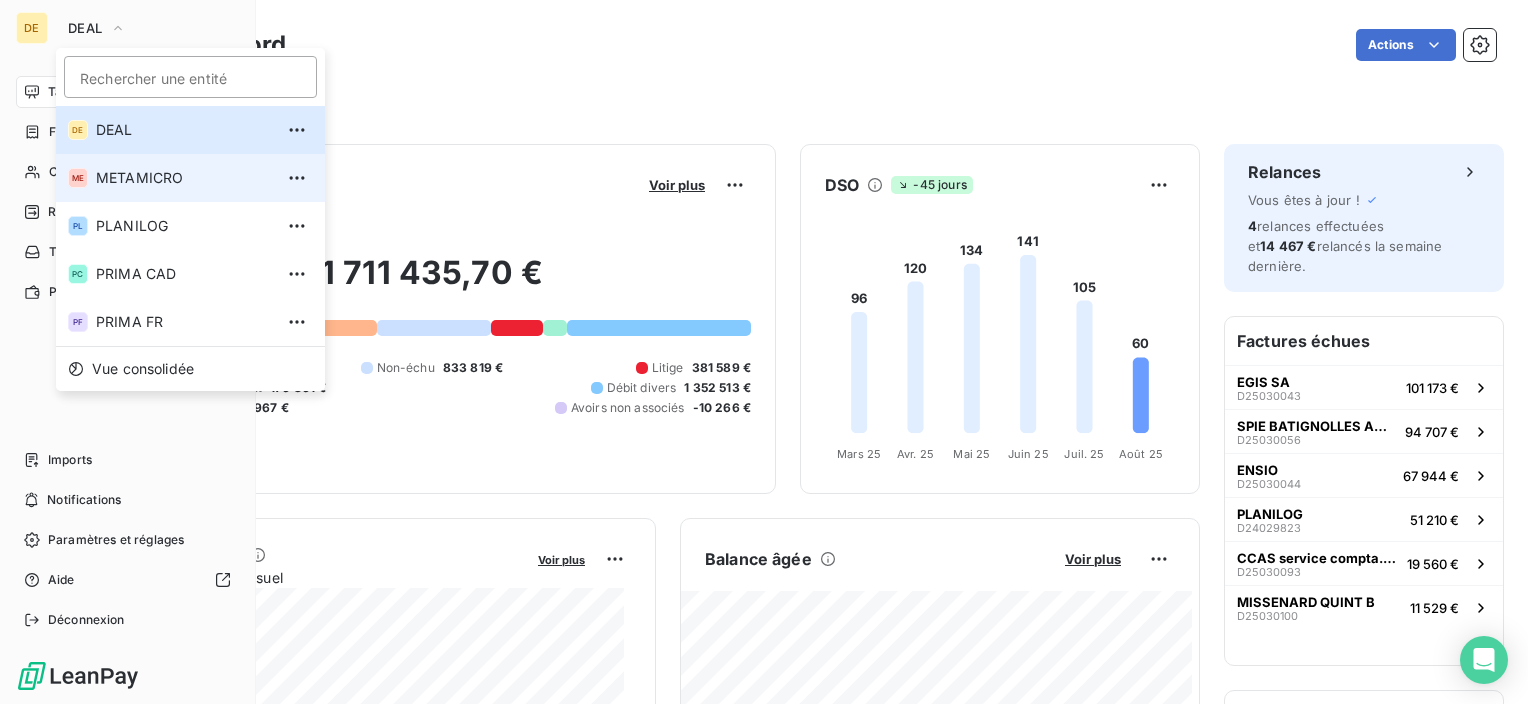 click on "METAMICRO" at bounding box center (184, 178) 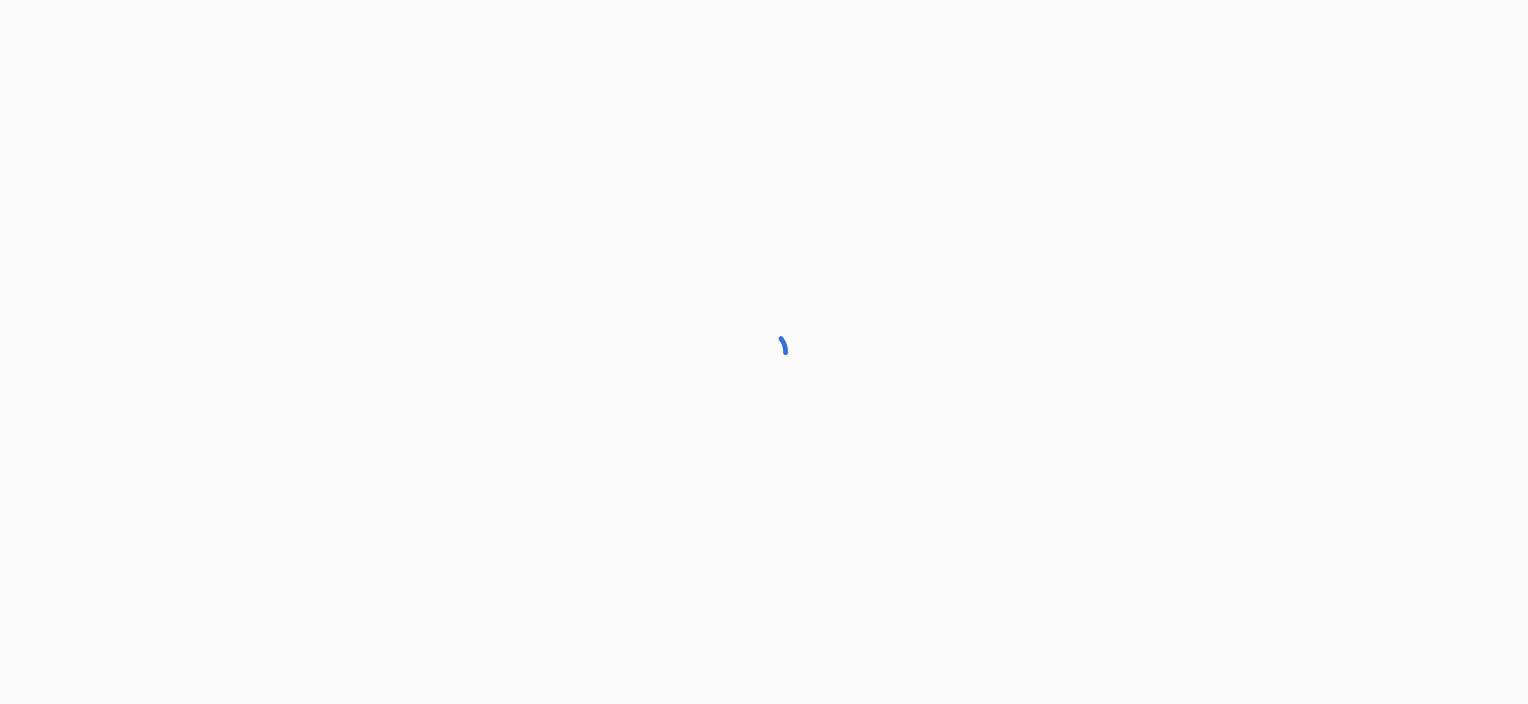 scroll, scrollTop: 0, scrollLeft: 0, axis: both 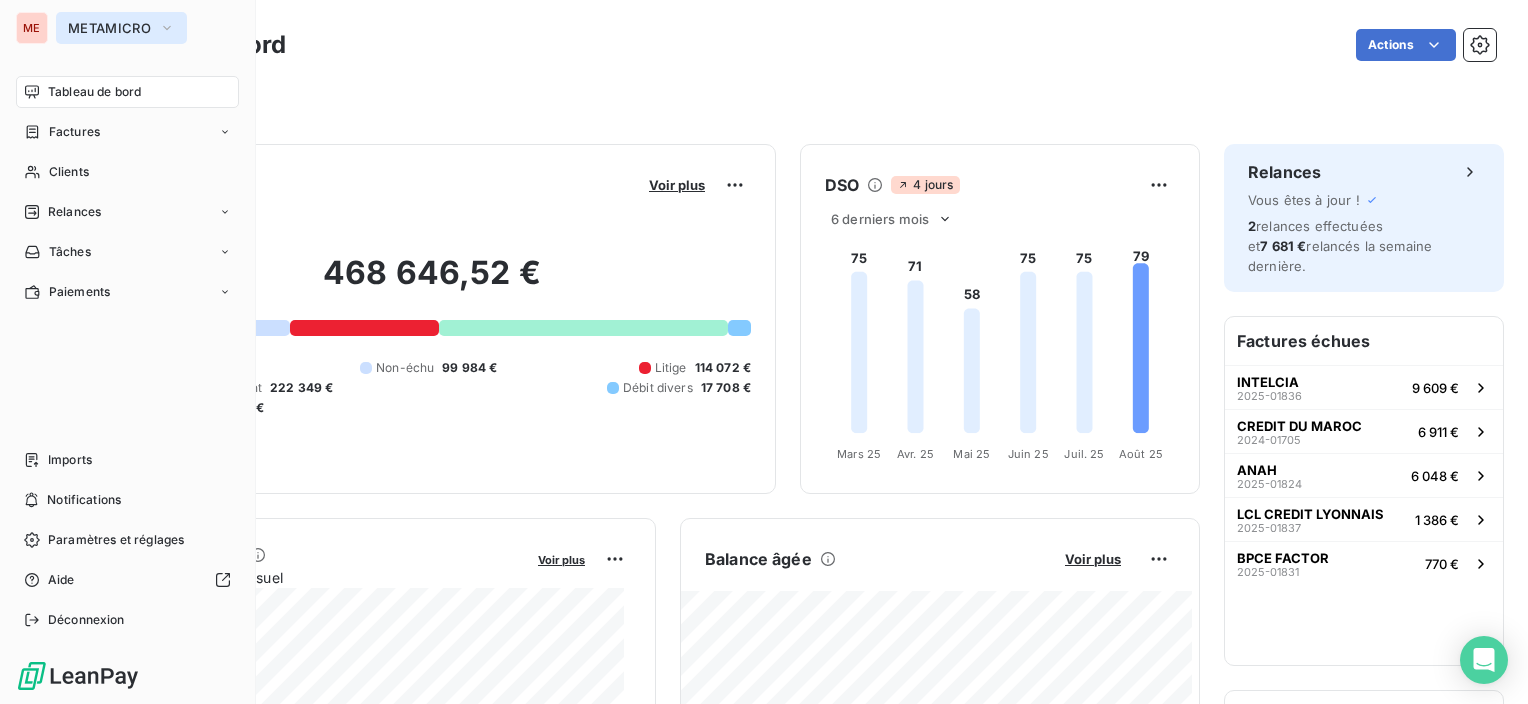 click on "METAMICRO" at bounding box center [109, 28] 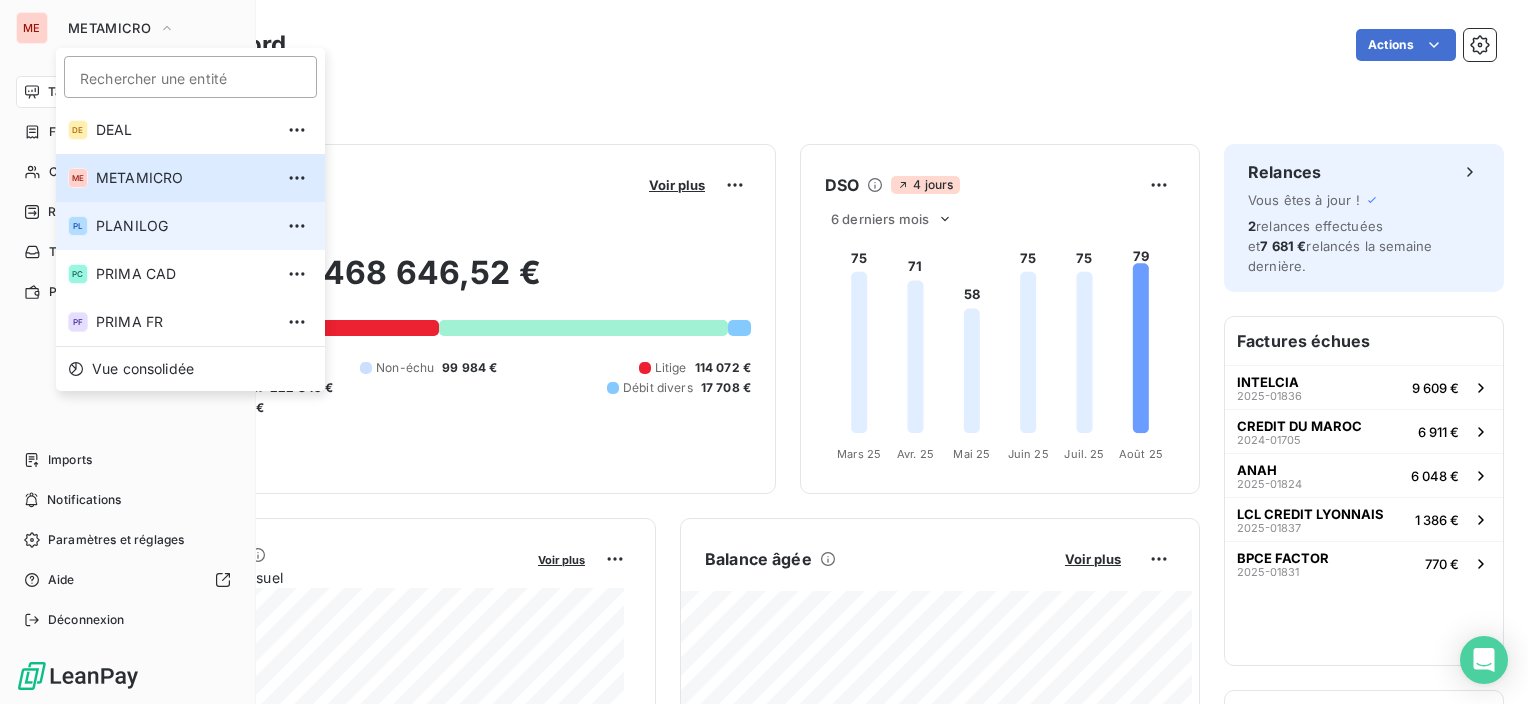 click on "PLANILOG" at bounding box center (184, 226) 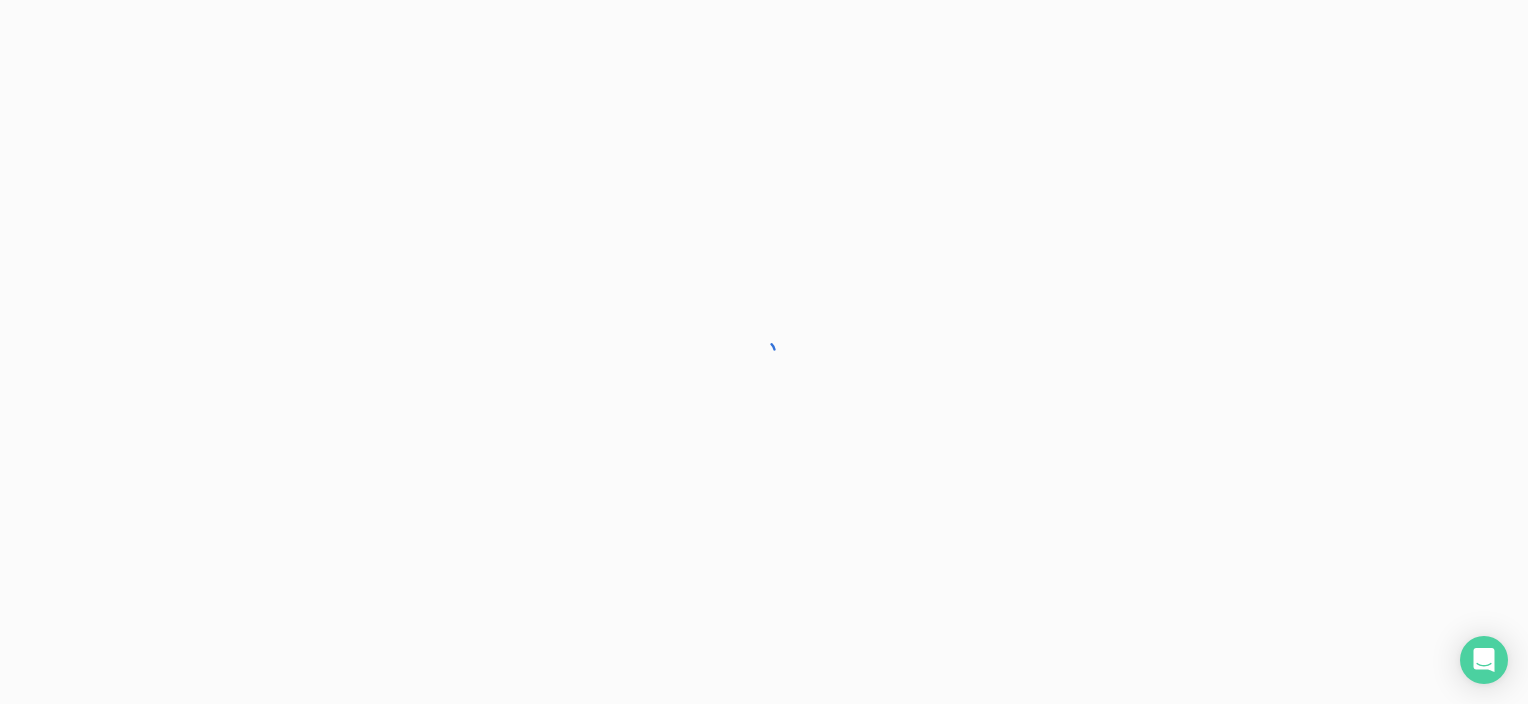 scroll, scrollTop: 0, scrollLeft: 0, axis: both 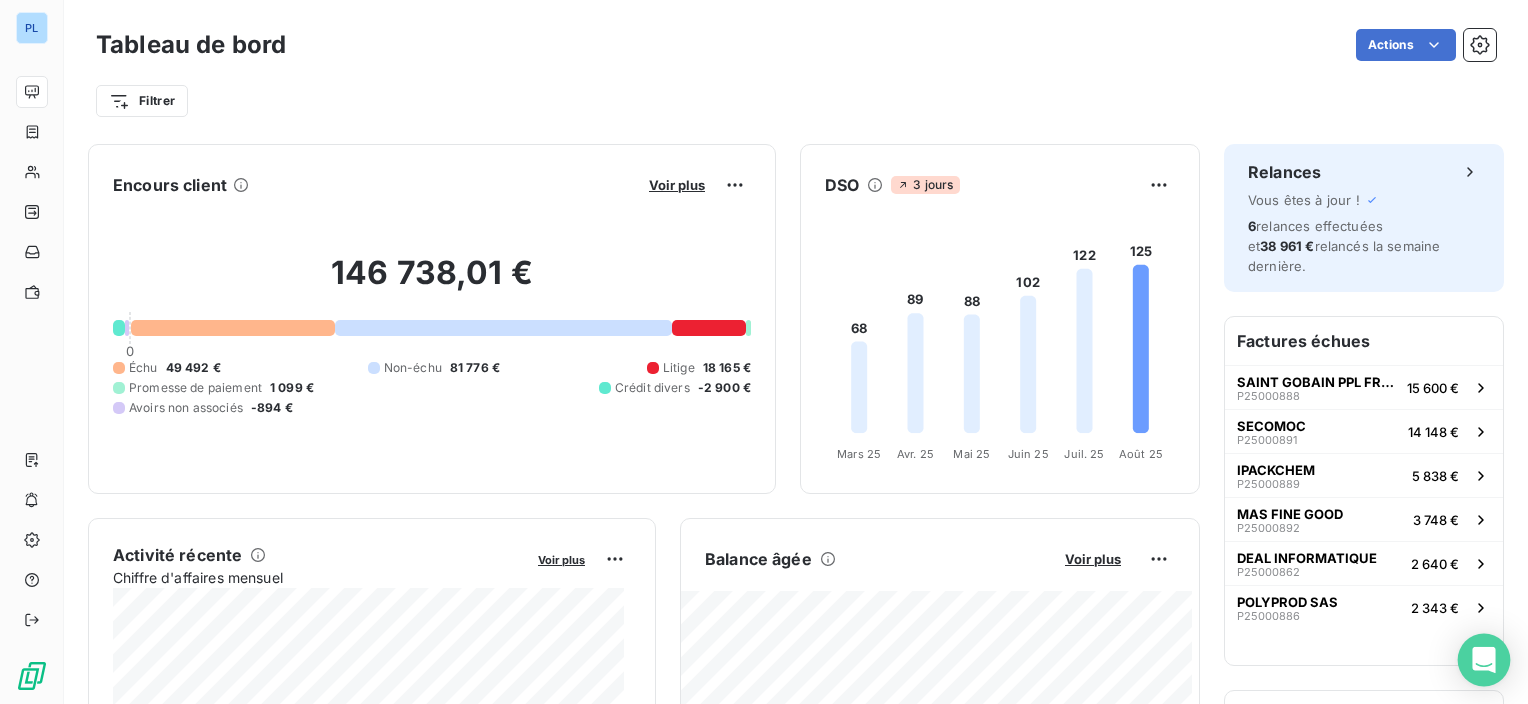 click 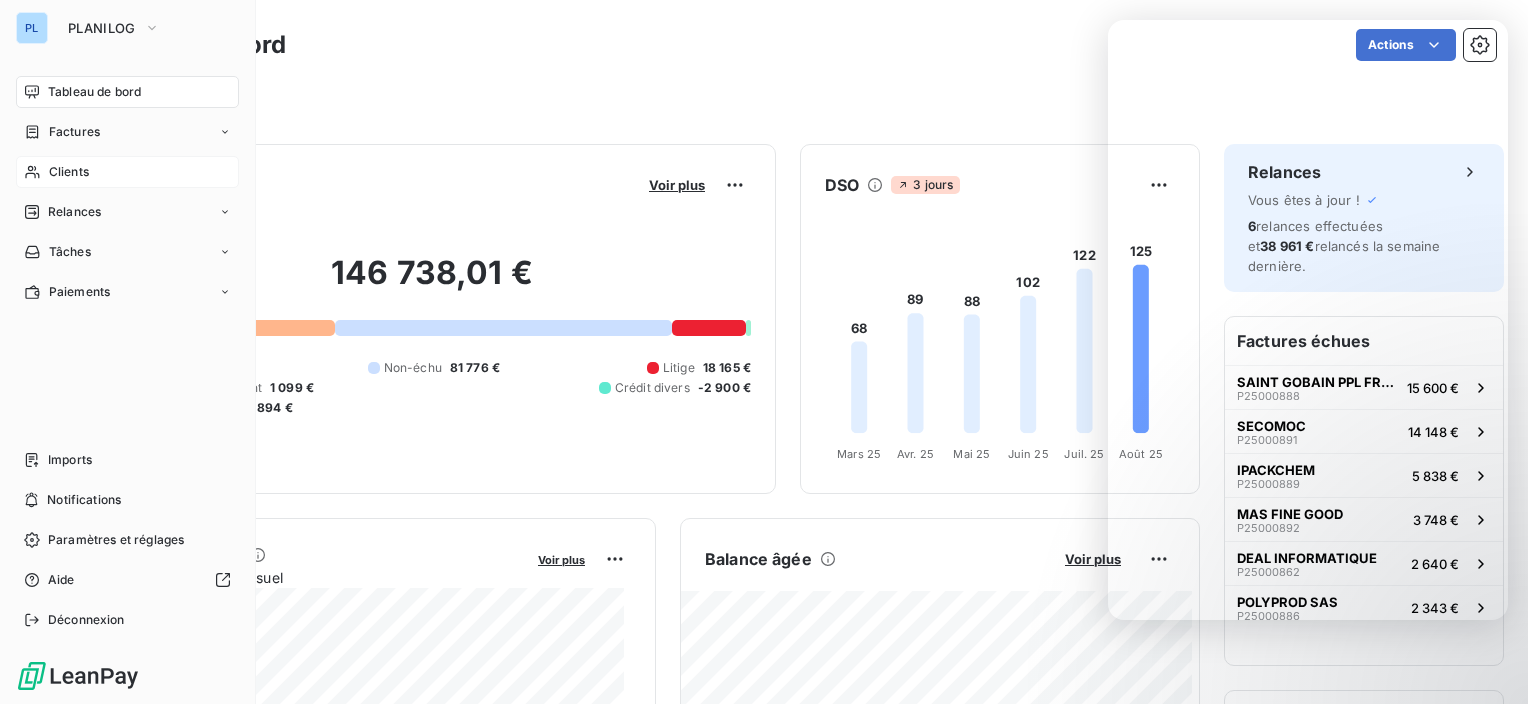 click on "Clients" at bounding box center (69, 172) 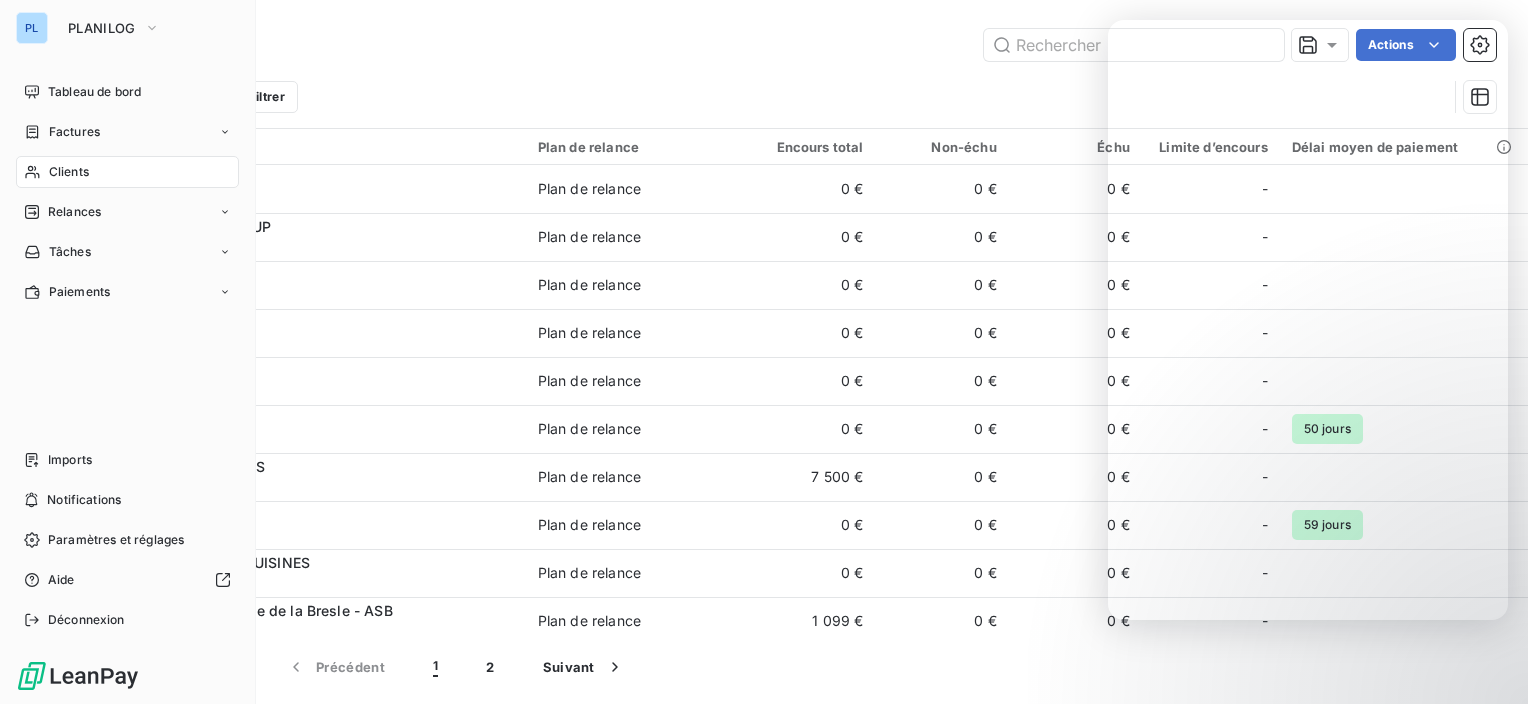 click on "Imports Notifications Paramètres et réglages Aide Déconnexion" at bounding box center [127, 540] 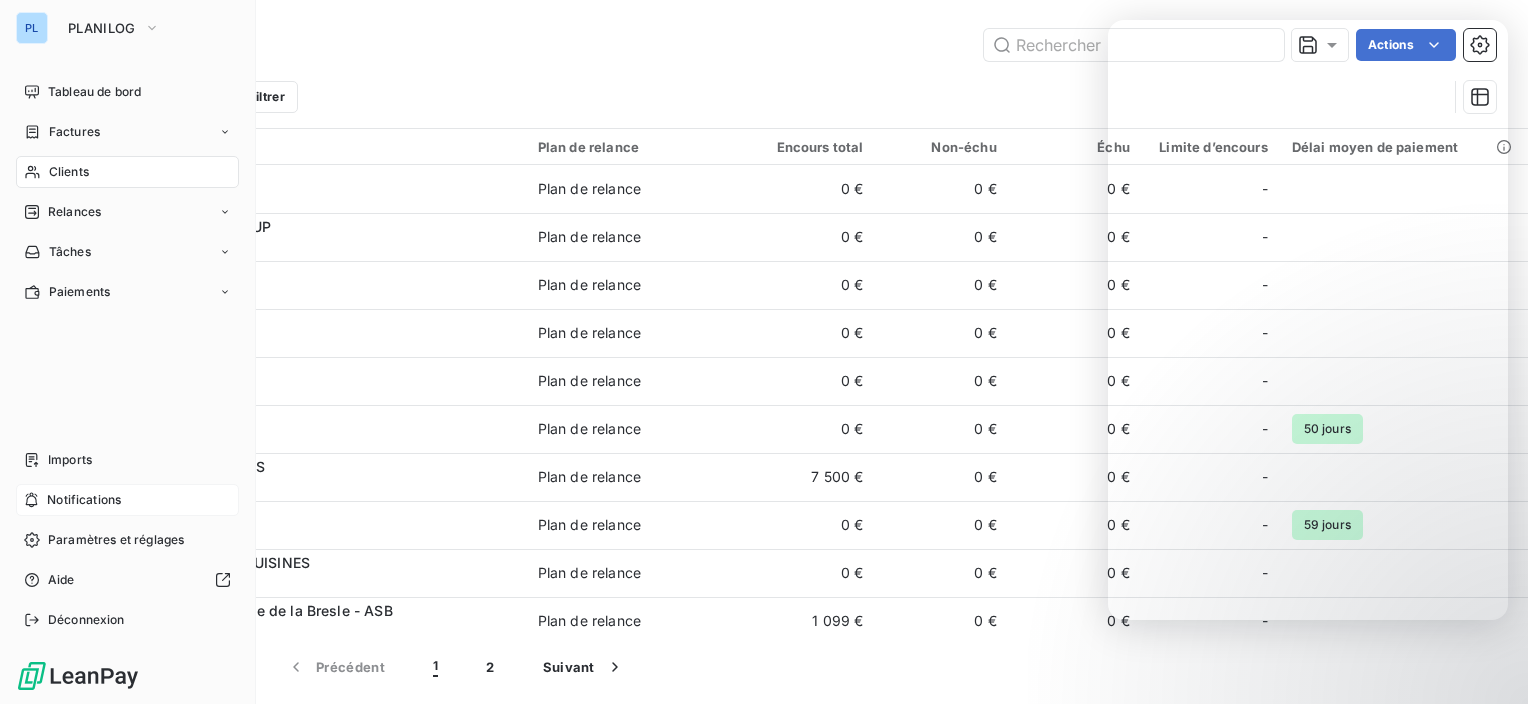 click on "Notifications" at bounding box center (84, 500) 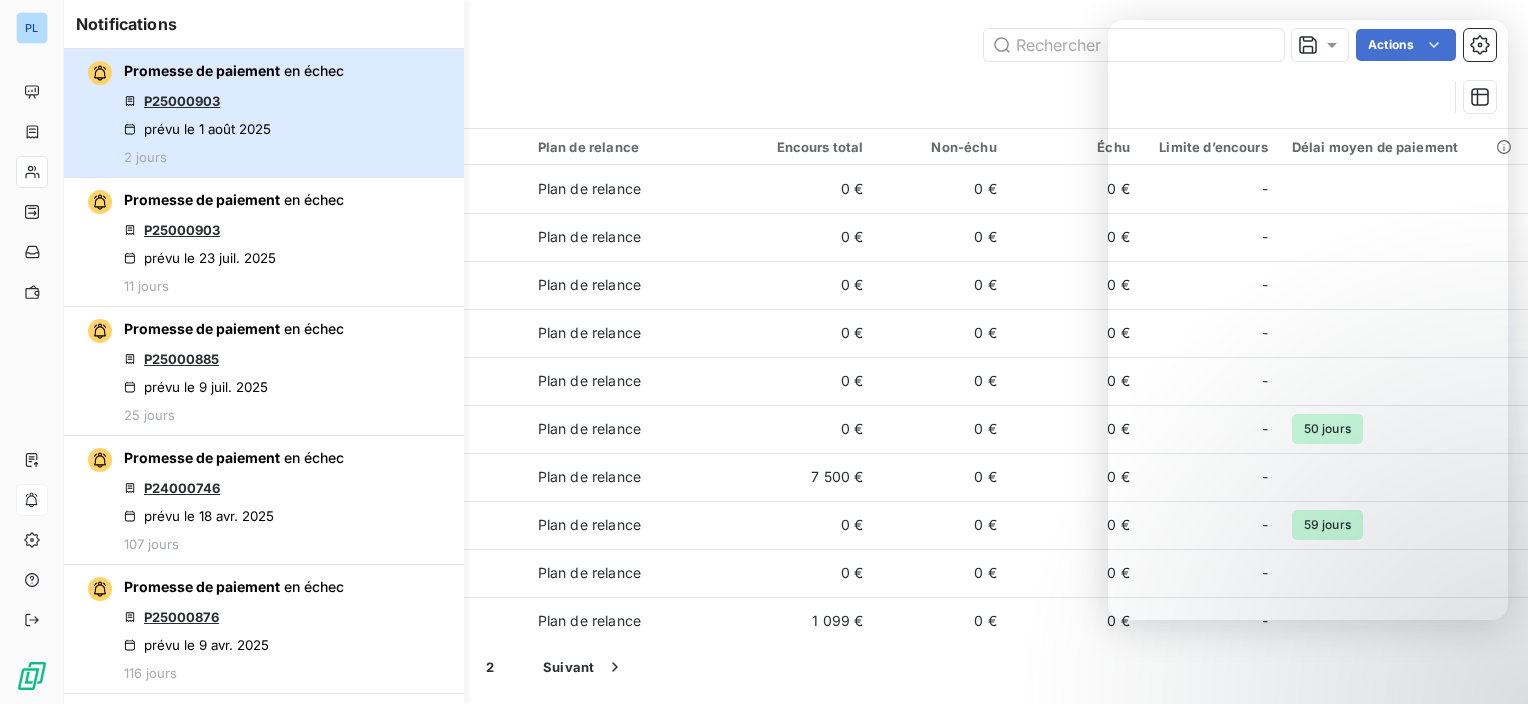 click on "Promesse de paiement   en échec P25000903 prévu le 1 août 2025 2 jours" at bounding box center (234, 113) 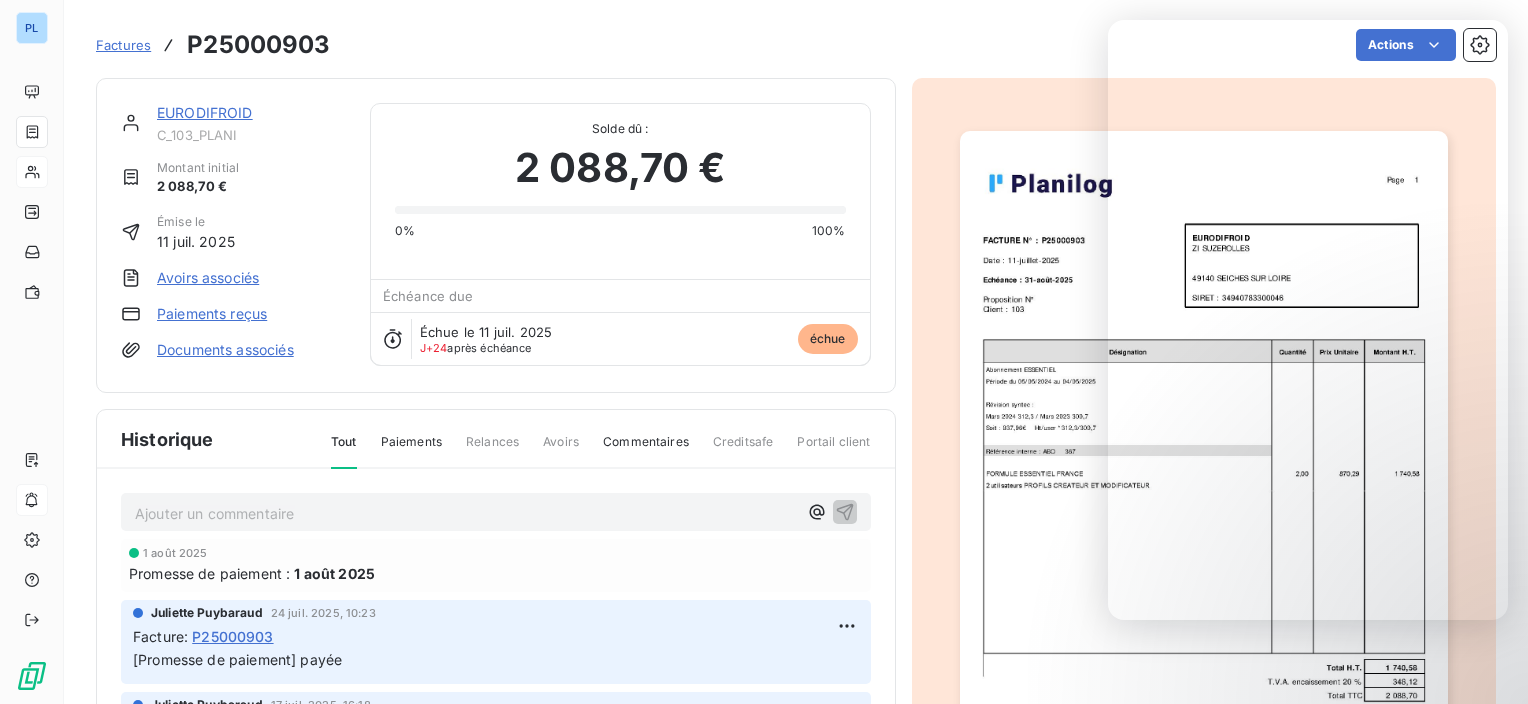 click on "EURODIFROID" at bounding box center (205, 112) 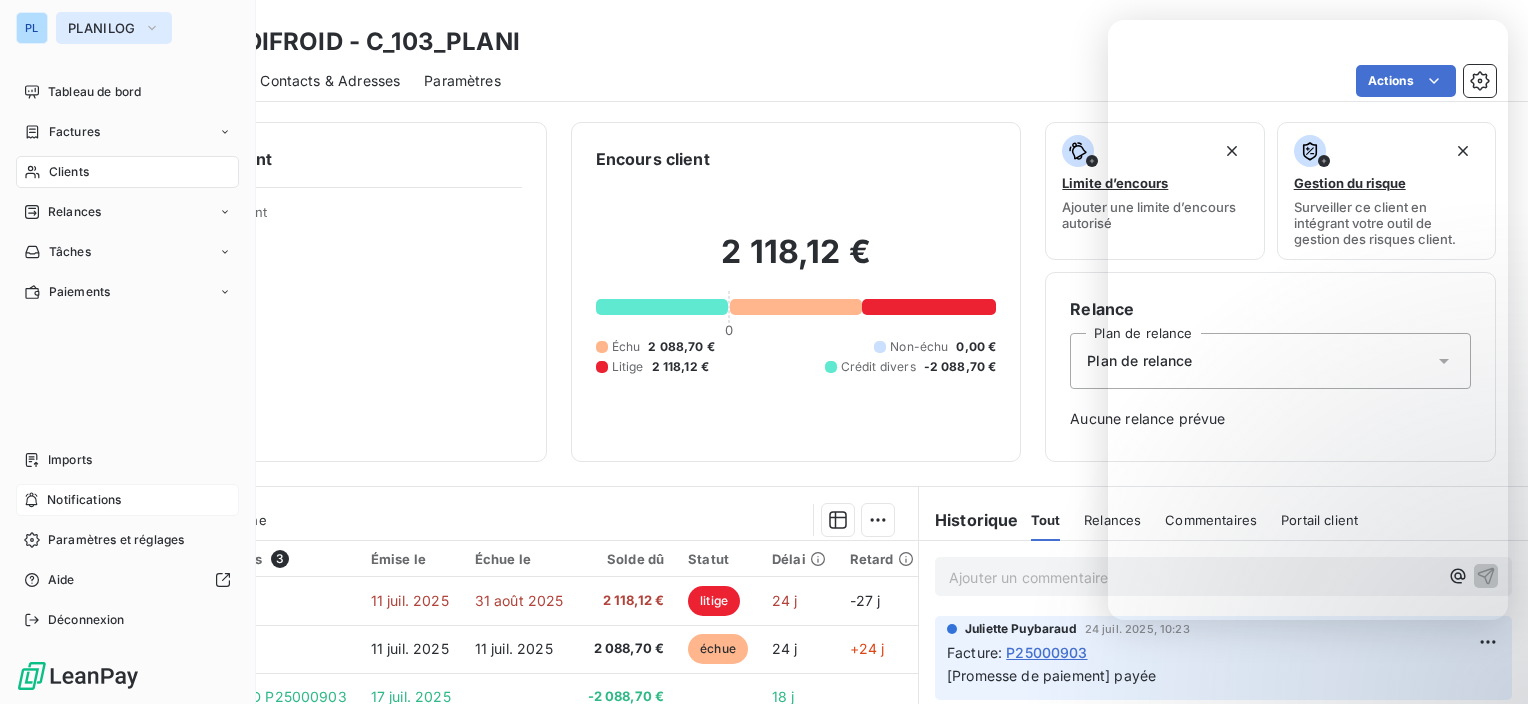 click on "PLANILOG" at bounding box center [102, 28] 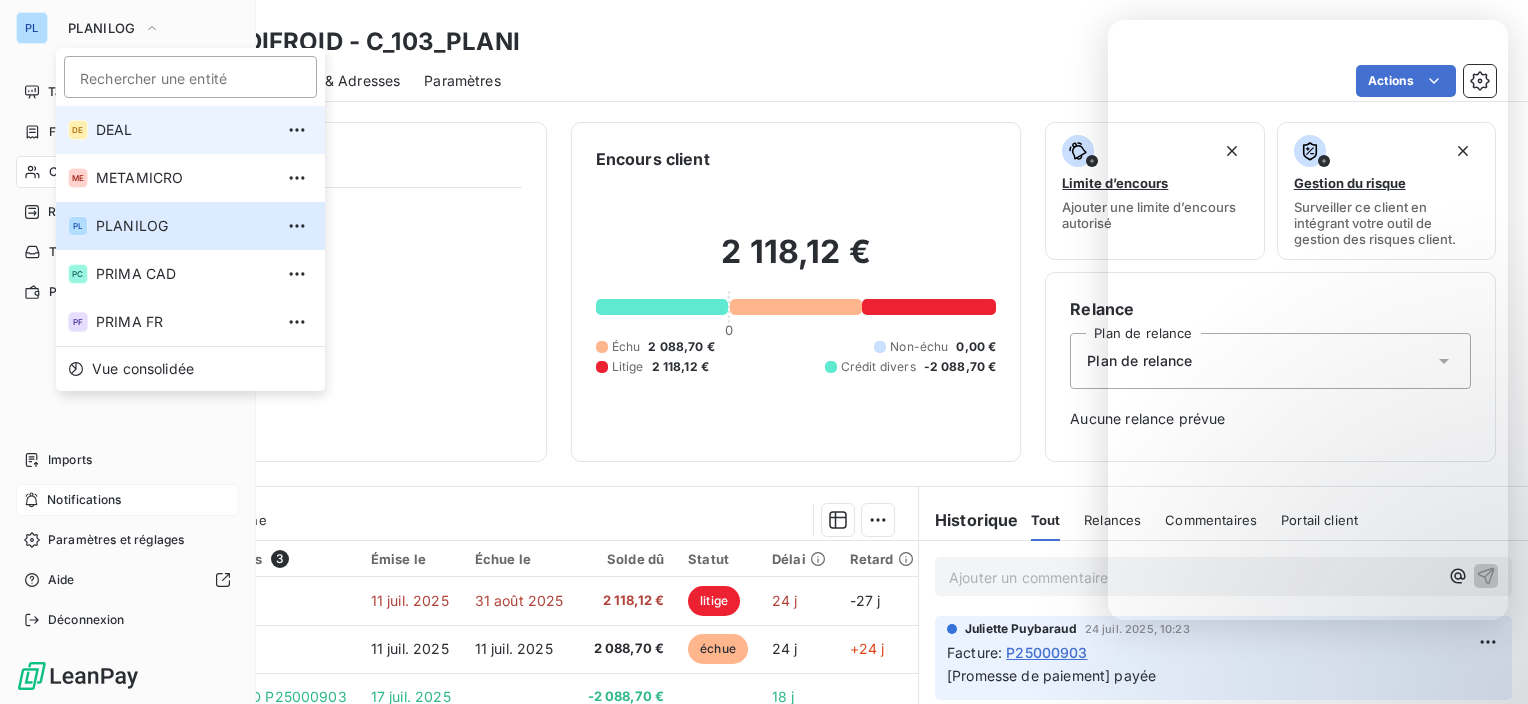 click on "DEAL" at bounding box center [184, 130] 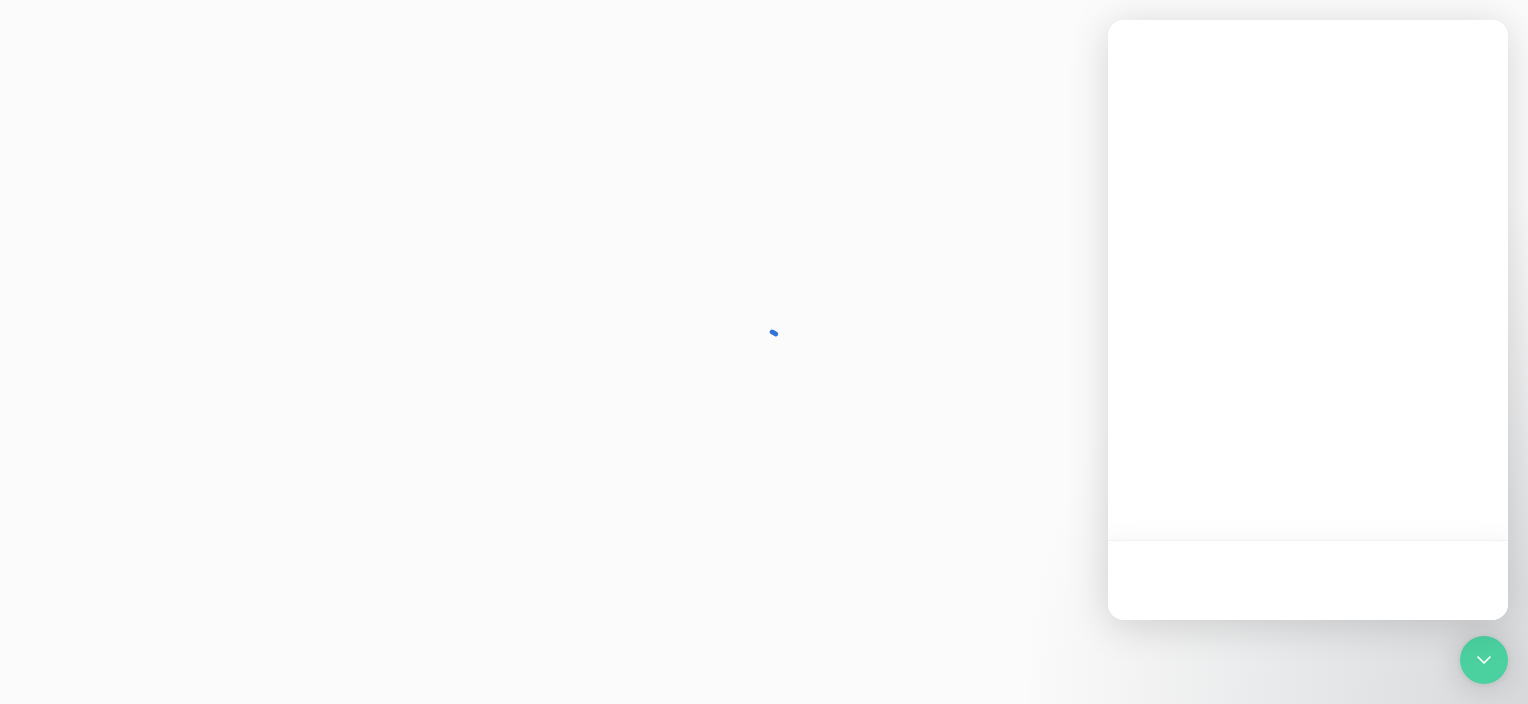 scroll, scrollTop: 0, scrollLeft: 0, axis: both 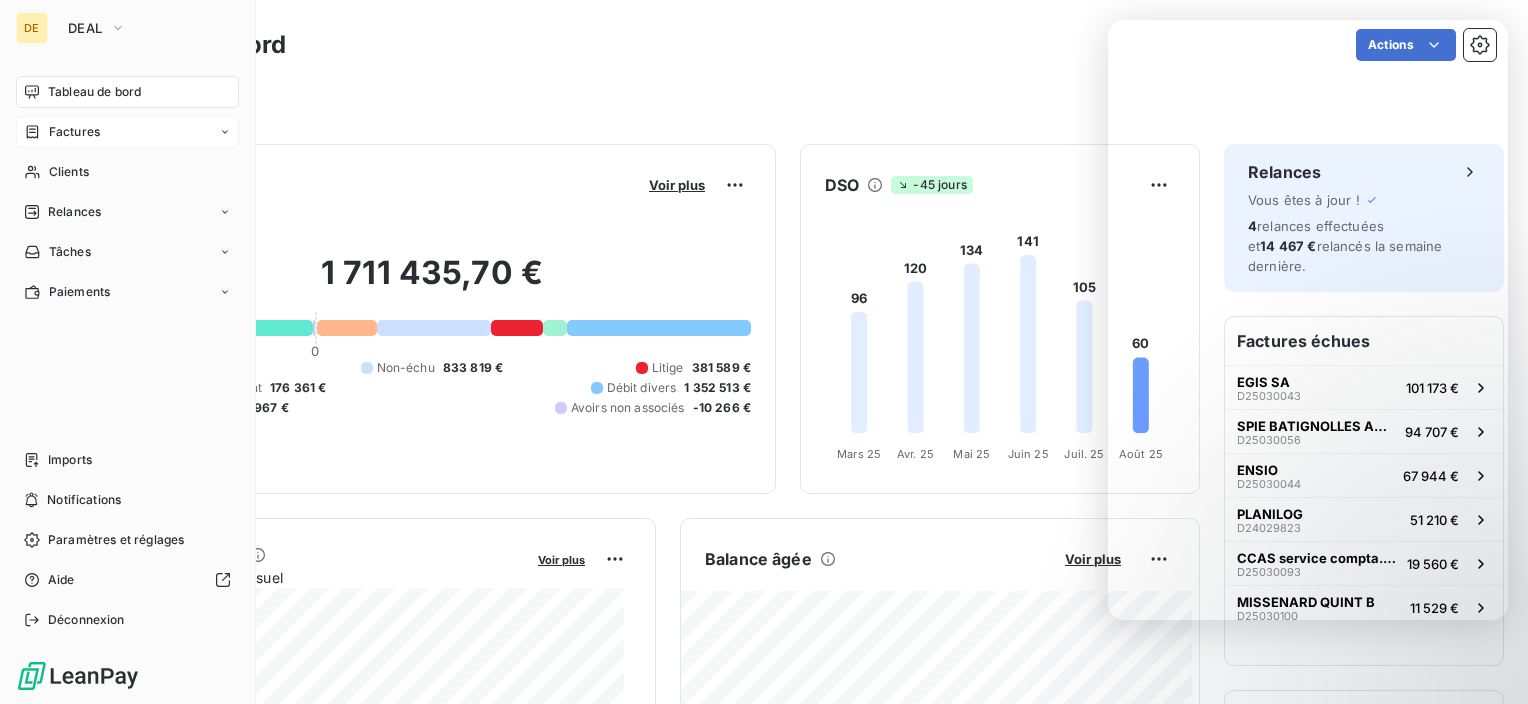 click on "Factures" at bounding box center [74, 132] 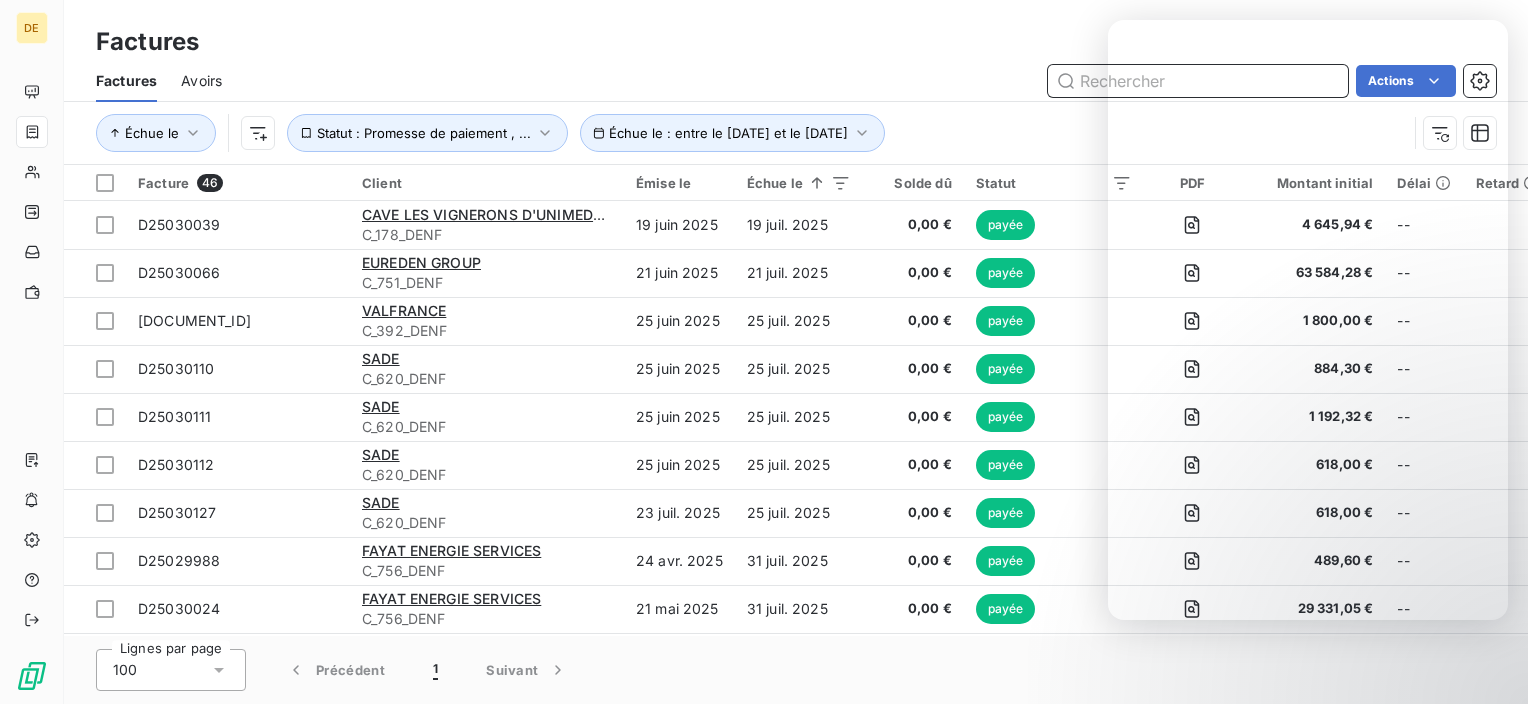 click at bounding box center [1198, 81] 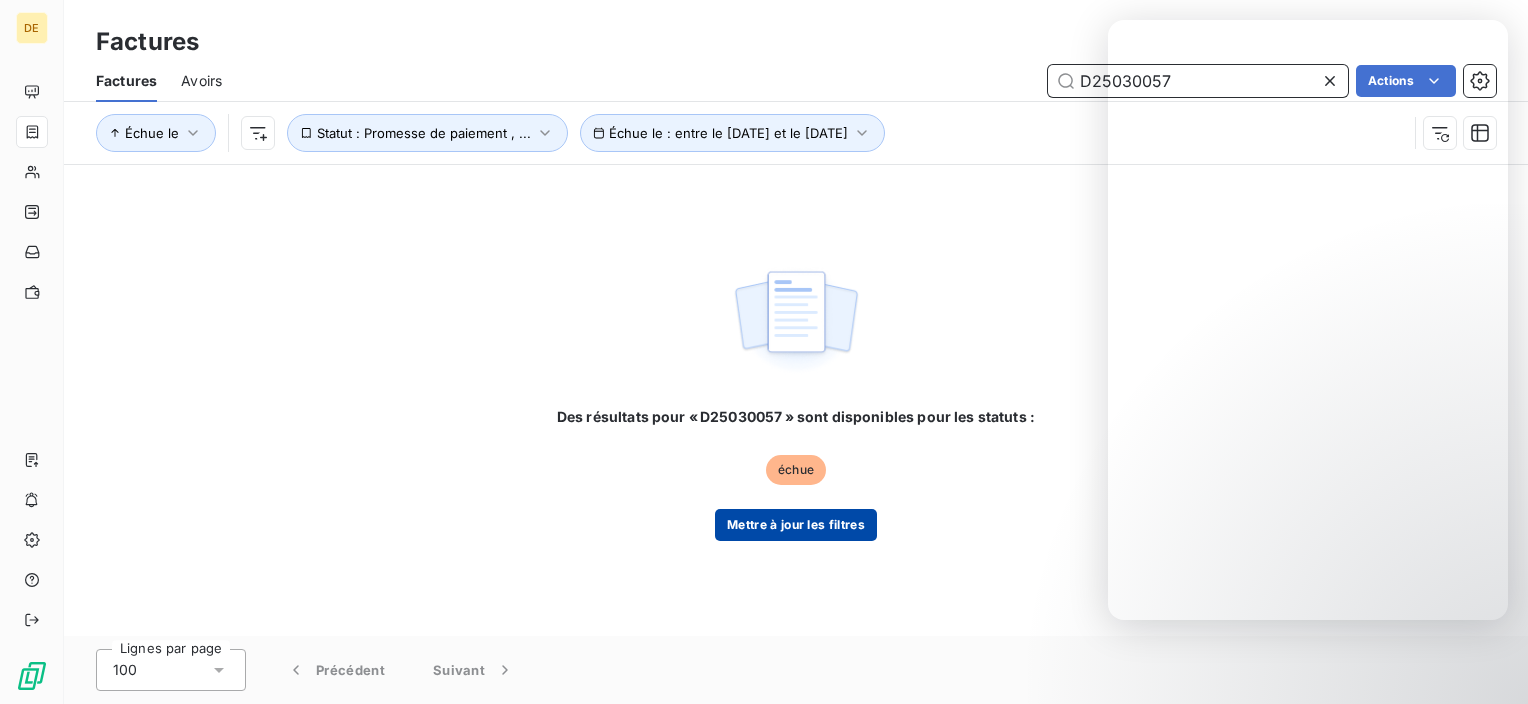 type on "D25030057" 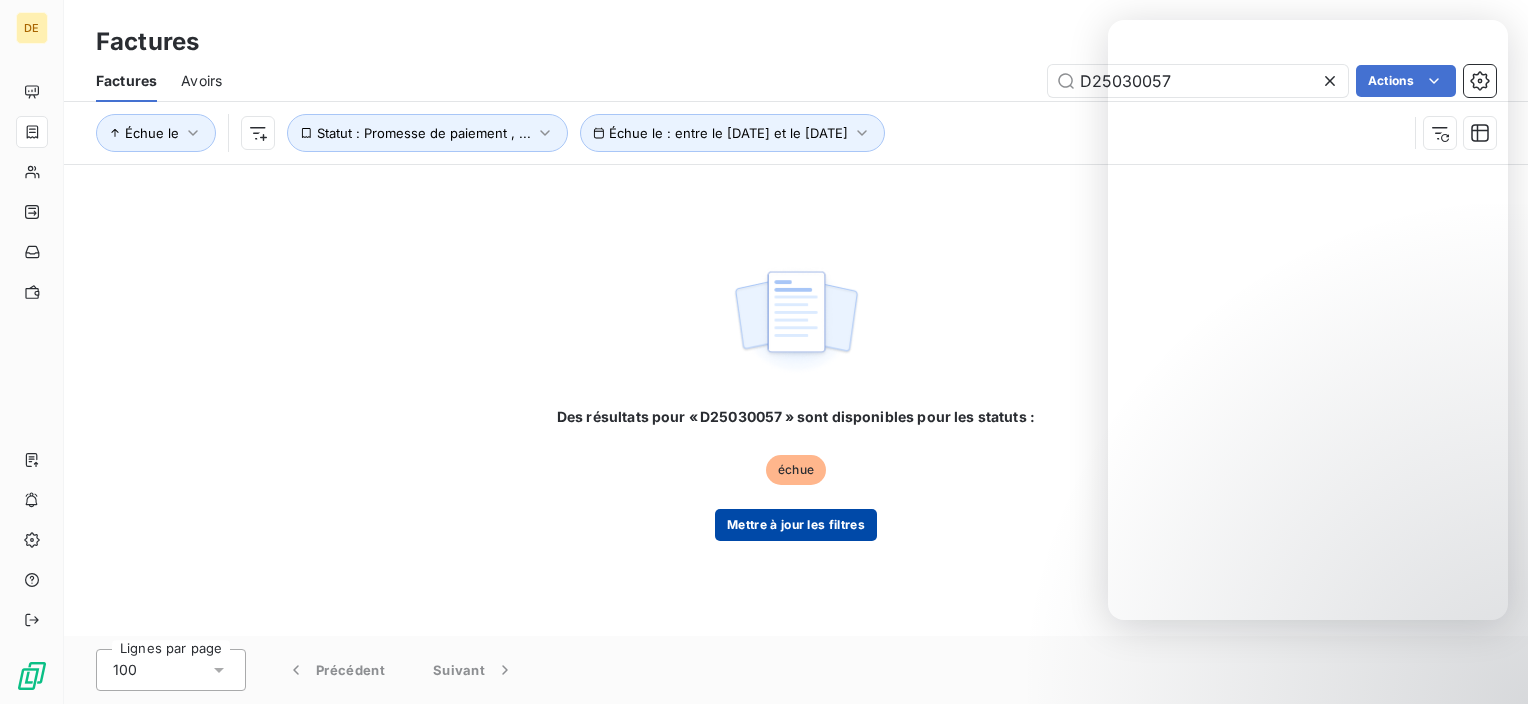click on "Mettre à jour les filtres" at bounding box center (796, 525) 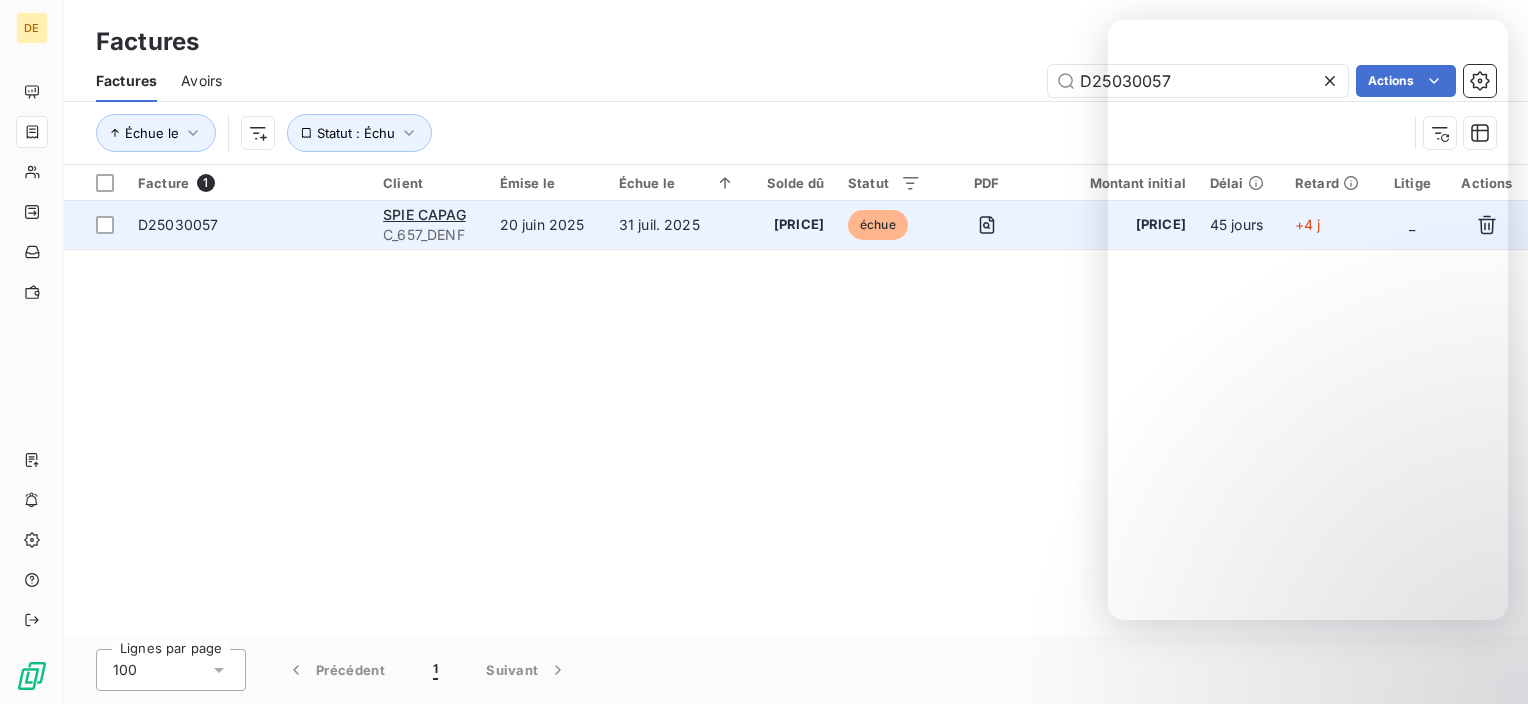 click on "D25030057" at bounding box center [248, 225] 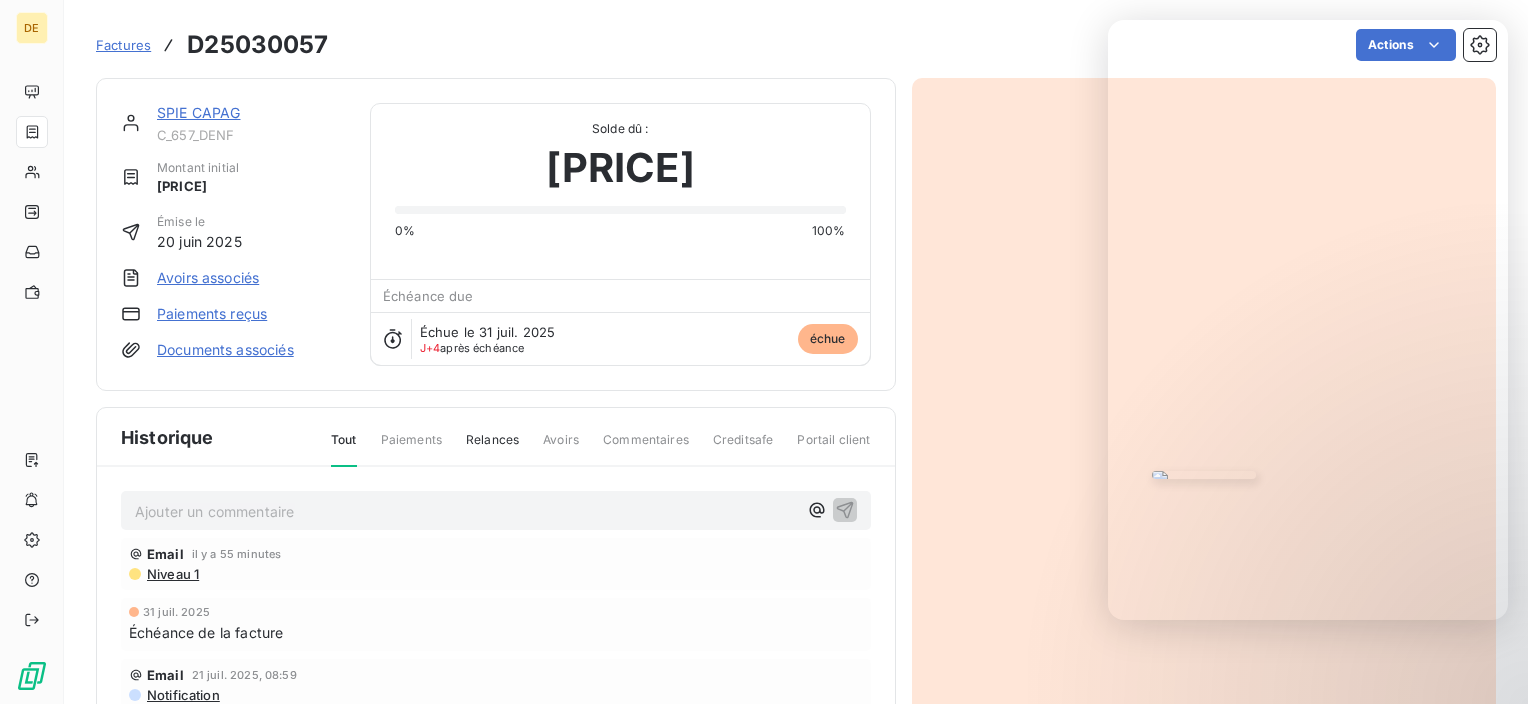 click on "SPIE CAPAG" at bounding box center [199, 112] 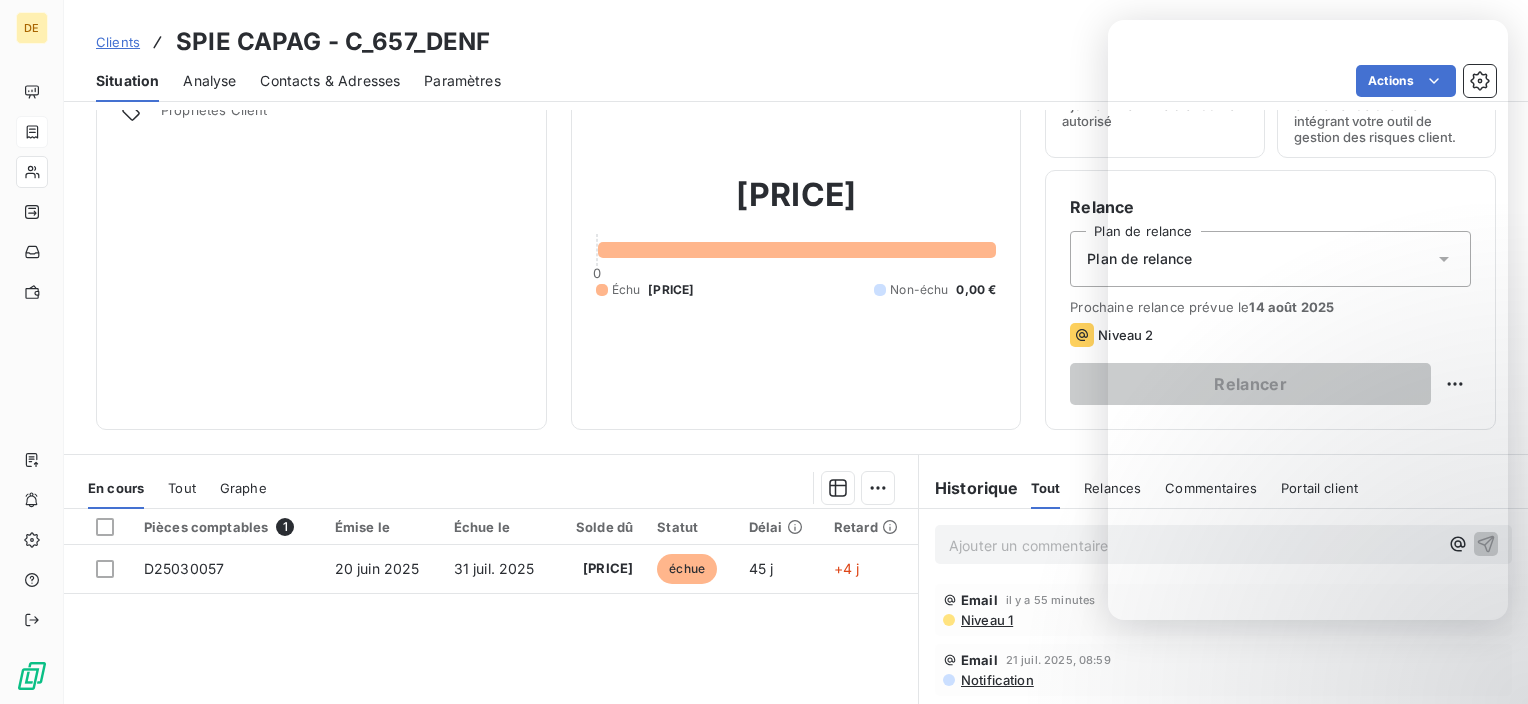scroll, scrollTop: 200, scrollLeft: 0, axis: vertical 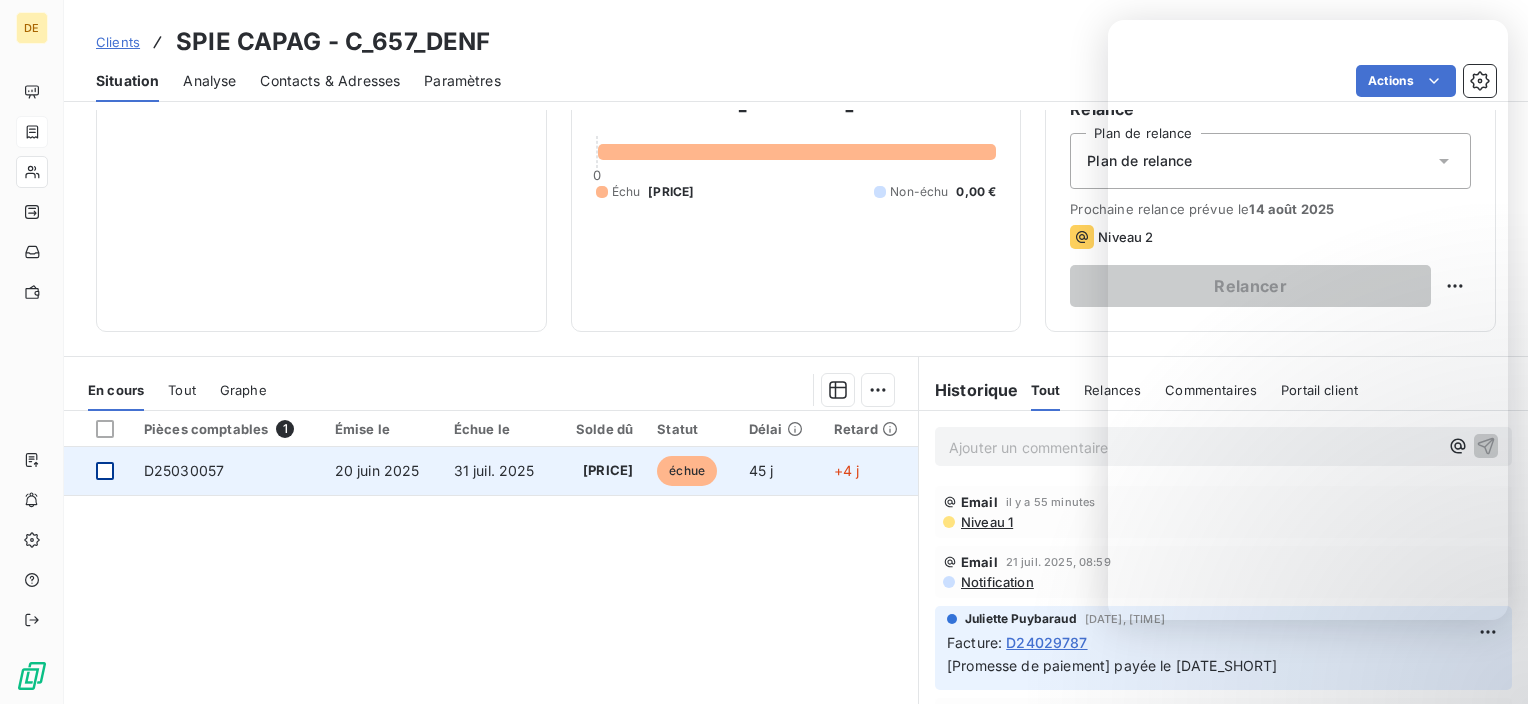 click at bounding box center [105, 471] 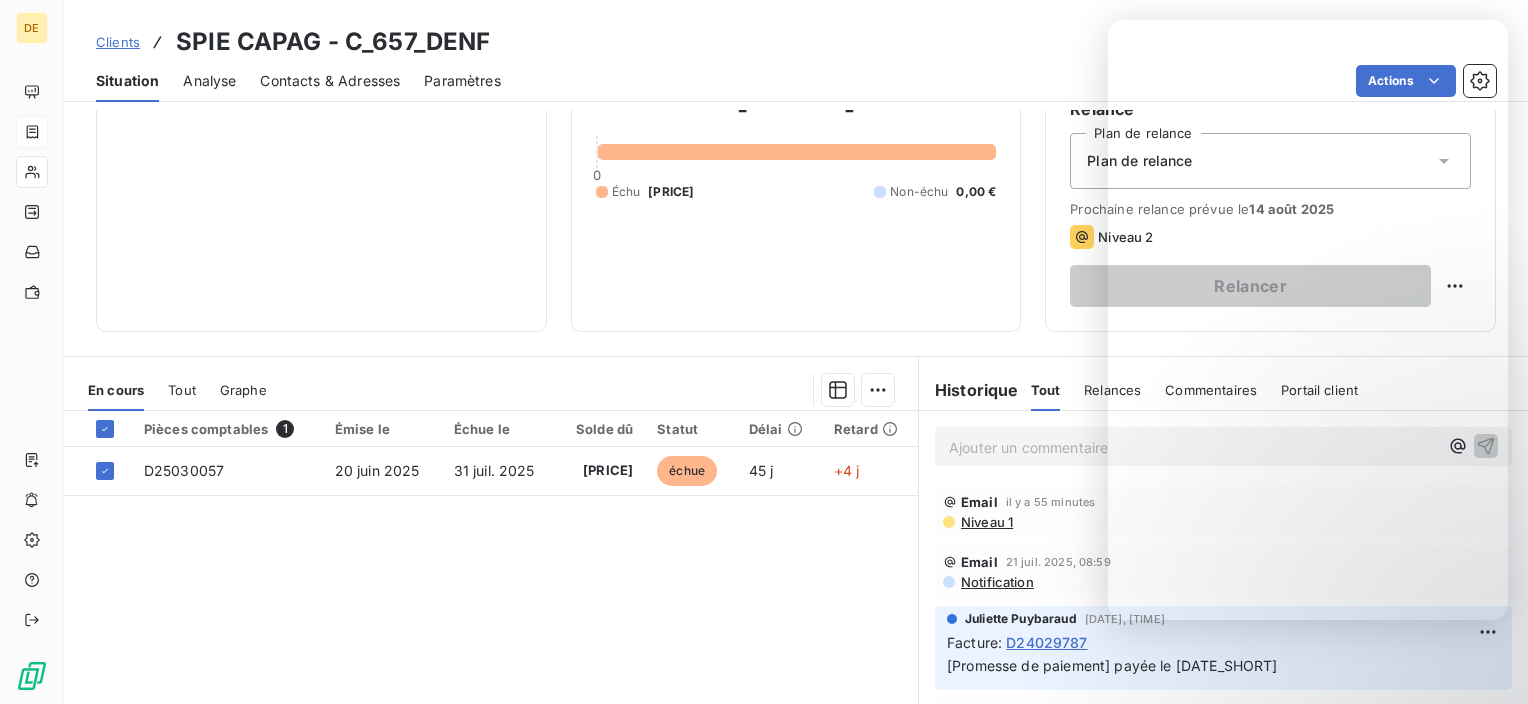 click on "DE Clients SPIE CAPAG - C_657_DENF Situation Analyse Contacts & Adresses Paramètres Actions Informations client Propriétés Client Encours client   [PRICE] 0 Échu [PRICE] Non-échu 0,00 €     Limite d’encours Ajouter une limite d’encours autorisé Gestion du risque Surveiller ce client en intégrant votre outil de gestion des risques client. Relance Plan de relance Plan de relance Prochaine relance prévue le  [DATE] Niveau 2 Relancer En cours Tout Graphe Pièces comptables 1 Émise le Échue le Solde dû Statut Délai   Retard   D25030057 [DATE] [DATE] [PRICE] échue 45 j +4 j Lignes par page 25 Précédent 1 Suivant Historique Tout Relances Commentaires Portail client Tout Relances Commentaires Portail client Ajouter un commentaire ﻿ Email il y a [TIME_AGO] Niveau 1 Email [DATE], [TIME] Notification [FIRST] [LAST] [DATE], [TIME] Facture  : D24029787 [Promesse de paiement] payée le [DATE_SHORT] [DATE] Facture  : D24029787  :" at bounding box center [764, 352] 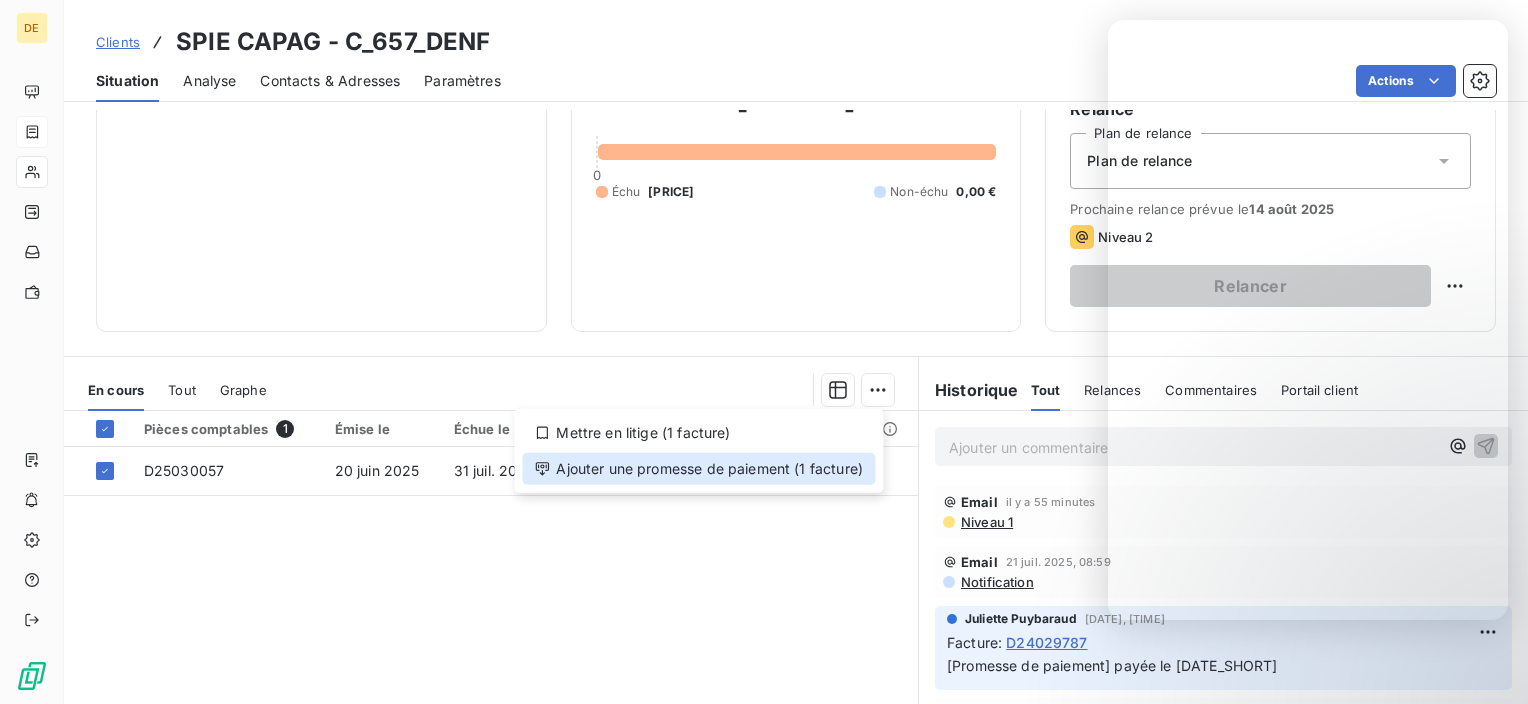 click on "Ajouter une promesse de paiement (1 facture)" at bounding box center (698, 469) 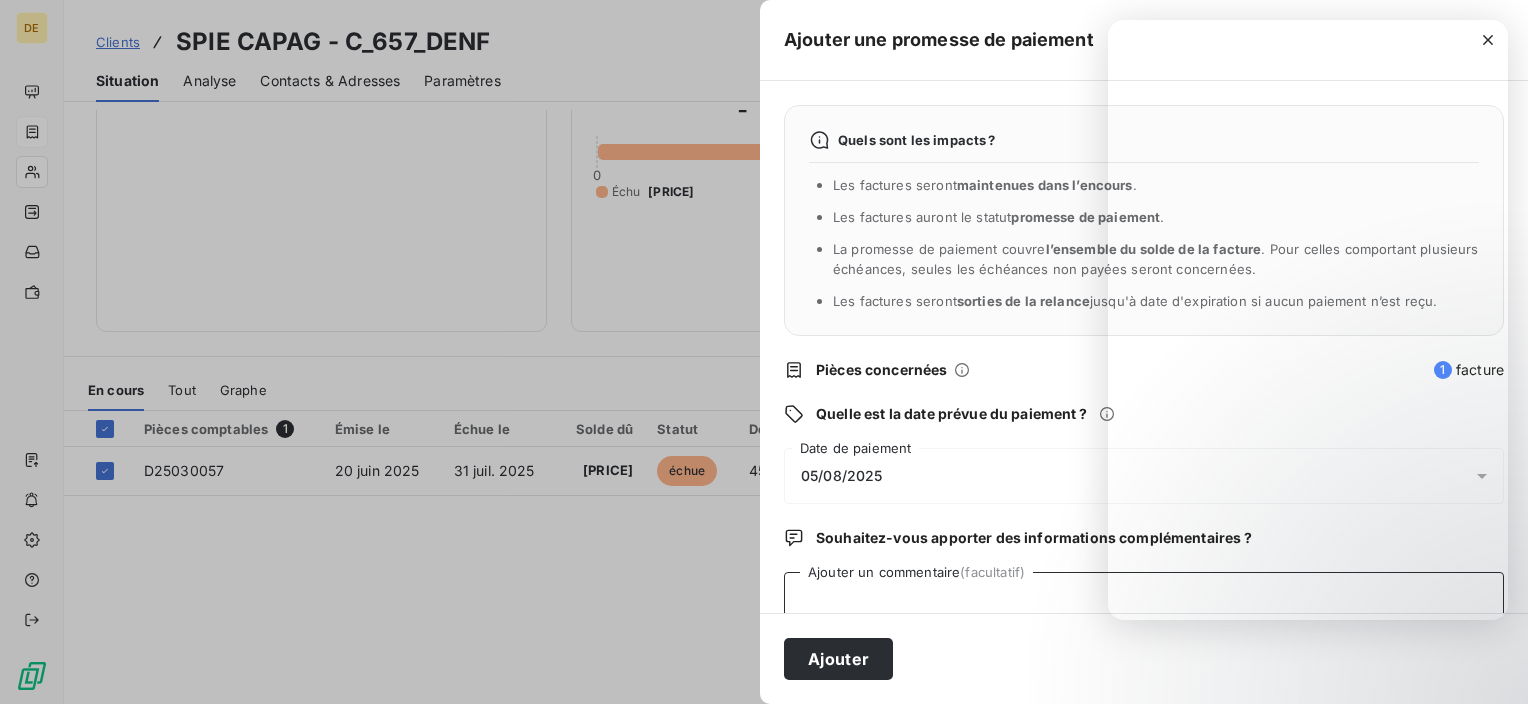 click on "Ajouter un commentaire  (facultatif)" at bounding box center (1144, 610) 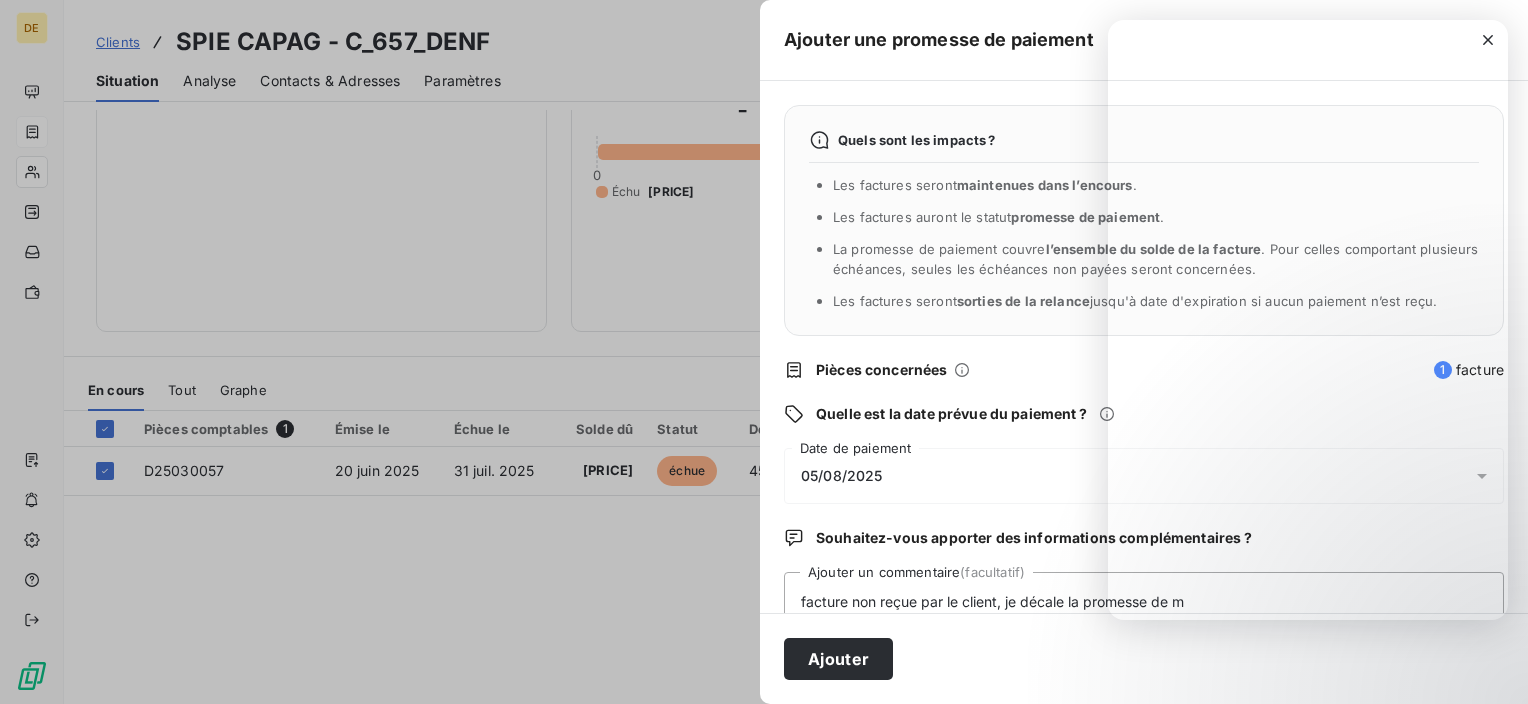drag, startPoint x: 1454, startPoint y: 644, endPoint x: 1467, endPoint y: 640, distance: 13.601471 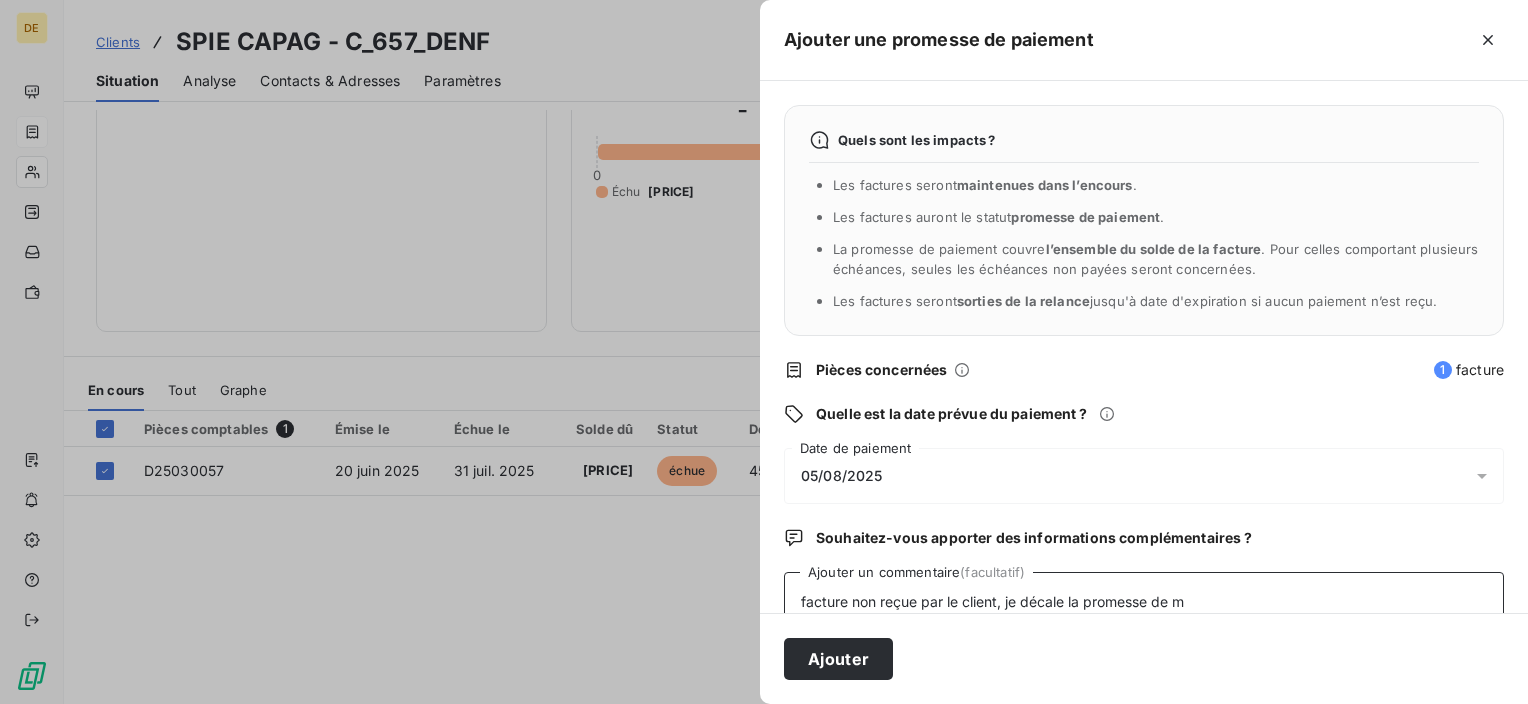 click on "facture non reçue par le client, je décale la promesse de m" at bounding box center (1144, 610) 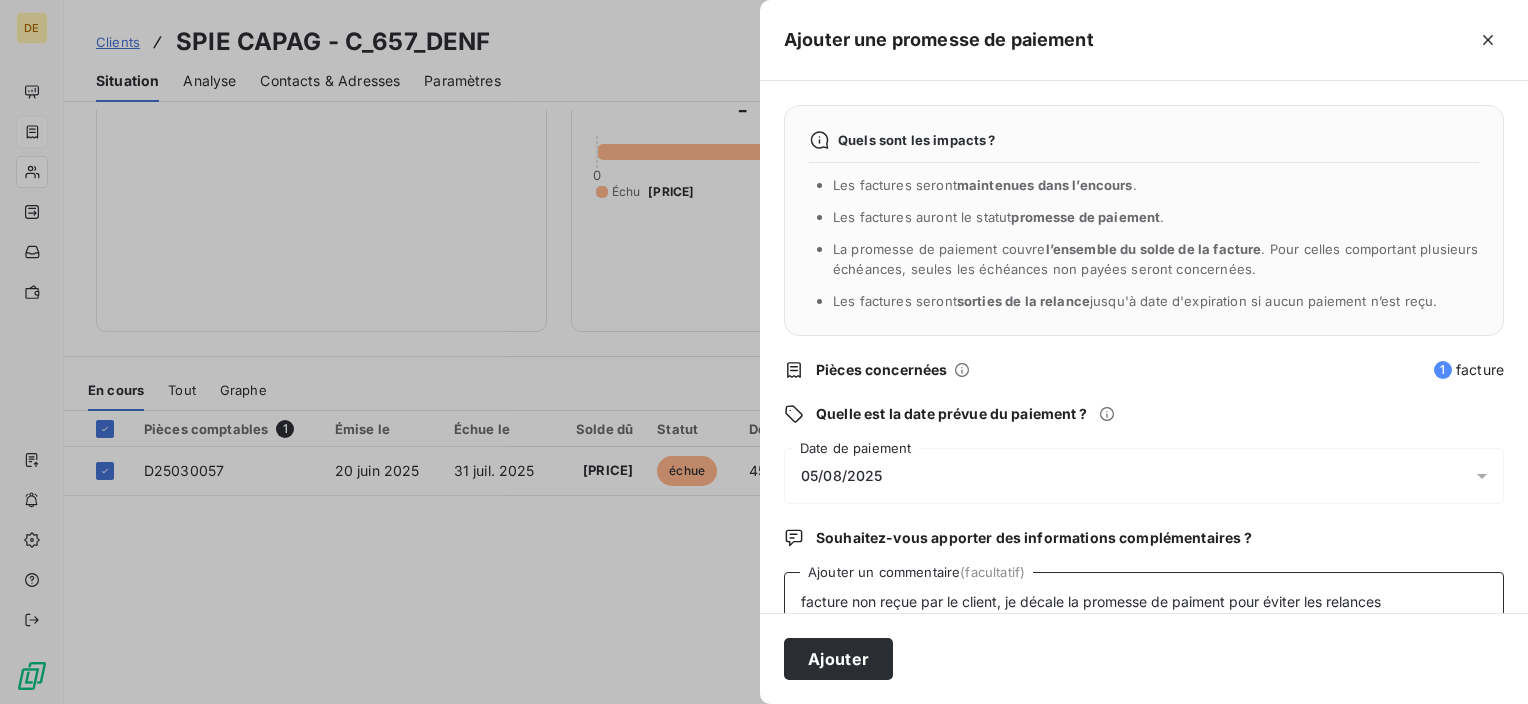type on "facture non reçue par le client, je décale la promesse de paiment pour éviter les relances" 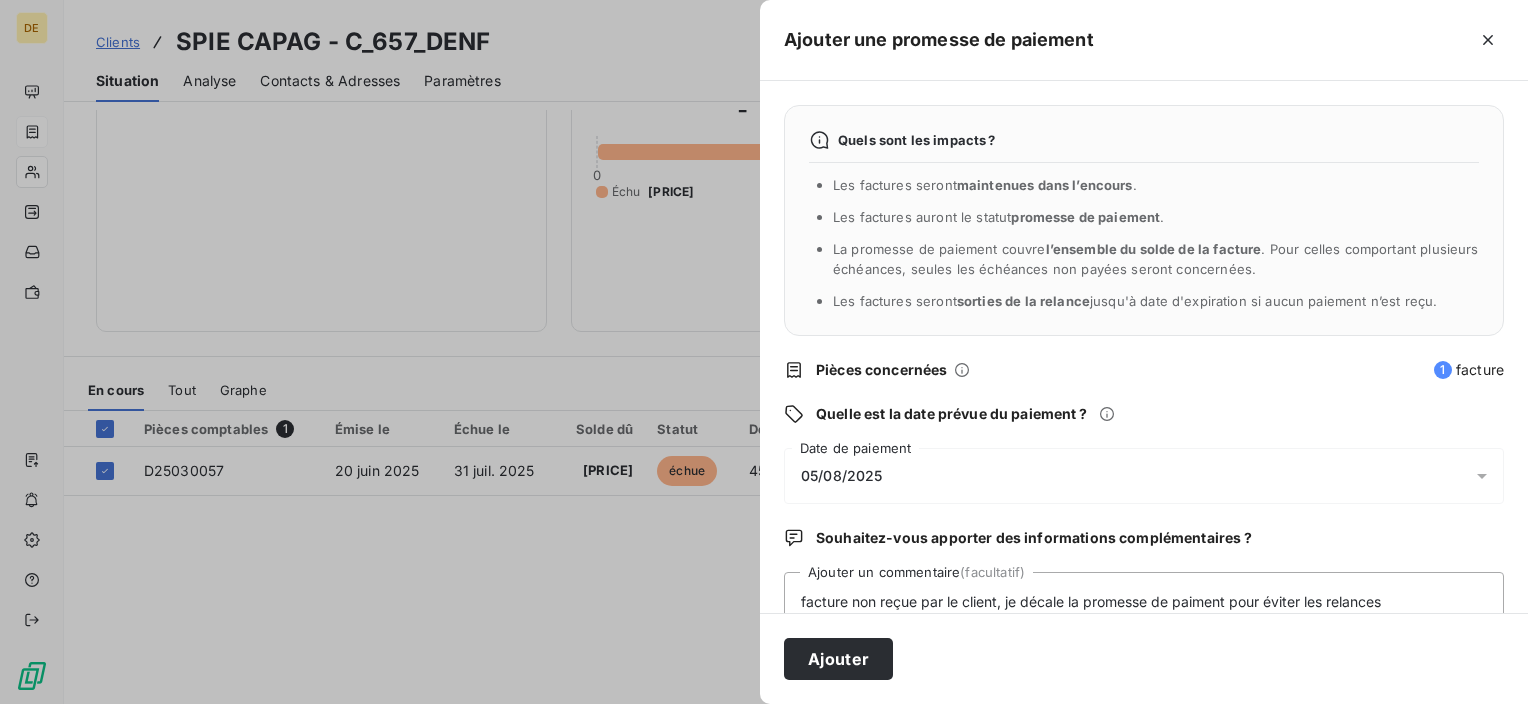 click on "05/08/2025" at bounding box center (1144, 476) 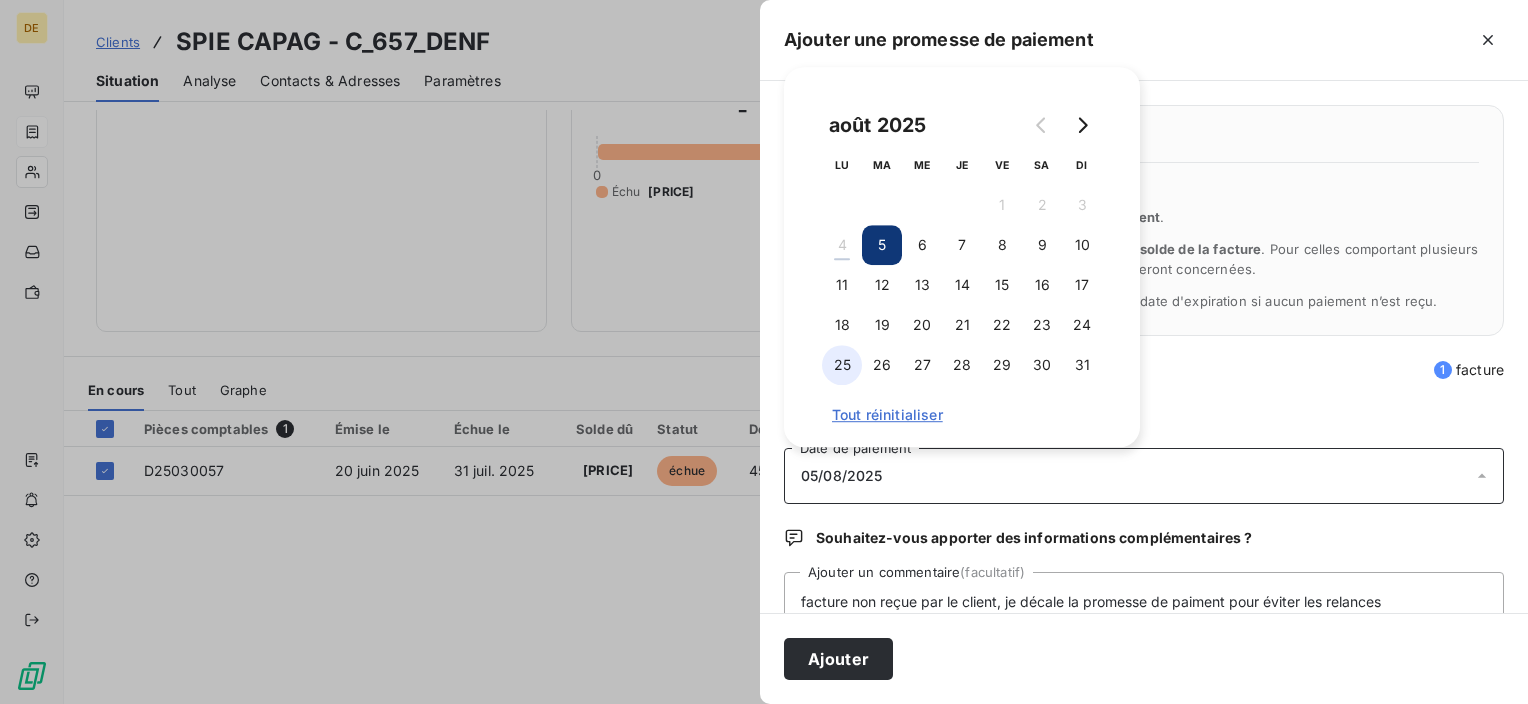 click on "25" at bounding box center (842, 365) 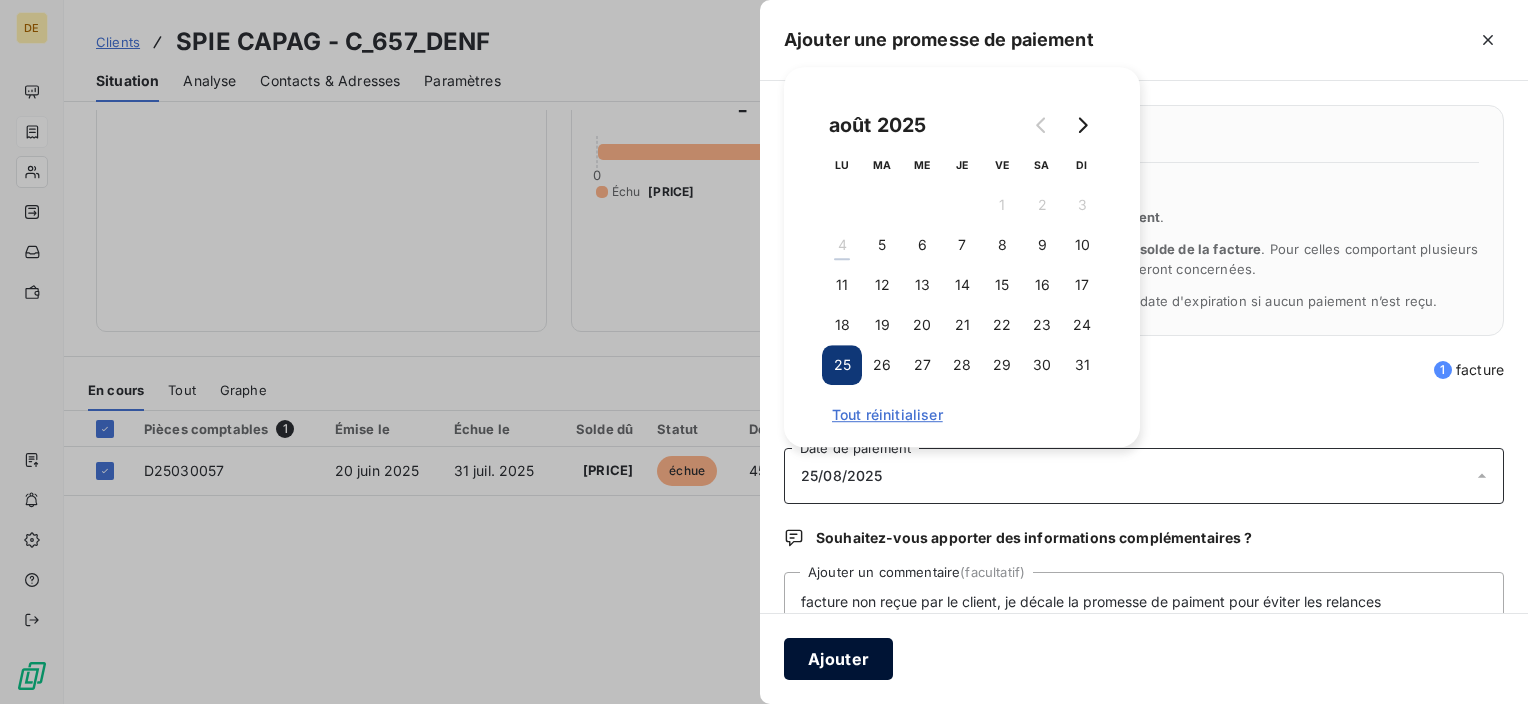 click on "Ajouter" at bounding box center (838, 659) 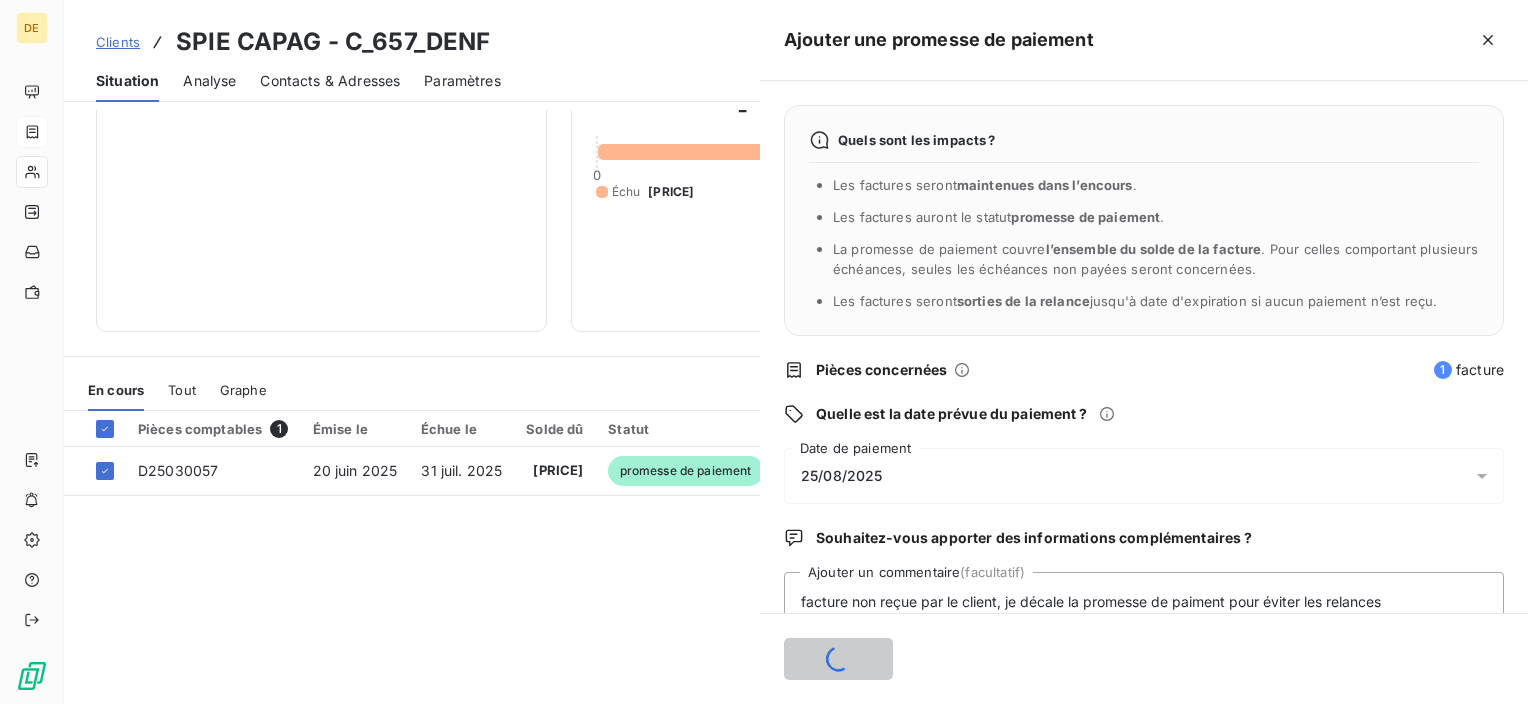 type 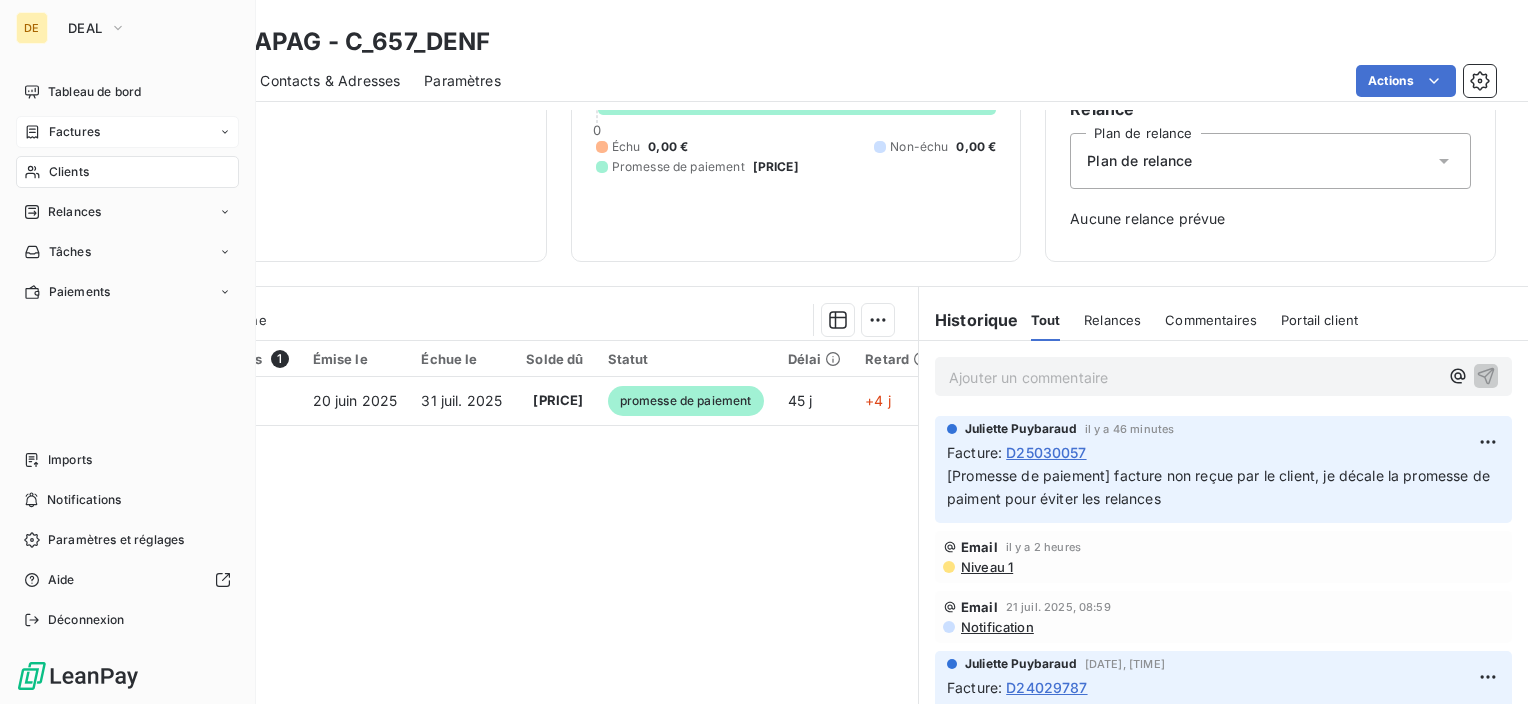 click on "Clients" at bounding box center [127, 172] 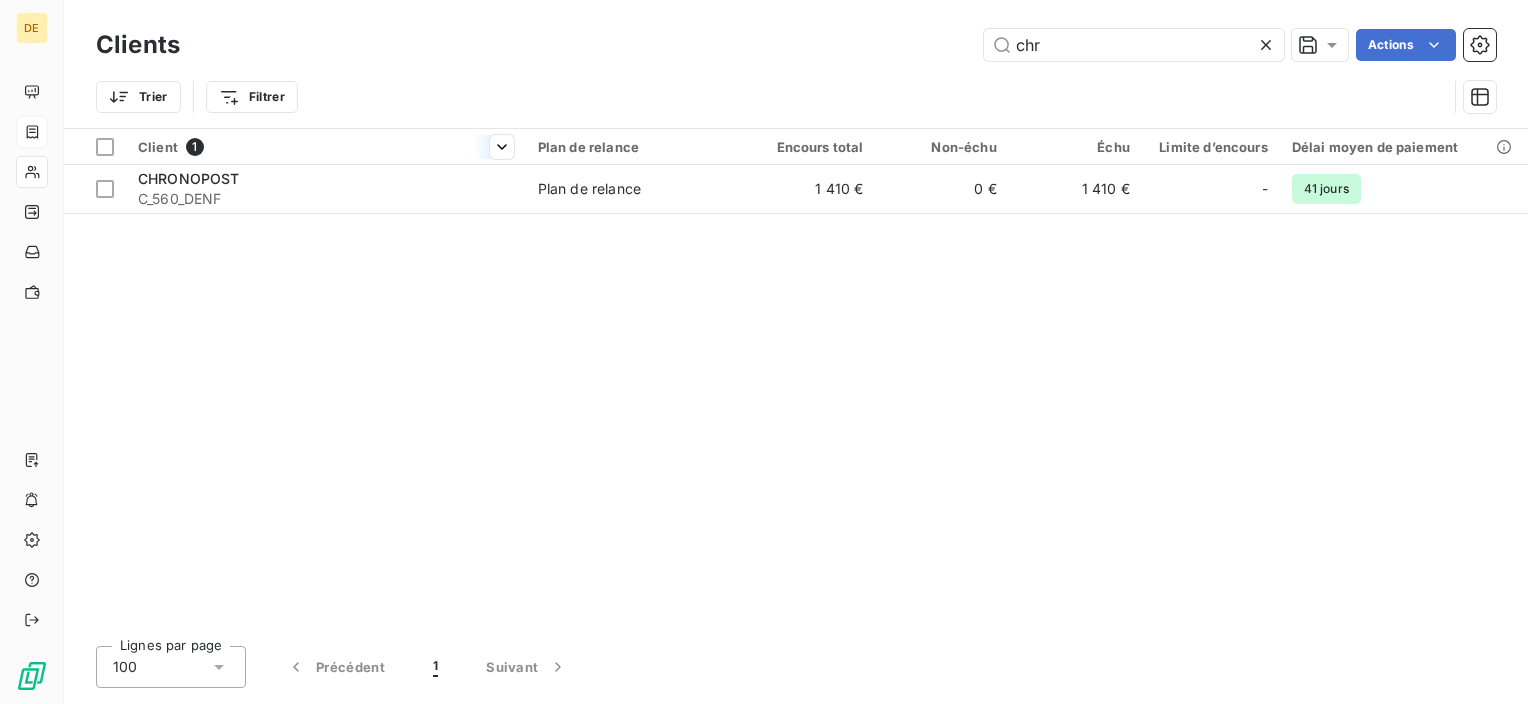 type on "chr" 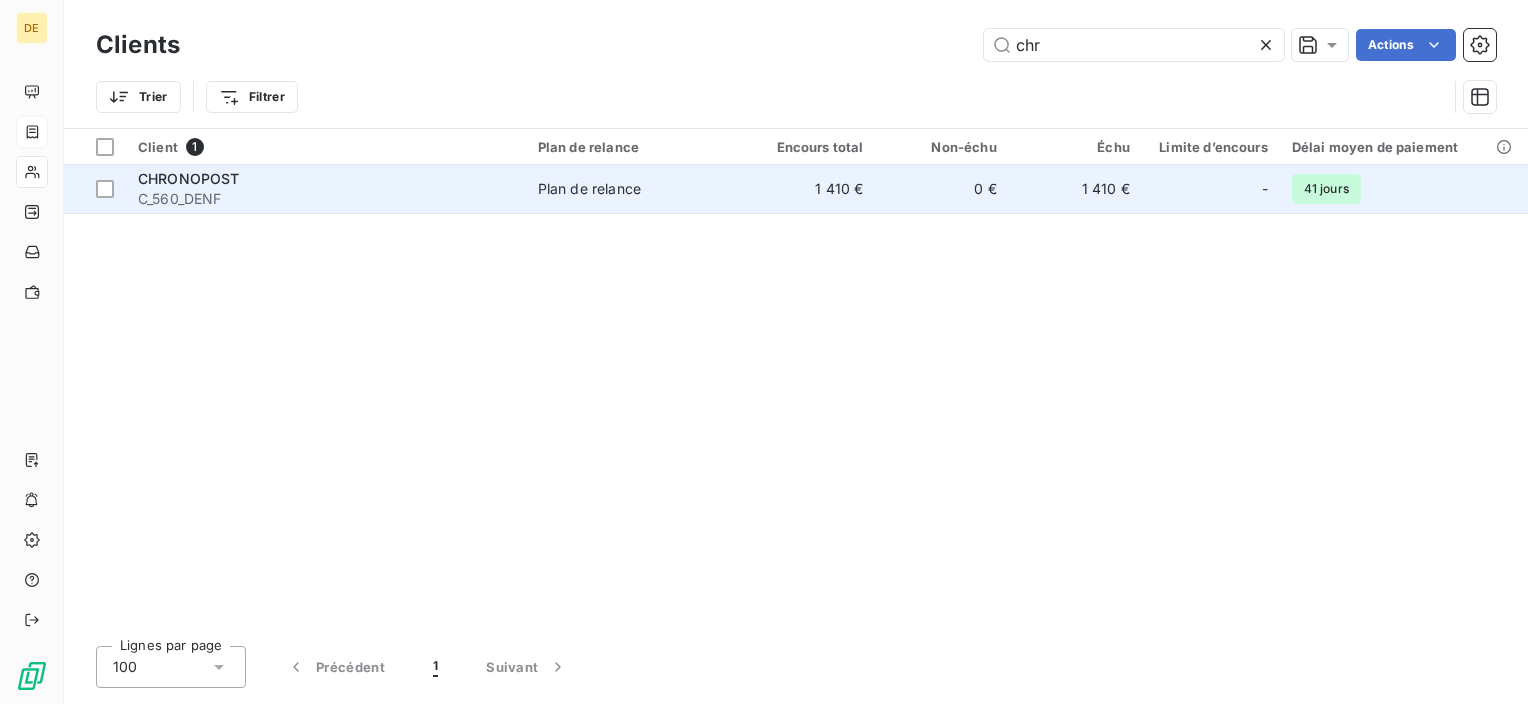 click on "C_560_DENF" at bounding box center (326, 199) 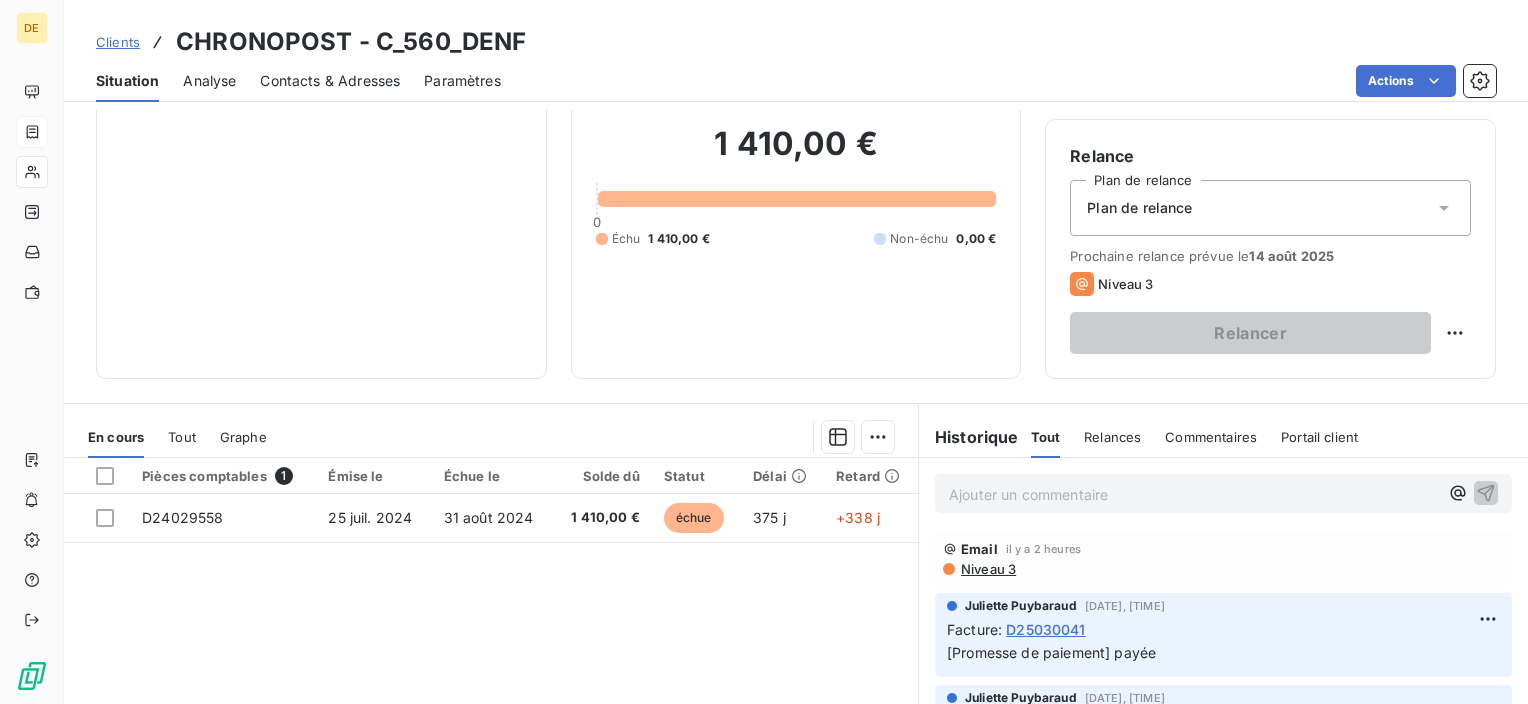 scroll, scrollTop: 200, scrollLeft: 0, axis: vertical 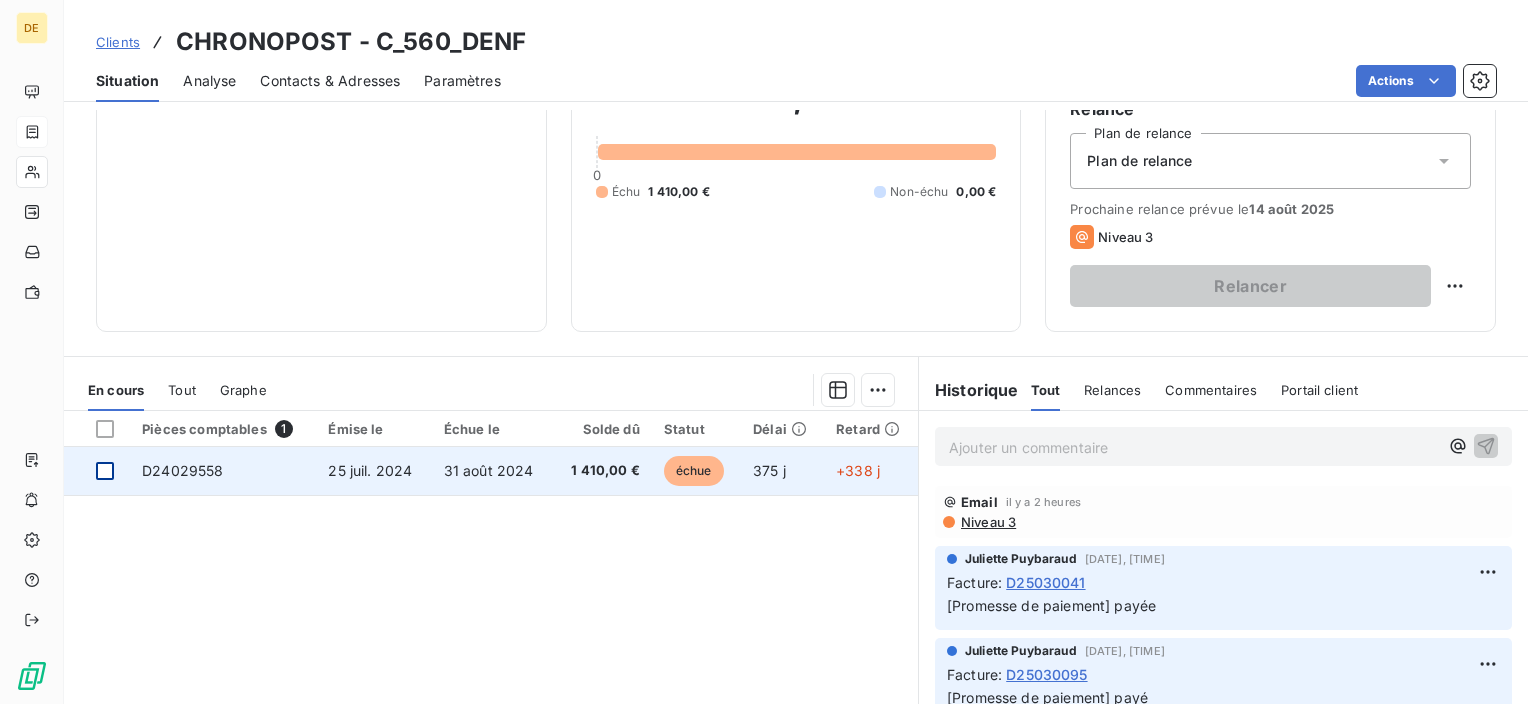 click at bounding box center [105, 471] 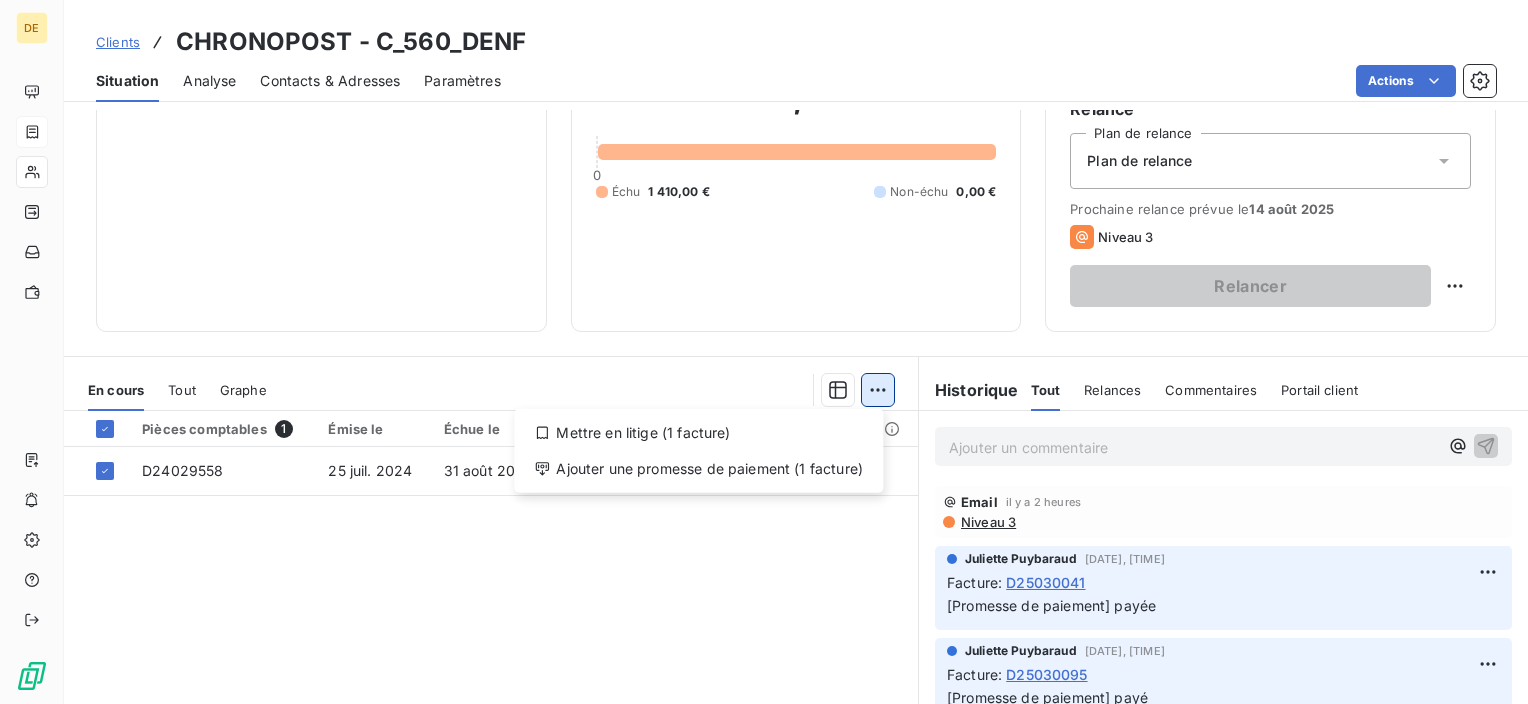 click on "DE Clients CHRONOPOST - C_560_DENF Situation Analyse Contacts & Adresses Paramètres Actions Informations client Propriétés Client Encours client   [PRICE] 0 Échu [PRICE] Non-échu 0,00 €     Limite d’encours Ajouter une limite d’encours autorisé Gestion du risque Surveiller ce client en intégrant votre outil de gestion des risques client. Relance Plan de relance Plan de relance Prochaine relance prévue le  [DATE] Niveau 3 Relancer En cours Tout Graphe Mettre en litige (1 facture) Ajouter une promesse de paiement (1 facture) Pièces comptables 1 Émise le Échue le Solde dû Statut Délai   Retard   D24029558 [DATE] [DATE] [PRICE] échue 375 j +338 j Lignes par page 25 Précédent 1 Suivant Historique Tout Relances Commentaires Portail client Tout Relances Commentaires Portail client Ajouter un commentaire ﻿ Email il y a [TIME_AGO] Niveau 3 [FIRST] [LAST] [DATE], [TIME] Facture  : D25030041 [Promesse de paiement] payée Facture" at bounding box center (764, 352) 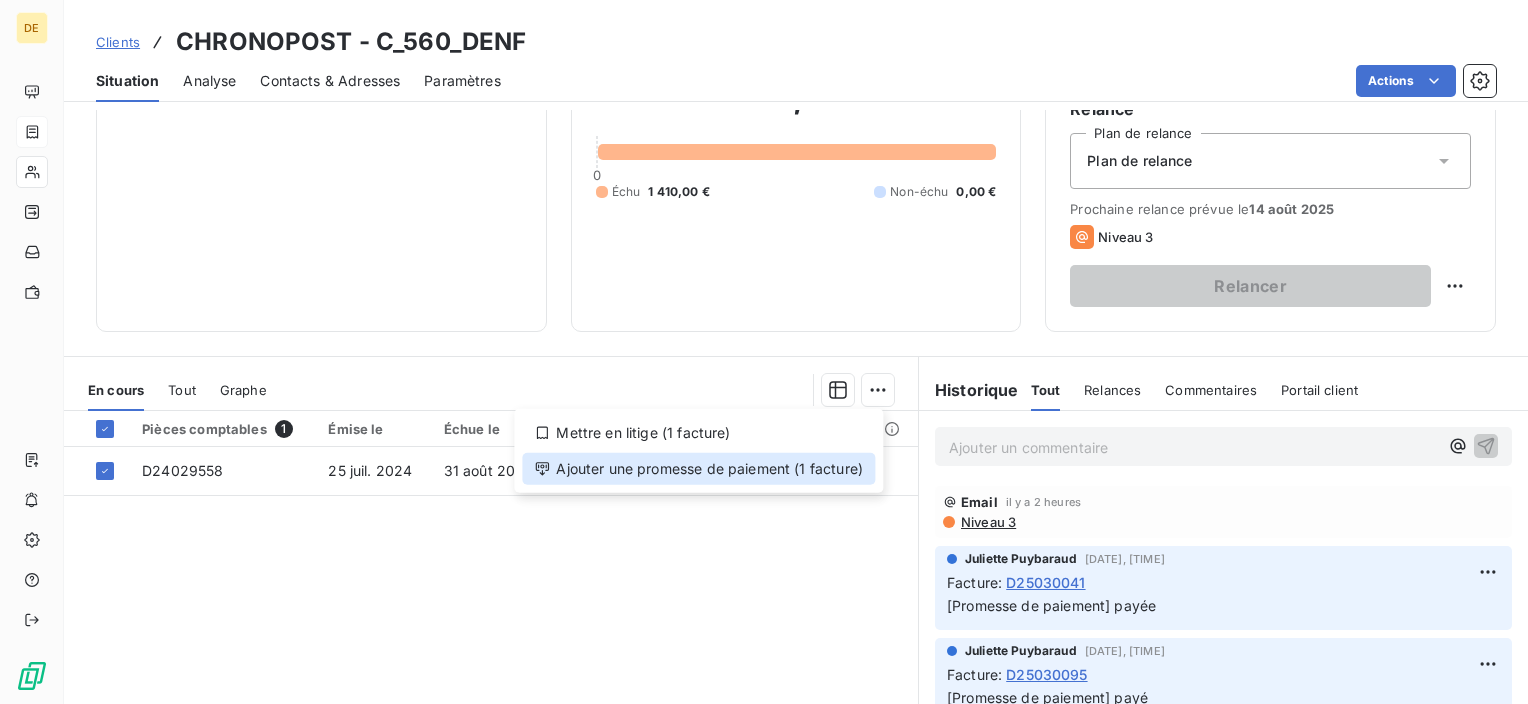 click on "Ajouter une promesse de paiement (1 facture)" at bounding box center (698, 469) 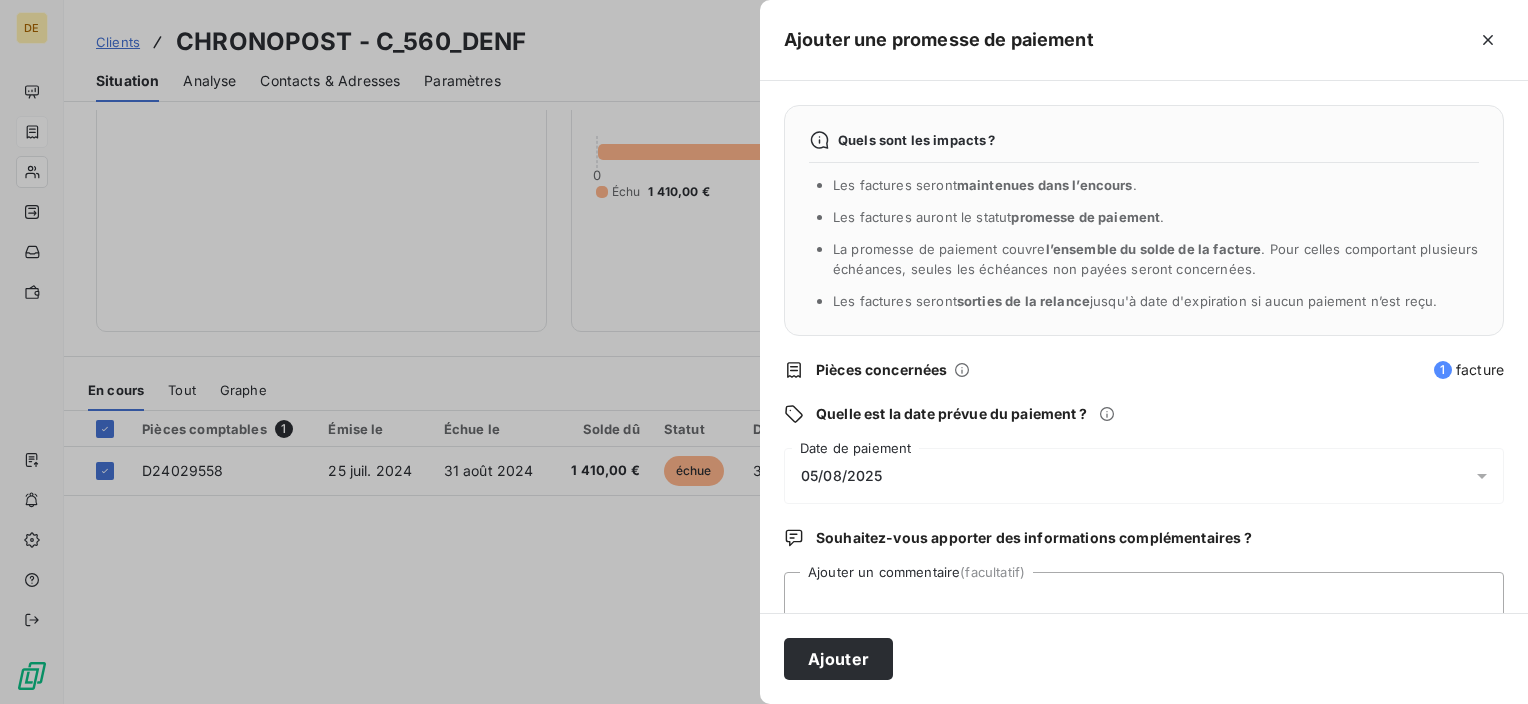 click at bounding box center [764, 352] 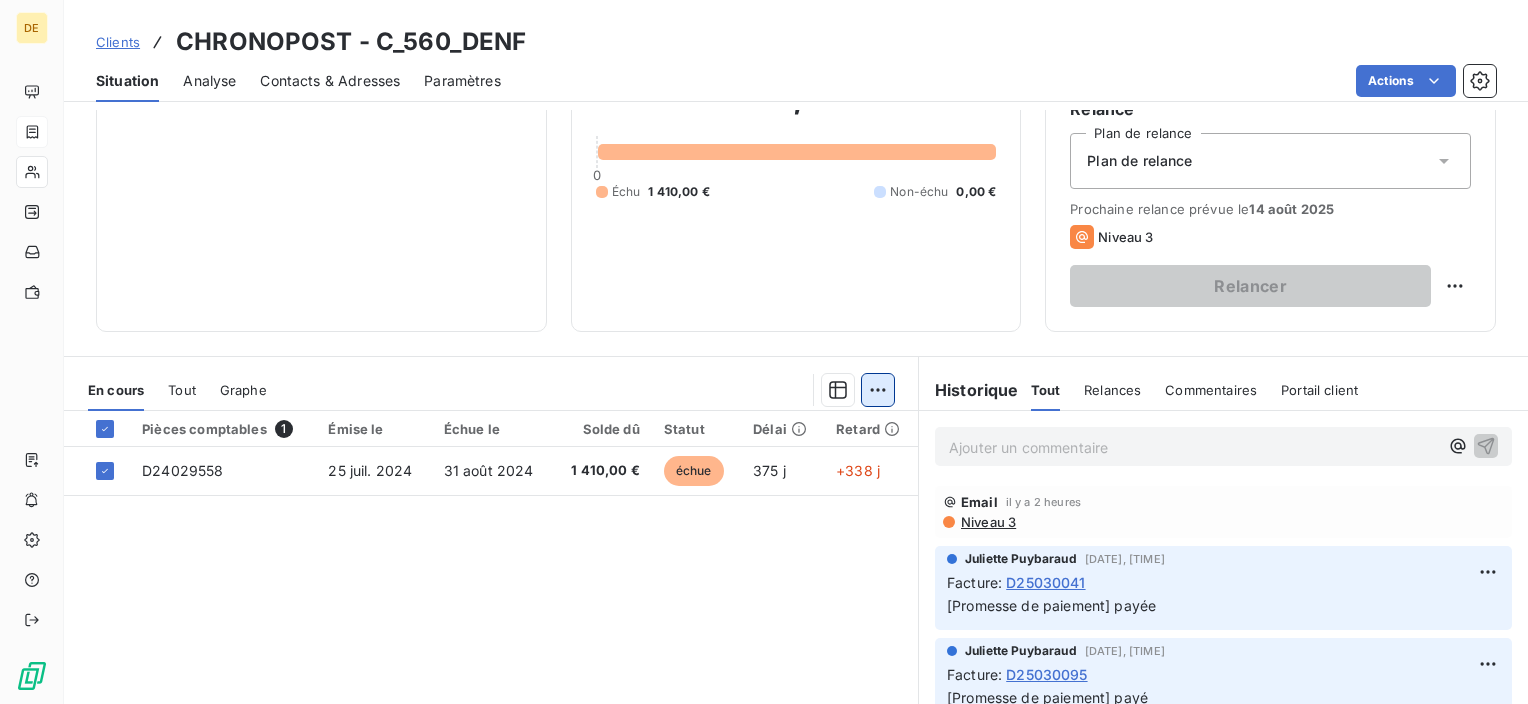 click on "DE Clients CHRONOPOST - C_560_DENF Situation Analyse Contacts & Adresses Paramètres Actions Informations client Propriétés Client Encours client   [PRICE] 0 Échu [PRICE] Non-échu 0,00 €     Limite d’encours Ajouter une limite d’encours autorisé Gestion du risque Surveiller ce client en intégrant votre outil de gestion des risques client. Relance Plan de relance Plan de relance Prochaine relance prévue le  [DATE] Niveau 3 Relancer En cours Tout Graphe Pièces comptables 1 Émise le Échue le Solde dû Statut Délai   Retard   D24029558 [DATE] [DATE] [PRICE] échue 375 j +338 j Lignes par page 25 Précédent 1 Suivant Historique Tout Relances Commentaires Portail client Tout Relances Commentaires Portail client Ajouter un commentaire ﻿ Email il y a [TIME_AGO] Niveau 3 [FIRST] [LAST] [DATE], [TIME] Facture  : D25030041 [Promesse de paiement] payée [FIRST] [LAST] [DATE], [TIME] Facture" at bounding box center (764, 352) 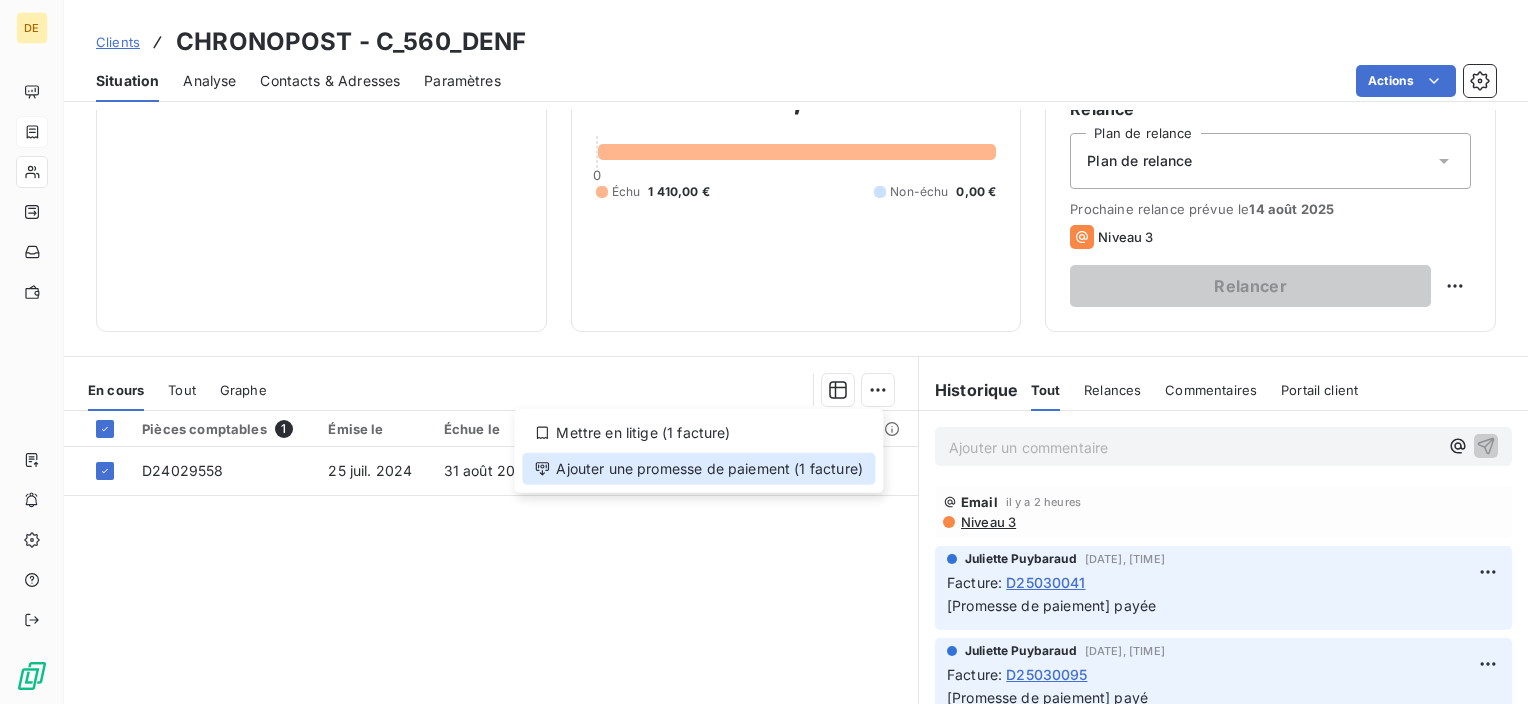 click on "Ajouter une promesse de paiement (1 facture)" at bounding box center [698, 469] 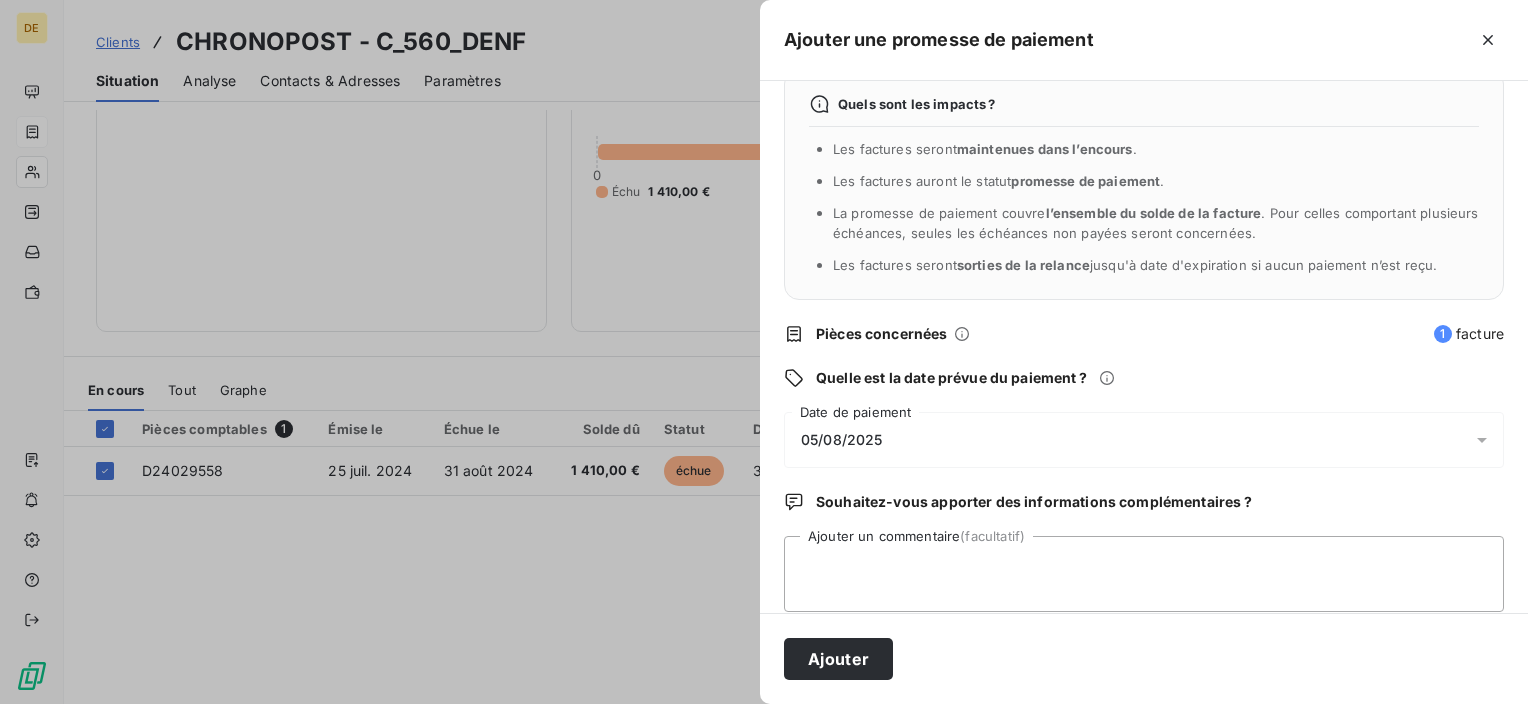 scroll, scrollTop: 56, scrollLeft: 0, axis: vertical 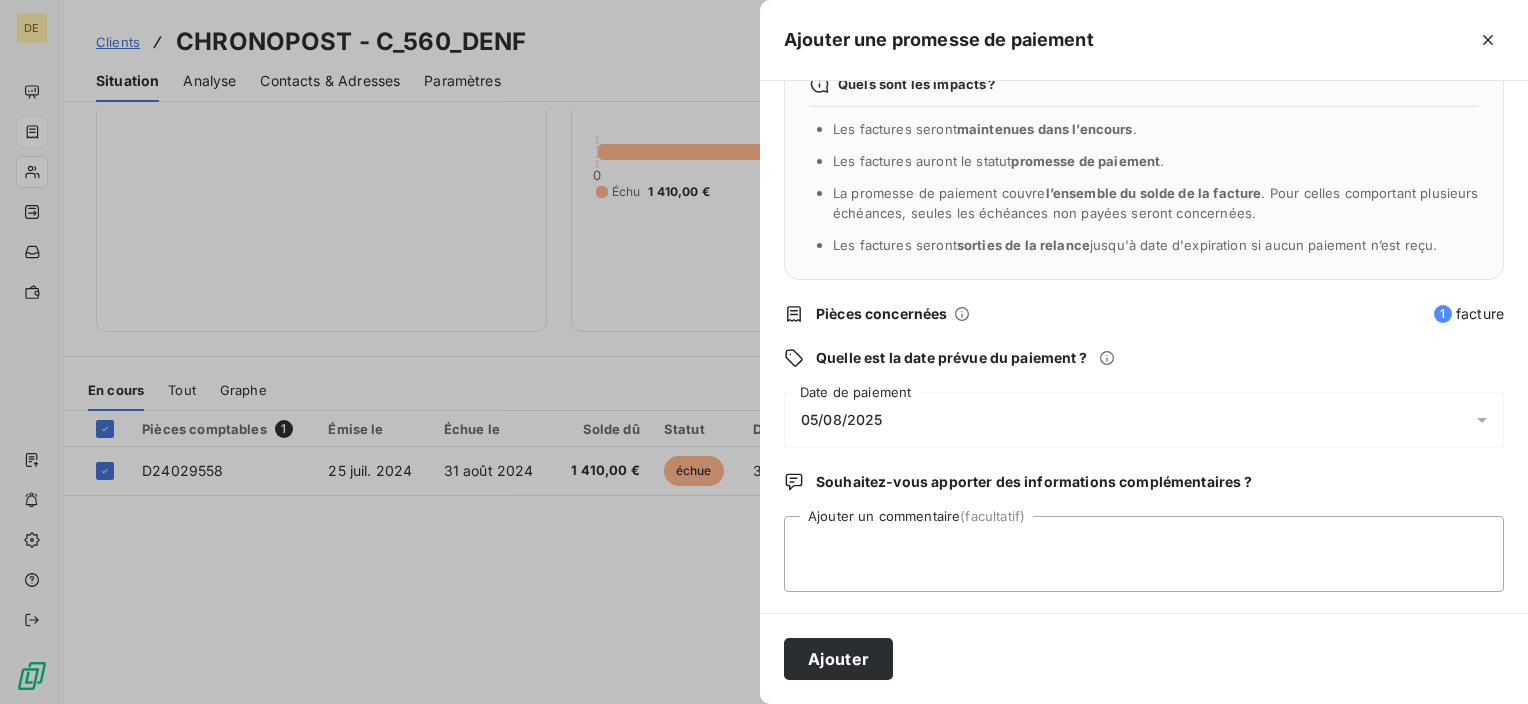 click at bounding box center (764, 352) 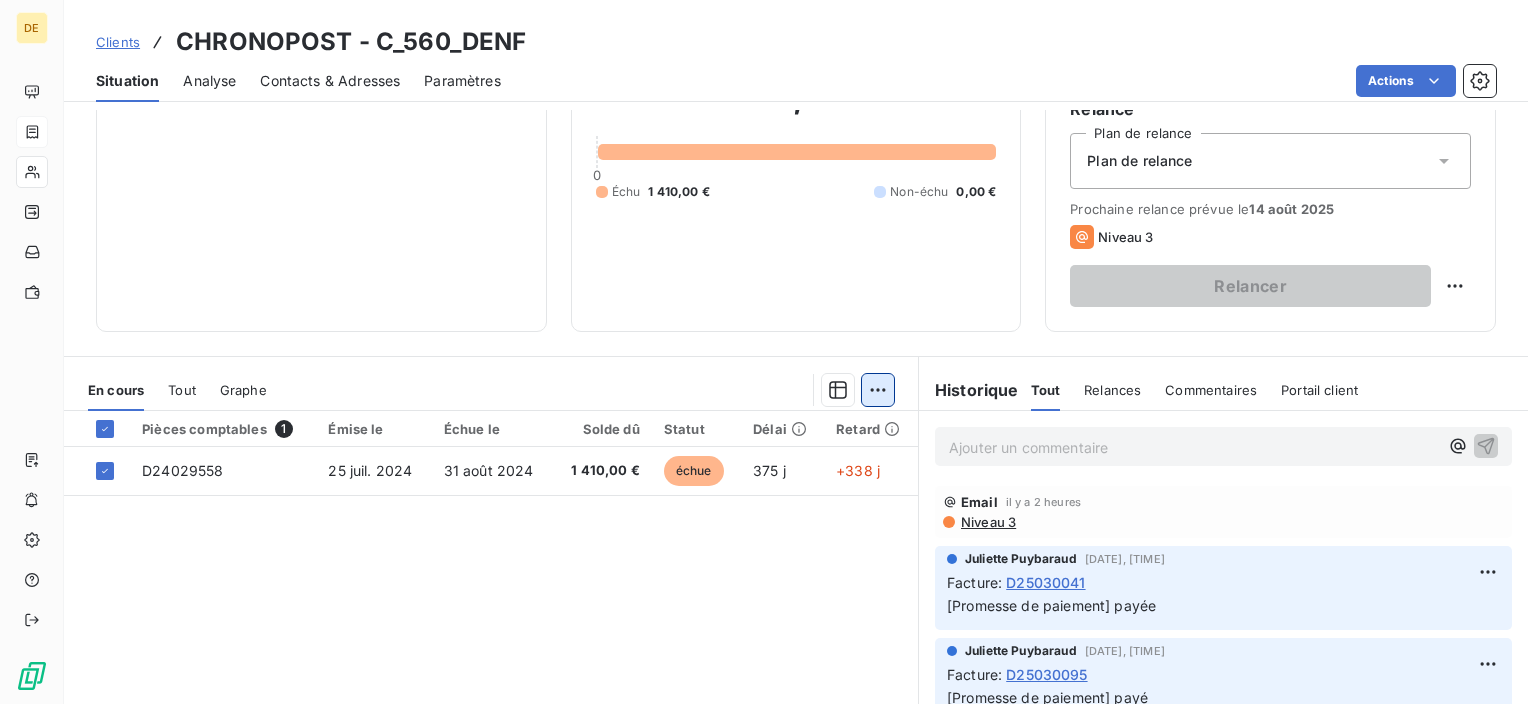 click on "DE Clients CHRONOPOST - C_560_DENF Situation Analyse Contacts & Adresses Paramètres Actions Informations client Propriétés Client Encours client   [PRICE] 0 Échu [PRICE] Non-échu 0,00 €     Limite d’encours Ajouter une limite d’encours autorisé Gestion du risque Surveiller ce client en intégrant votre outil de gestion des risques client. Relance Plan de relance Plan de relance Prochaine relance prévue le  [DATE] Niveau 3 Relancer En cours Tout Graphe Pièces comptables 1 Émise le Échue le Solde dû Statut Délai   Retard   D24029558 [DATE] [DATE] [PRICE] échue 375 j +338 j Lignes par page 25 Précédent 1 Suivant Historique Tout Relances Commentaires Portail client Tout Relances Commentaires Portail client Ajouter un commentaire ﻿ Email il y a [TIME_AGO] Niveau 3 [FIRST] [LAST] [DATE], [TIME] Facture  : D25030041 [Promesse de paiement] payée [FIRST] [LAST] [DATE], [TIME] Facture" at bounding box center (764, 352) 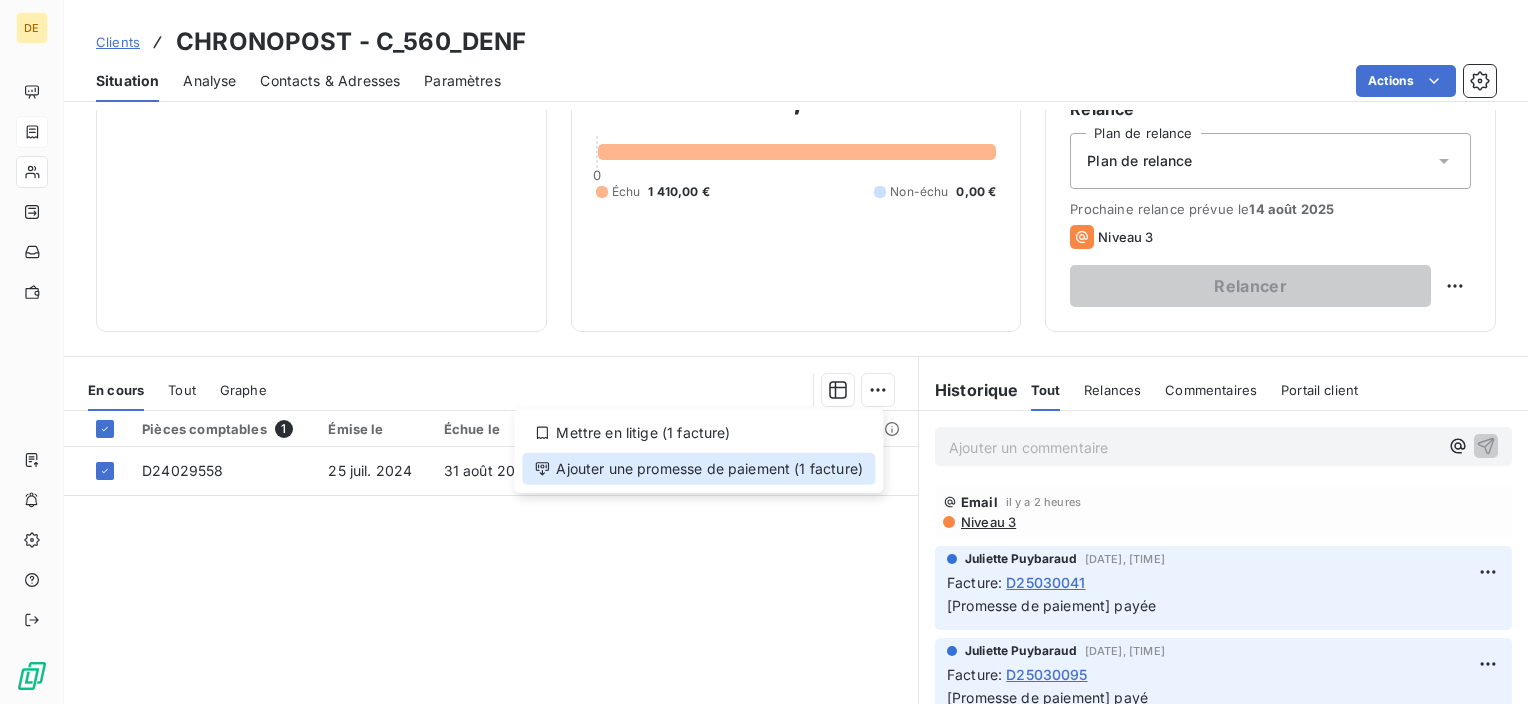 click on "Ajouter une promesse de paiement (1 facture)" at bounding box center [698, 469] 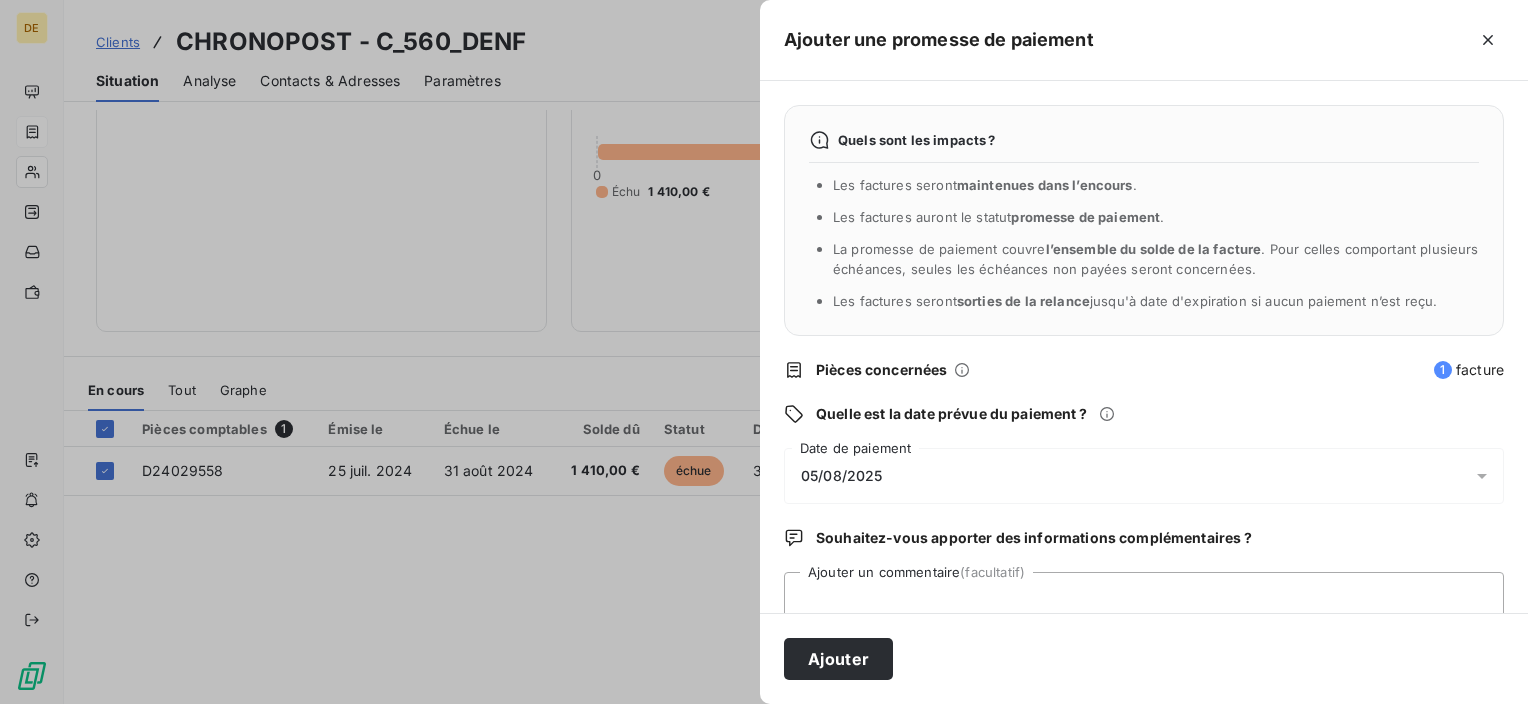 drag, startPoint x: 700, startPoint y: 524, endPoint x: 748, endPoint y: 519, distance: 48.259712 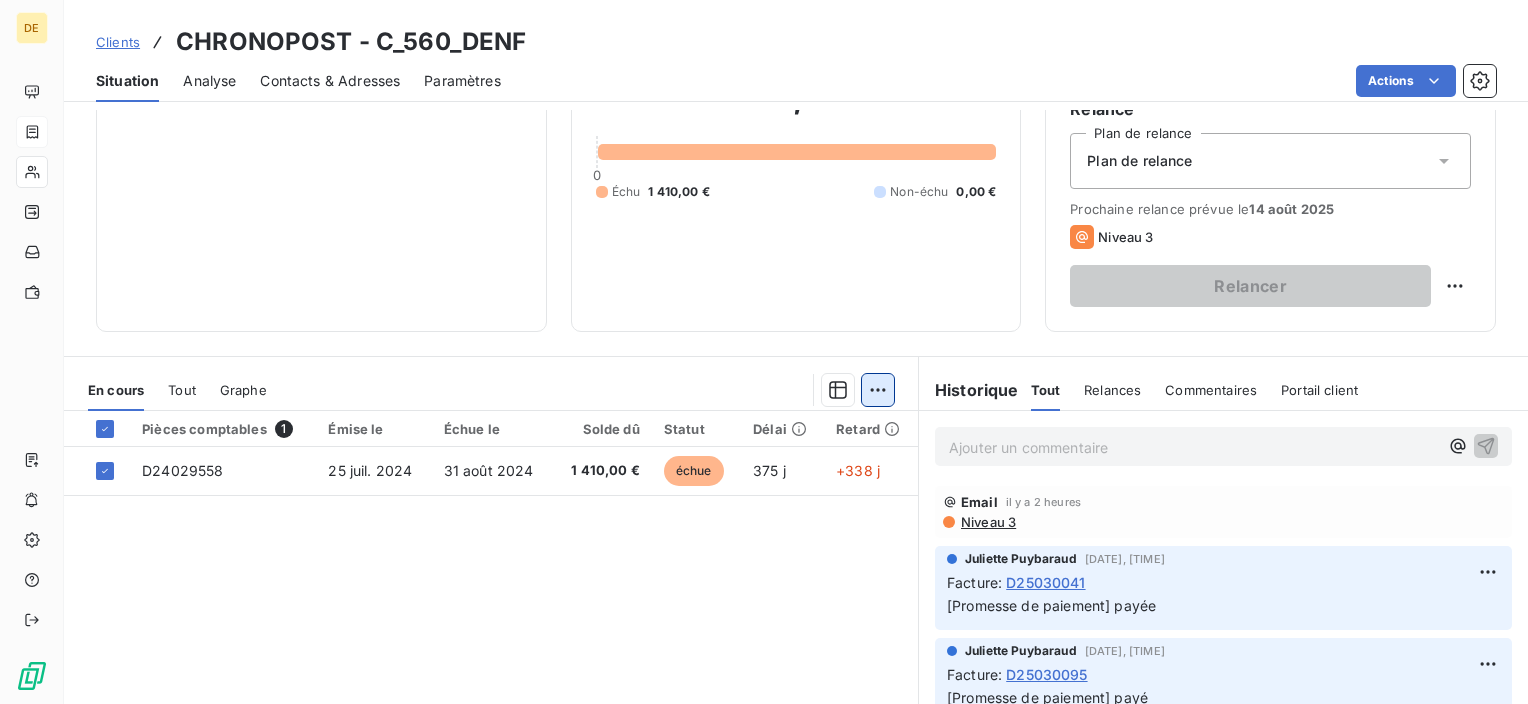 click on "DE Clients CHRONOPOST - C_560_DENF Situation Analyse Contacts & Adresses Paramètres Actions Informations client Propriétés Client Encours client   [PRICE] 0 Échu [PRICE] Non-échu 0,00 €     Limite d’encours Ajouter une limite d’encours autorisé Gestion du risque Surveiller ce client en intégrant votre outil de gestion des risques client. Relance Plan de relance Plan de relance Prochaine relance prévue le  [DATE] Niveau 3 Relancer En cours Tout Graphe Pièces comptables 1 Émise le Échue le Solde dû Statut Délai   Retard   D24029558 [DATE] [DATE] [PRICE] échue 375 j +338 j Lignes par page 25 Précédent 1 Suivant Historique Tout Relances Commentaires Portail client Tout Relances Commentaires Portail client Ajouter un commentaire ﻿ Email il y a [TIME_AGO] Niveau 3 [FIRST] [LAST] [DATE], [TIME] Facture  : D25030041 [Promesse de paiement] payée [FIRST] [LAST] [DATE], [TIME] Facture" at bounding box center (764, 352) 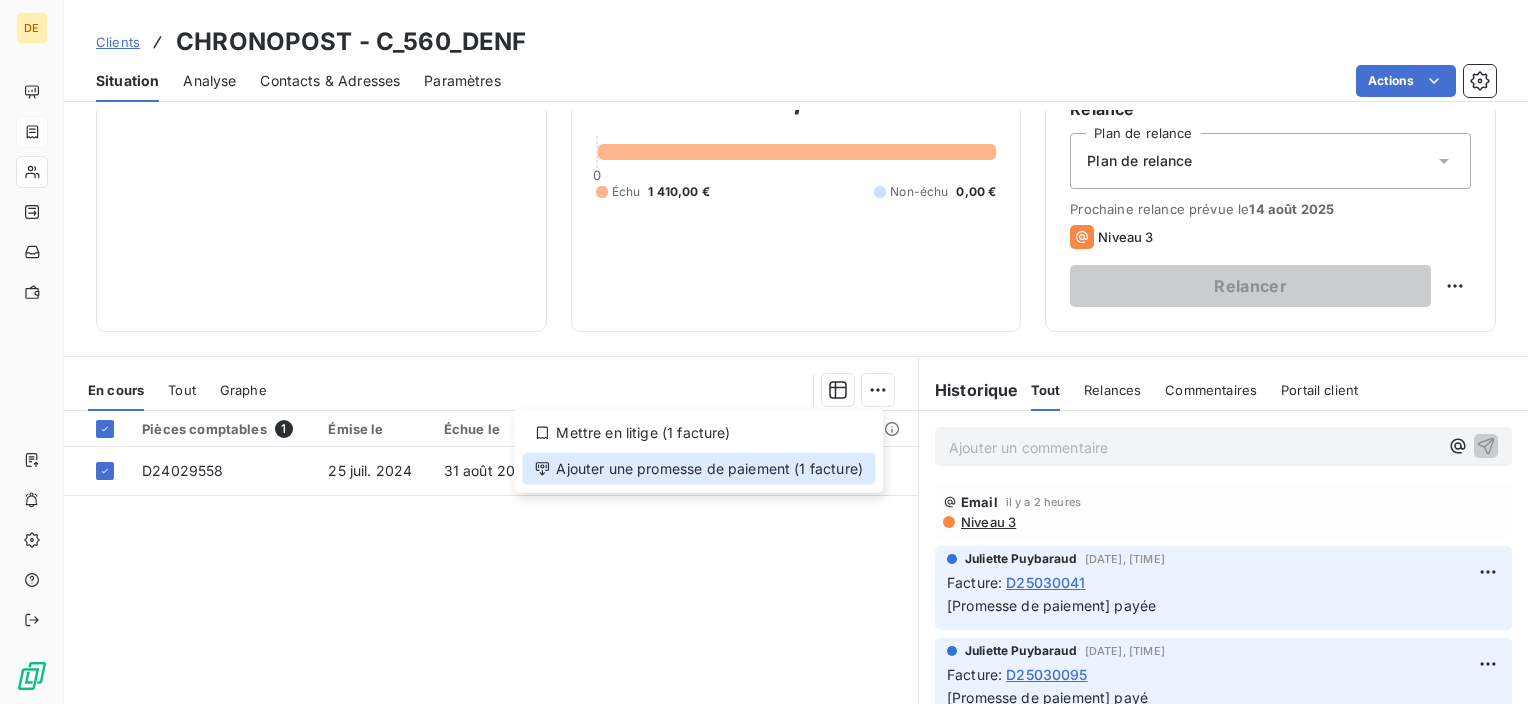 click on "Ajouter une promesse de paiement (1 facture)" at bounding box center (698, 469) 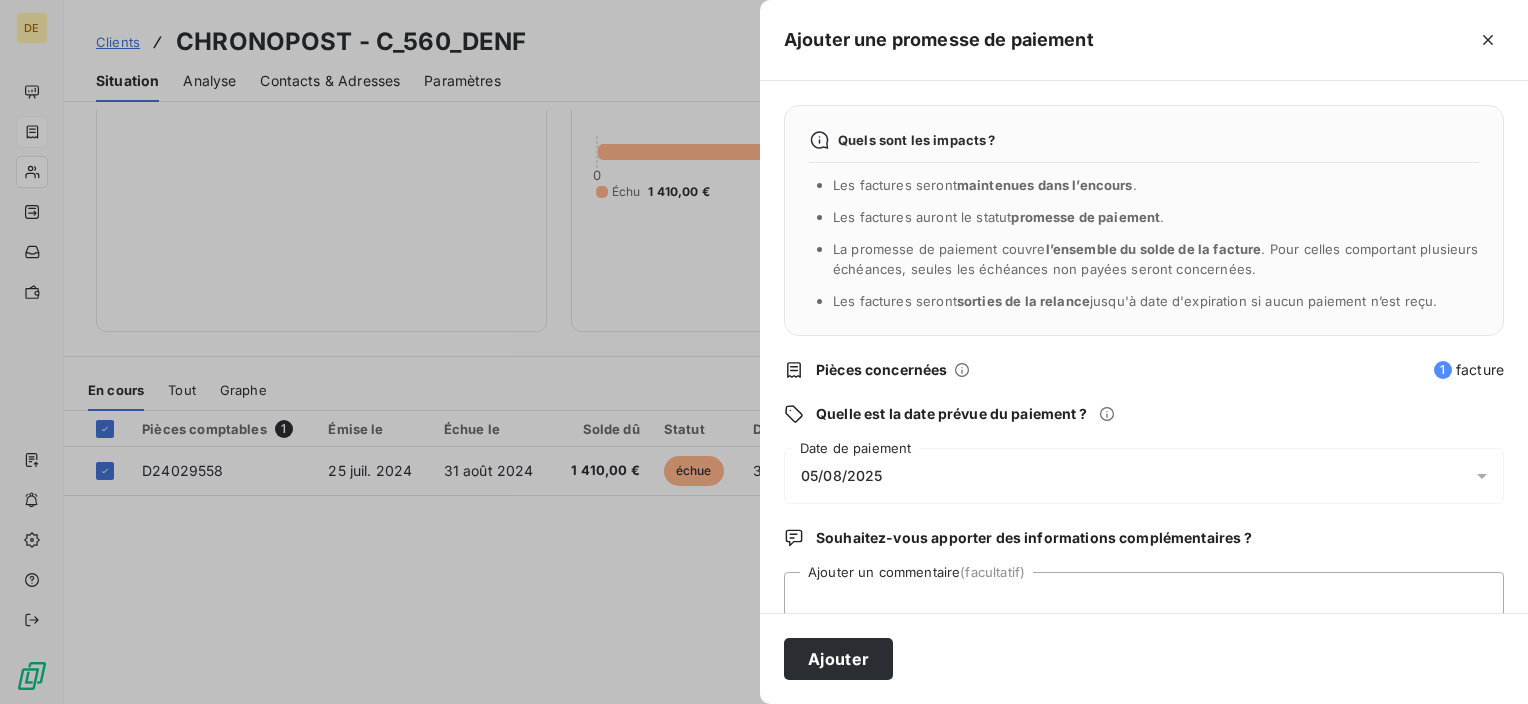 click on "05/08/2025" at bounding box center (1144, 476) 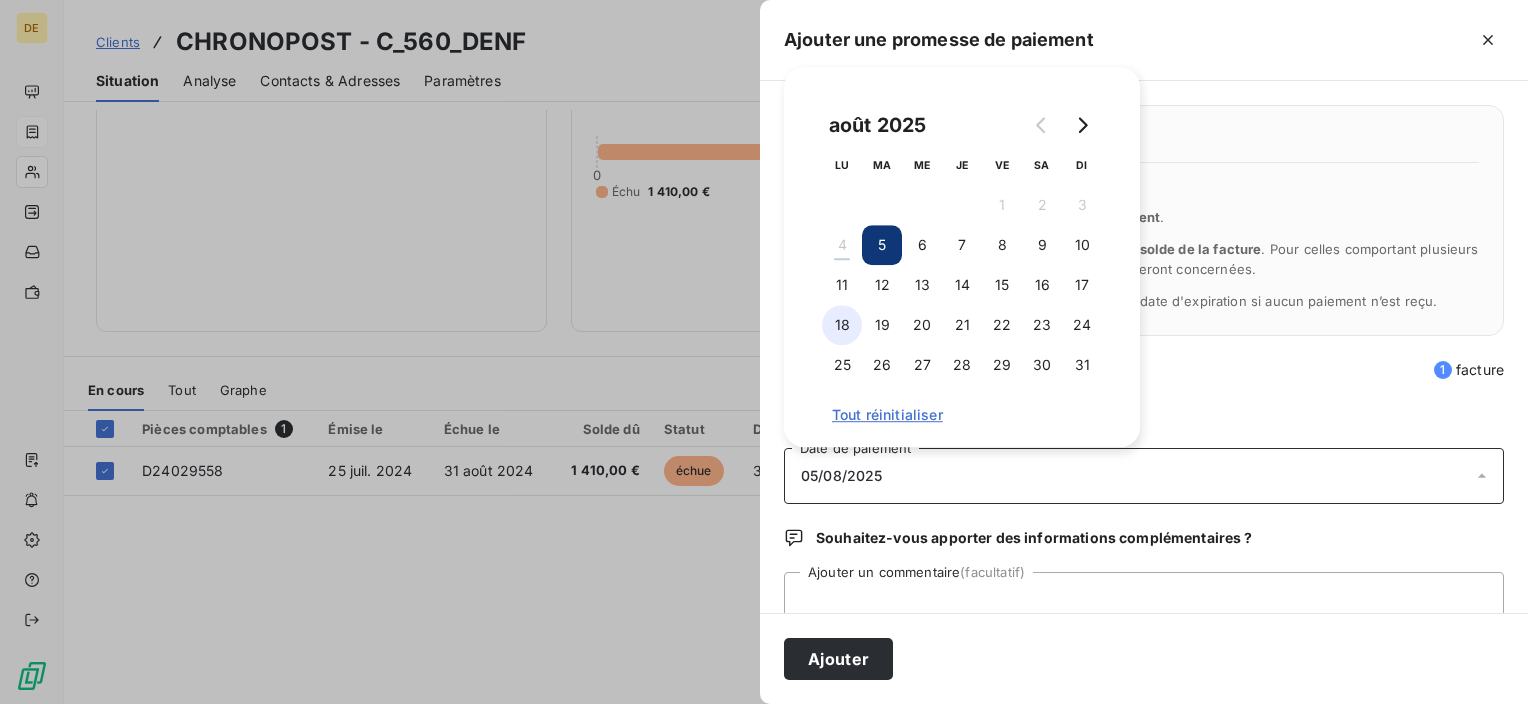 click on "18" at bounding box center [842, 325] 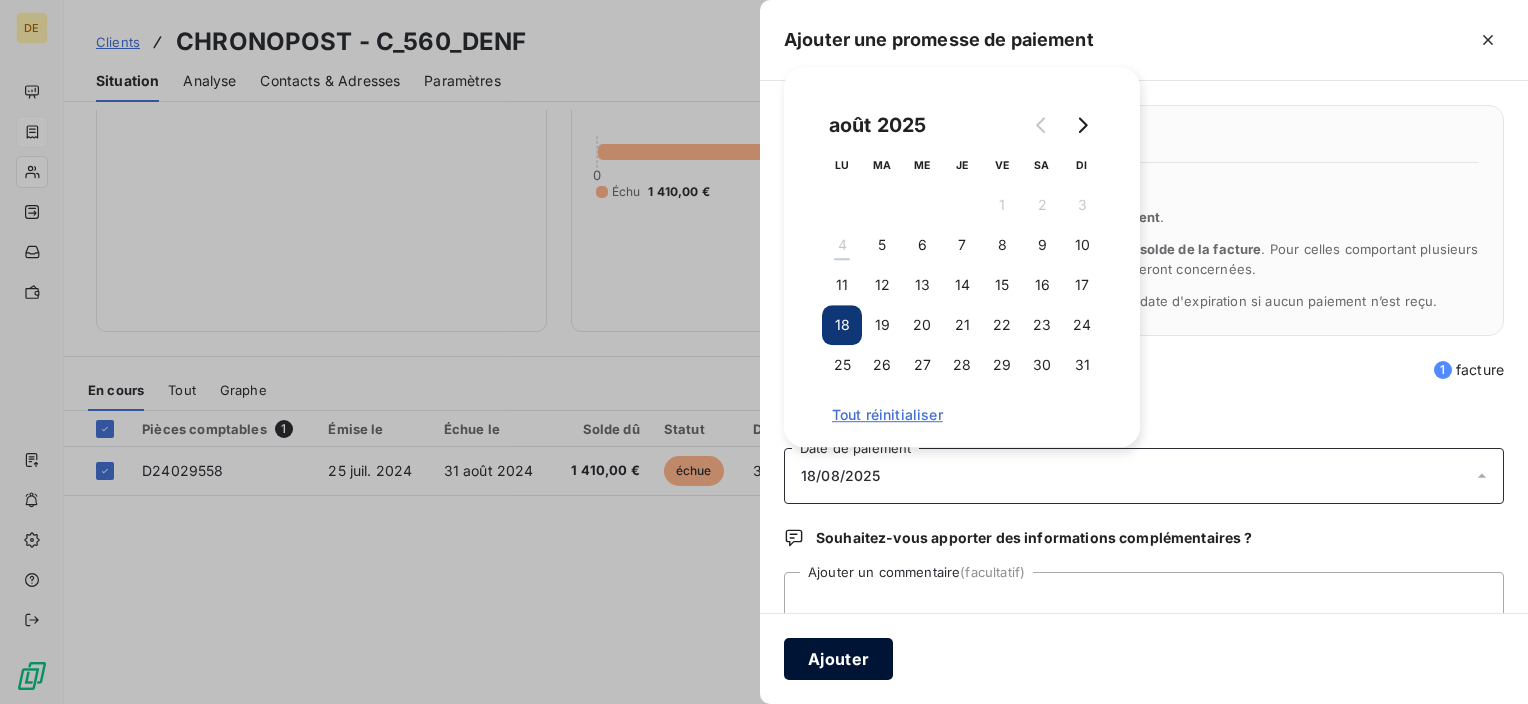 click on "Ajouter" at bounding box center [838, 659] 